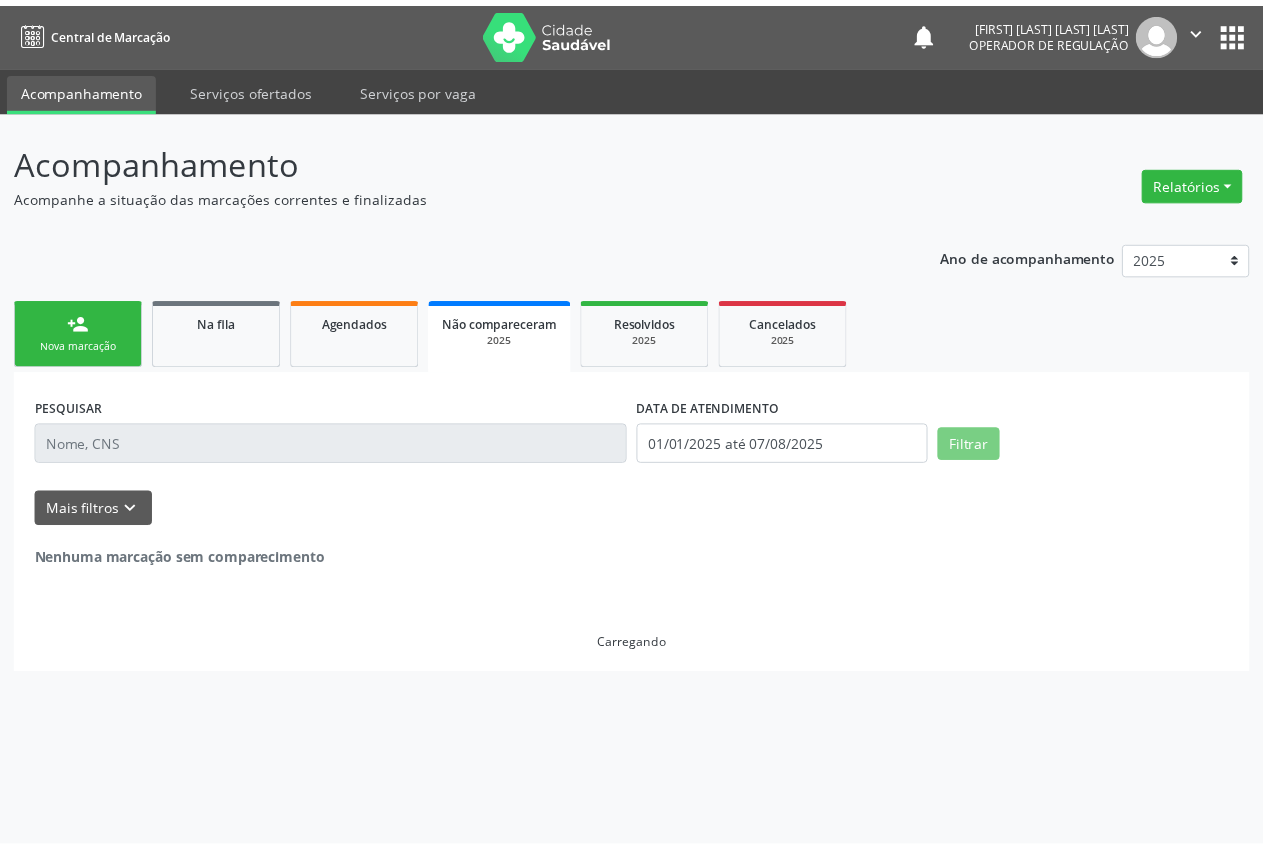 scroll, scrollTop: 0, scrollLeft: 0, axis: both 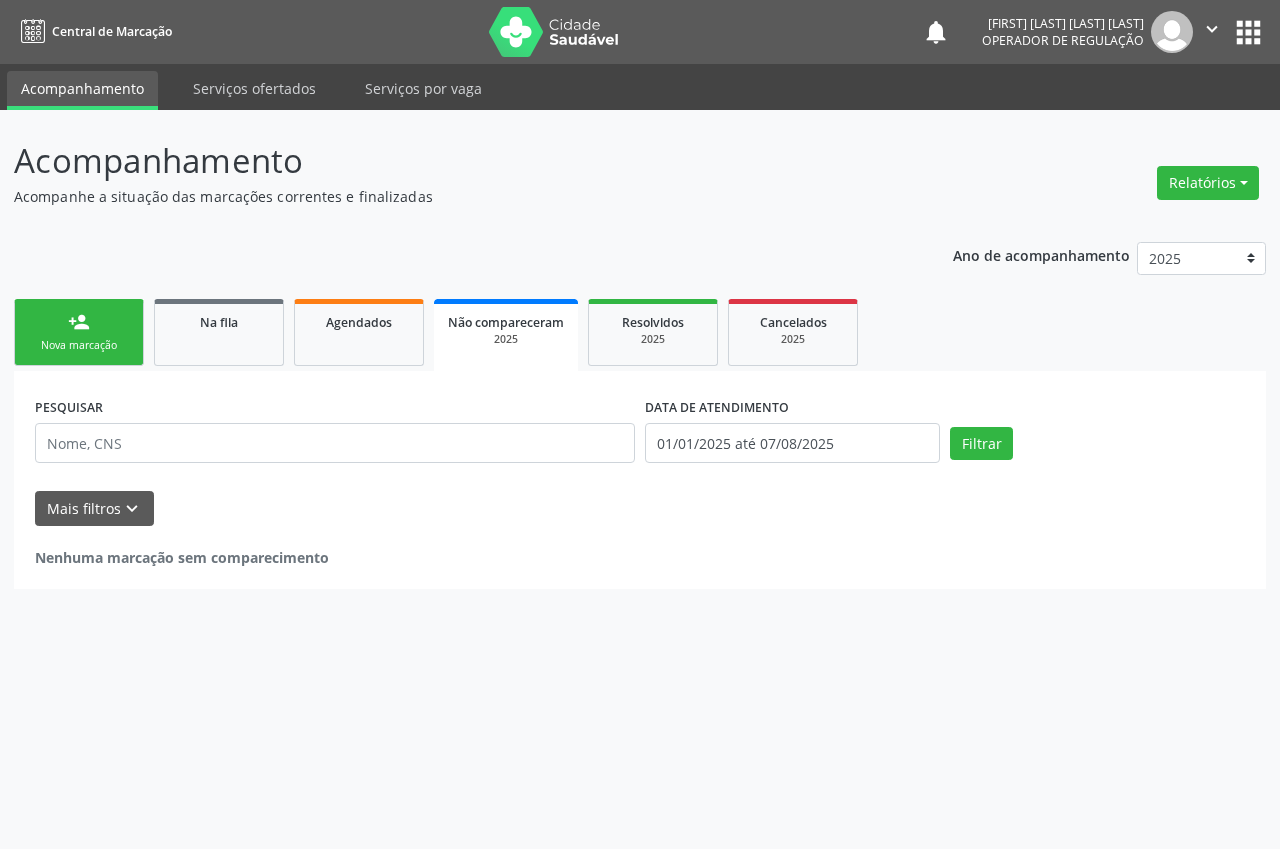 click on "person_add
Nova marcação" at bounding box center (79, 332) 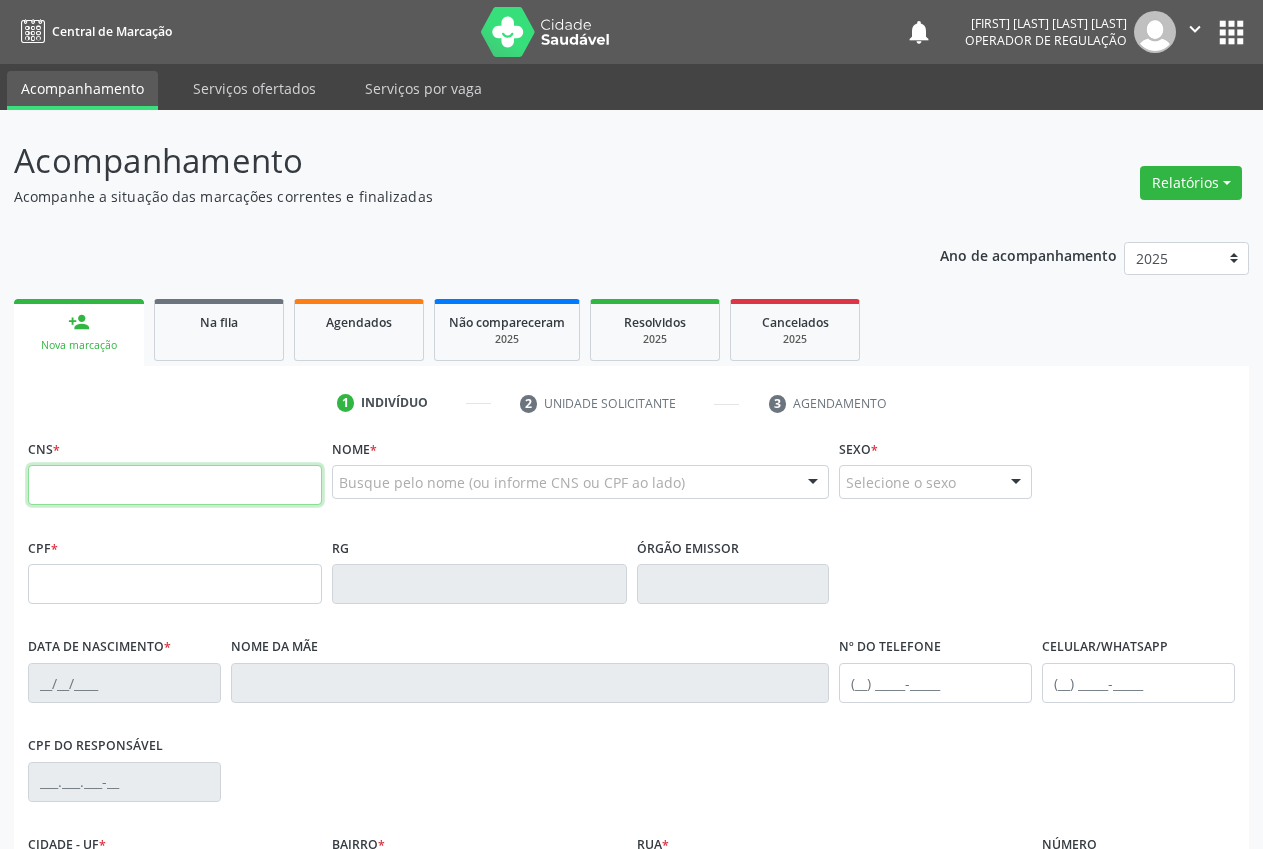 click at bounding box center [175, 485] 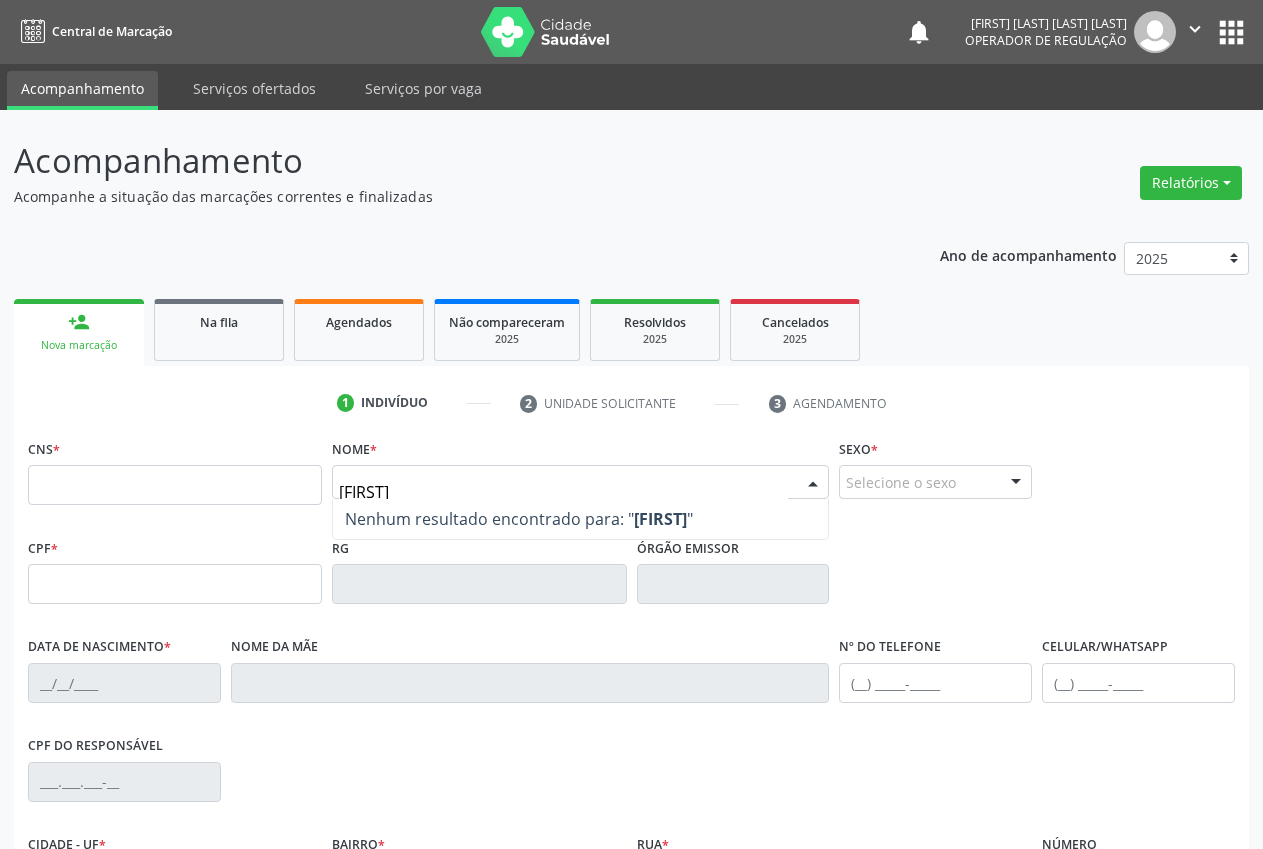 type on "[FIRST] [LAST]" 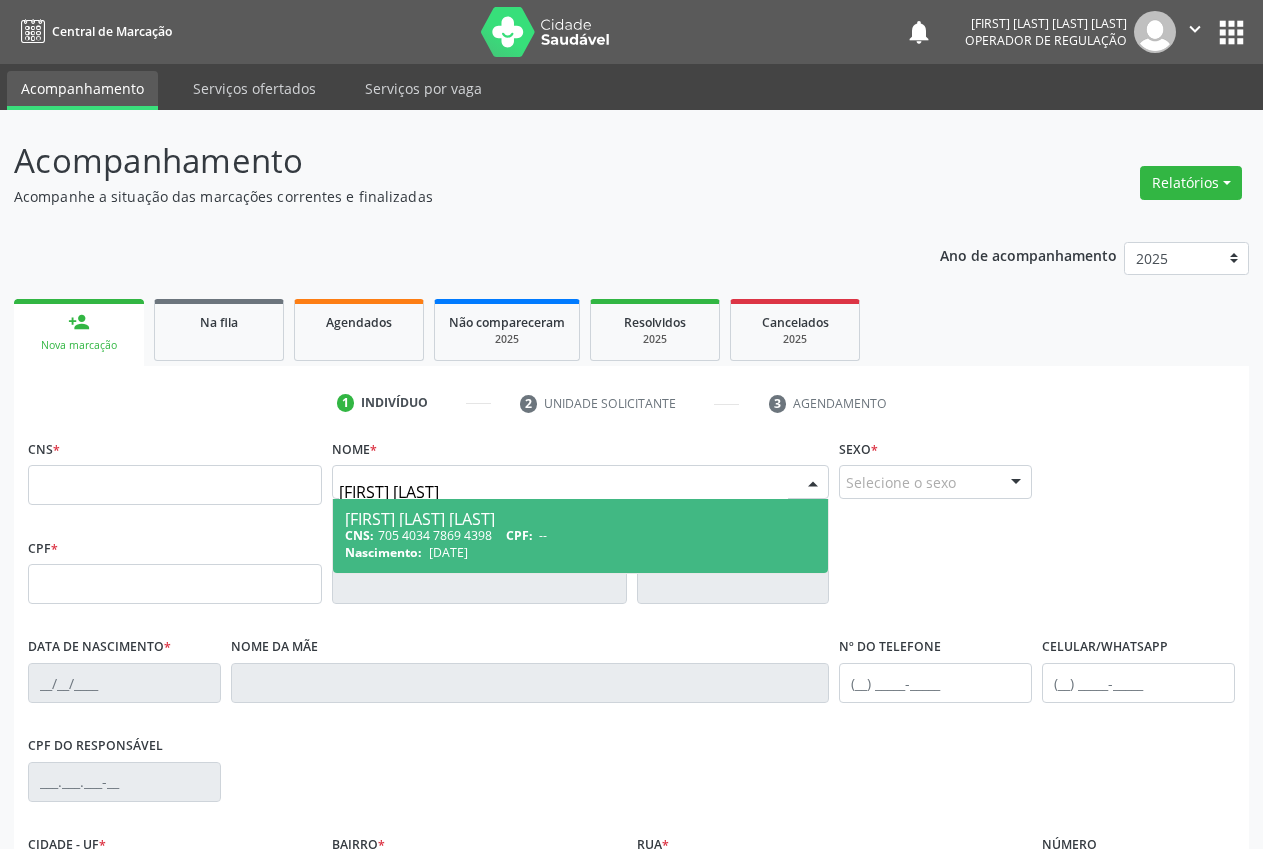 click on "[DATE]" at bounding box center (448, 552) 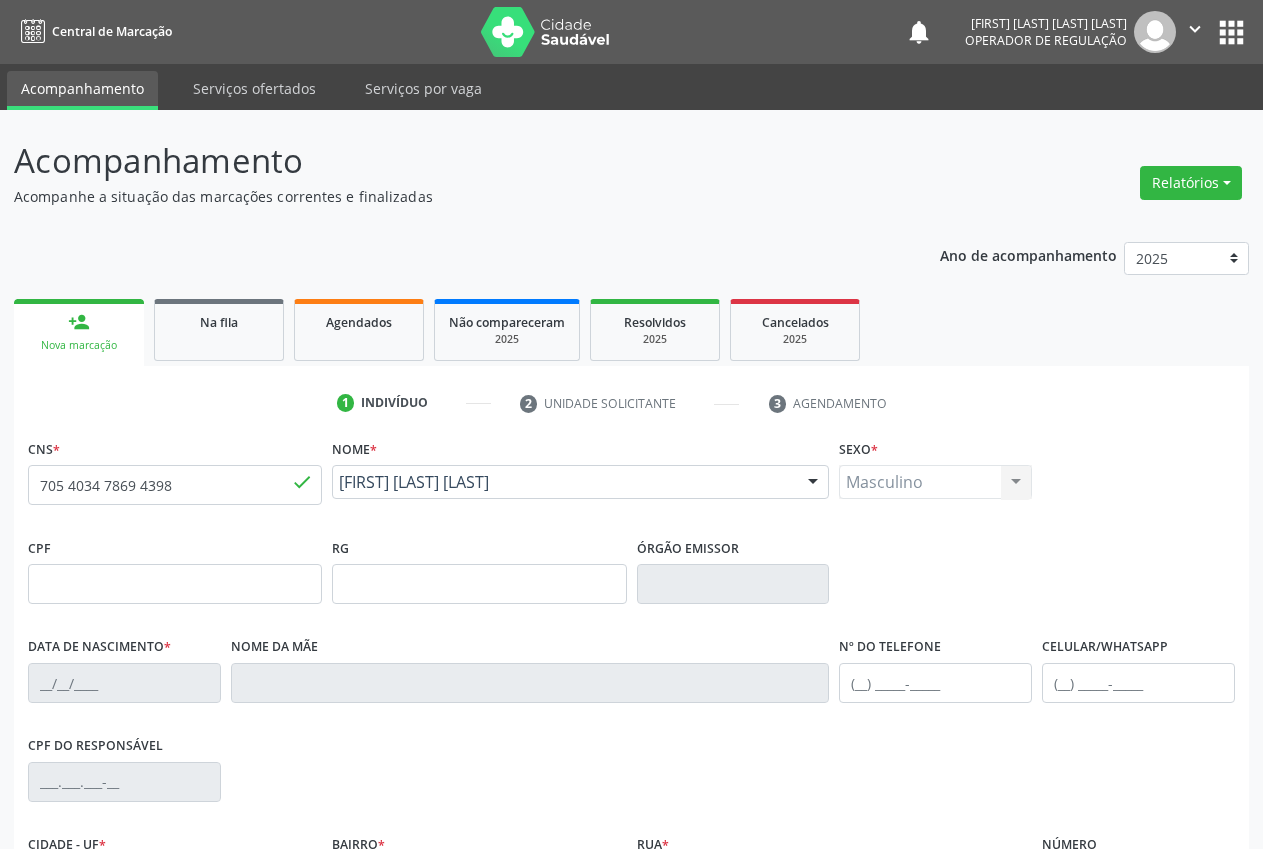 type on "[DATE]" 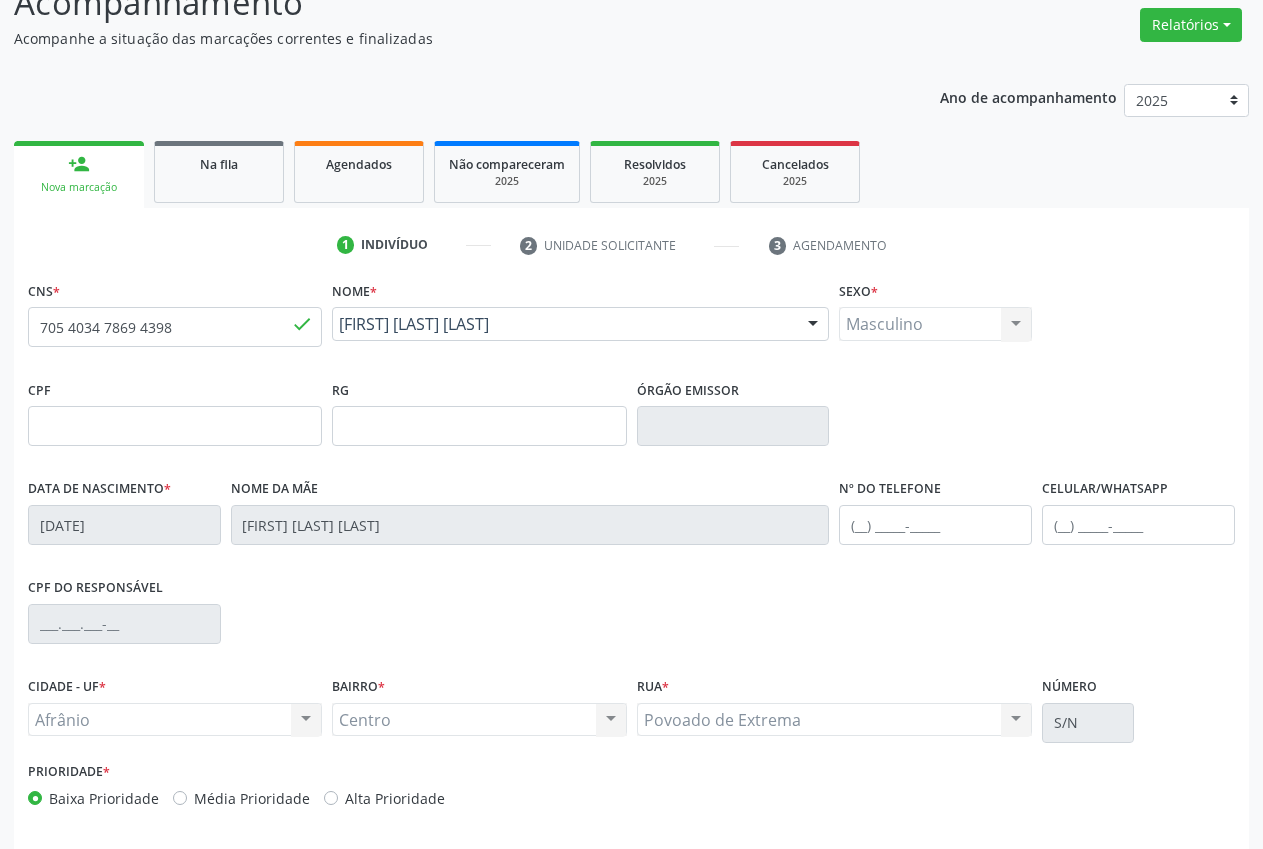 scroll, scrollTop: 235, scrollLeft: 0, axis: vertical 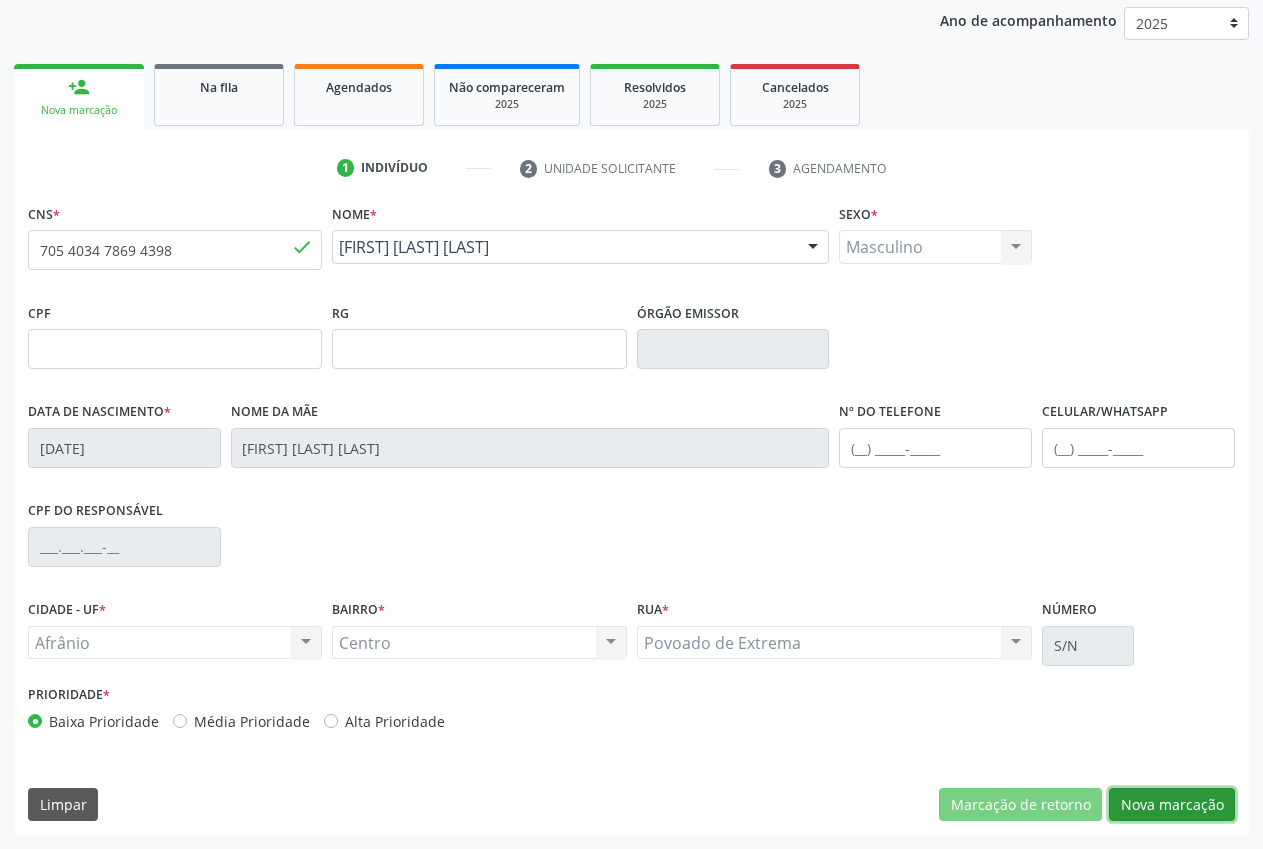 click on "Nova marcação" at bounding box center (1172, 805) 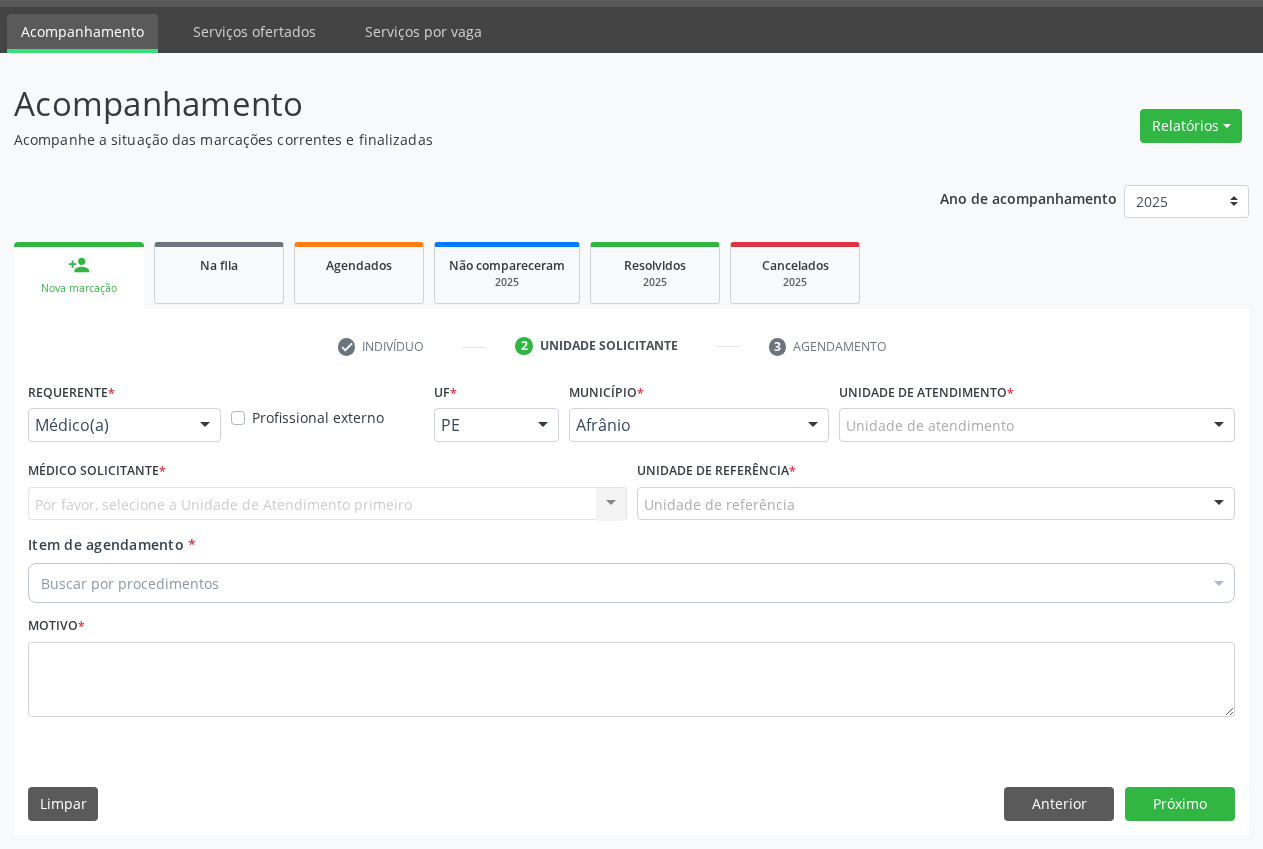 scroll, scrollTop: 57, scrollLeft: 0, axis: vertical 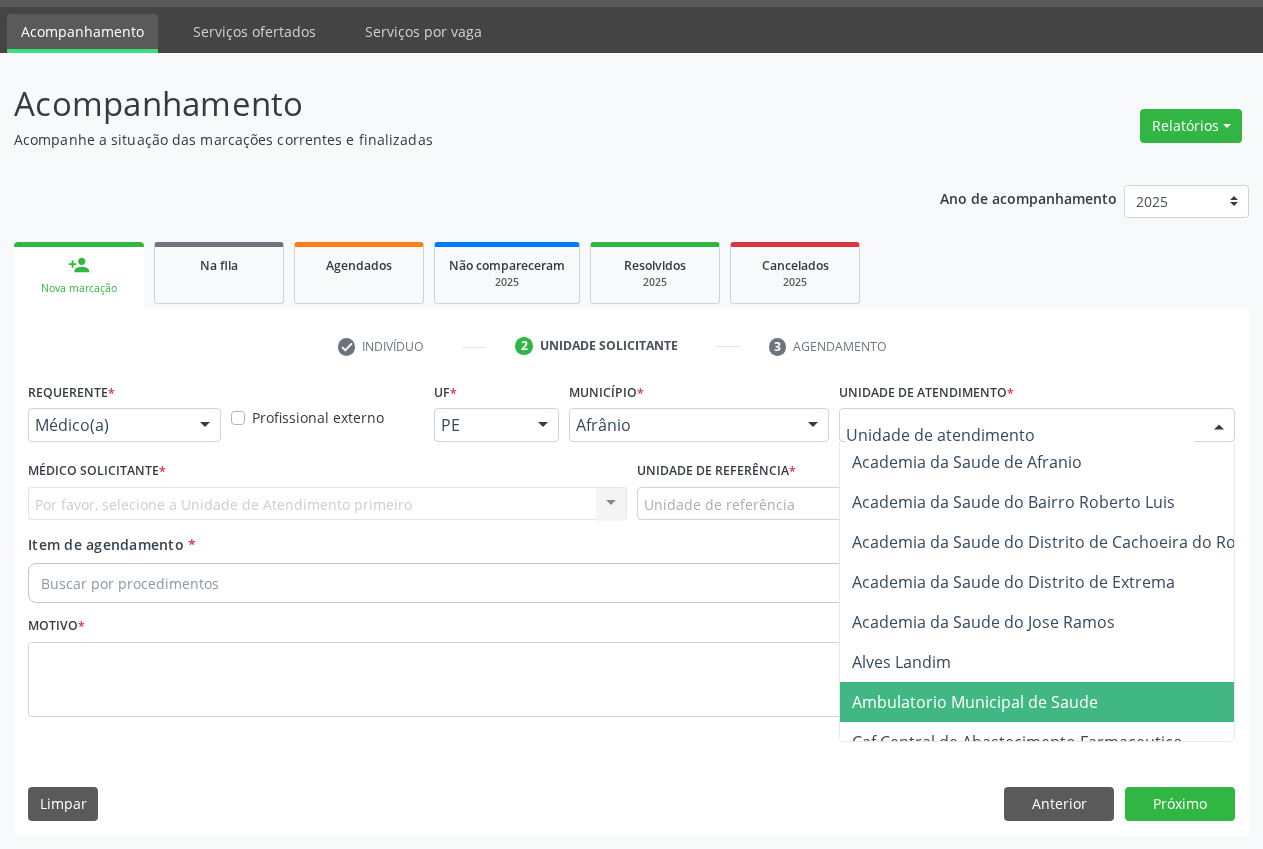 click on "Ambulatorio Municipal de Saude" at bounding box center (975, 702) 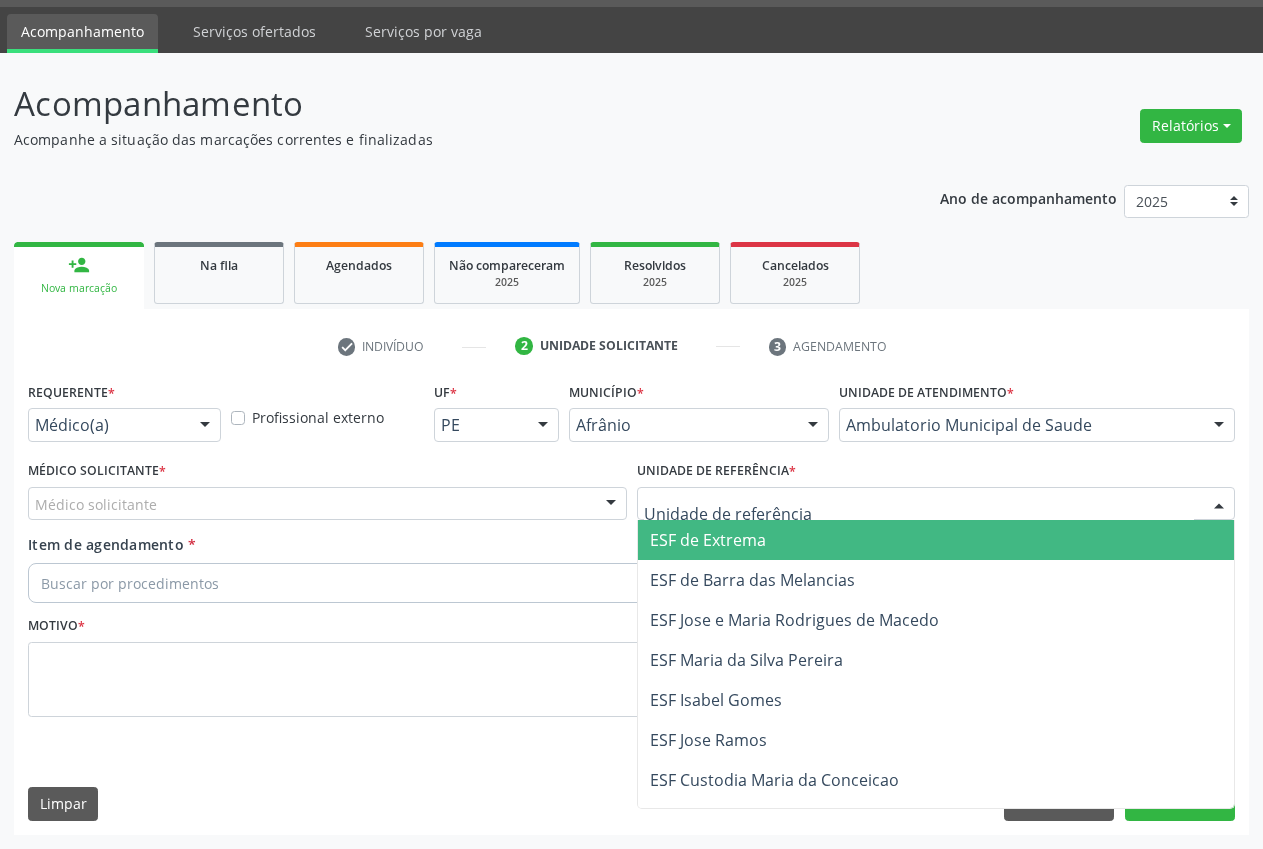 click on "ESF de Extrema" at bounding box center (708, 540) 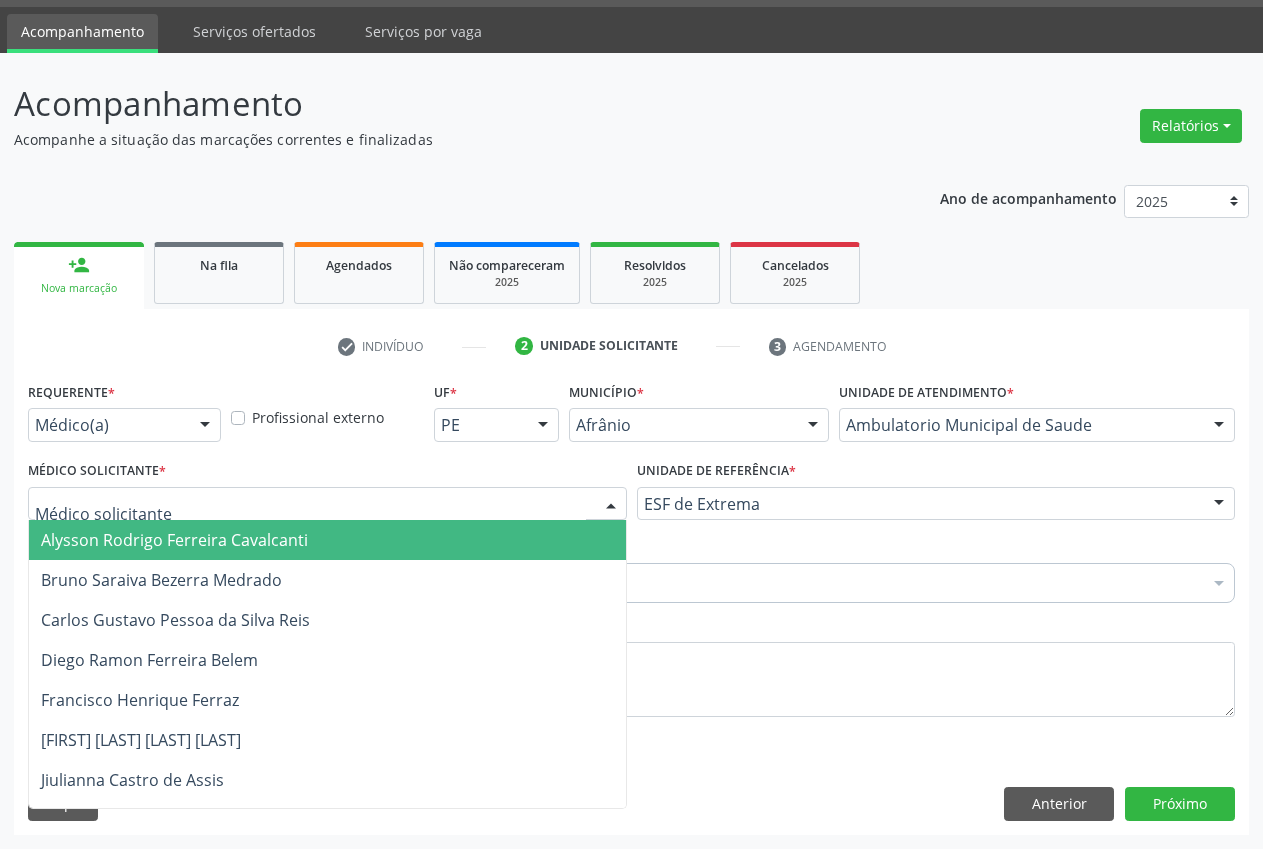 click at bounding box center (327, 504) 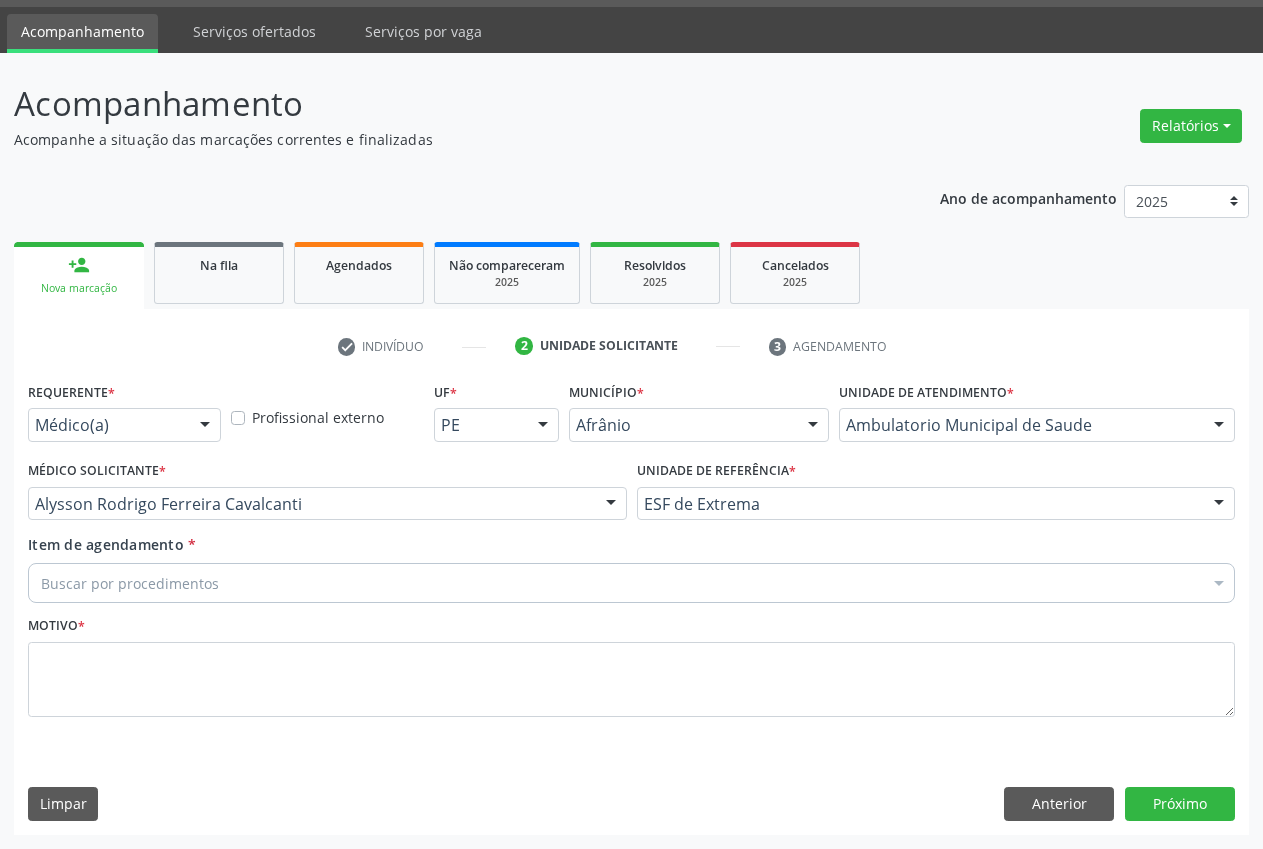 click on "Buscar por procedimentos" at bounding box center (631, 583) 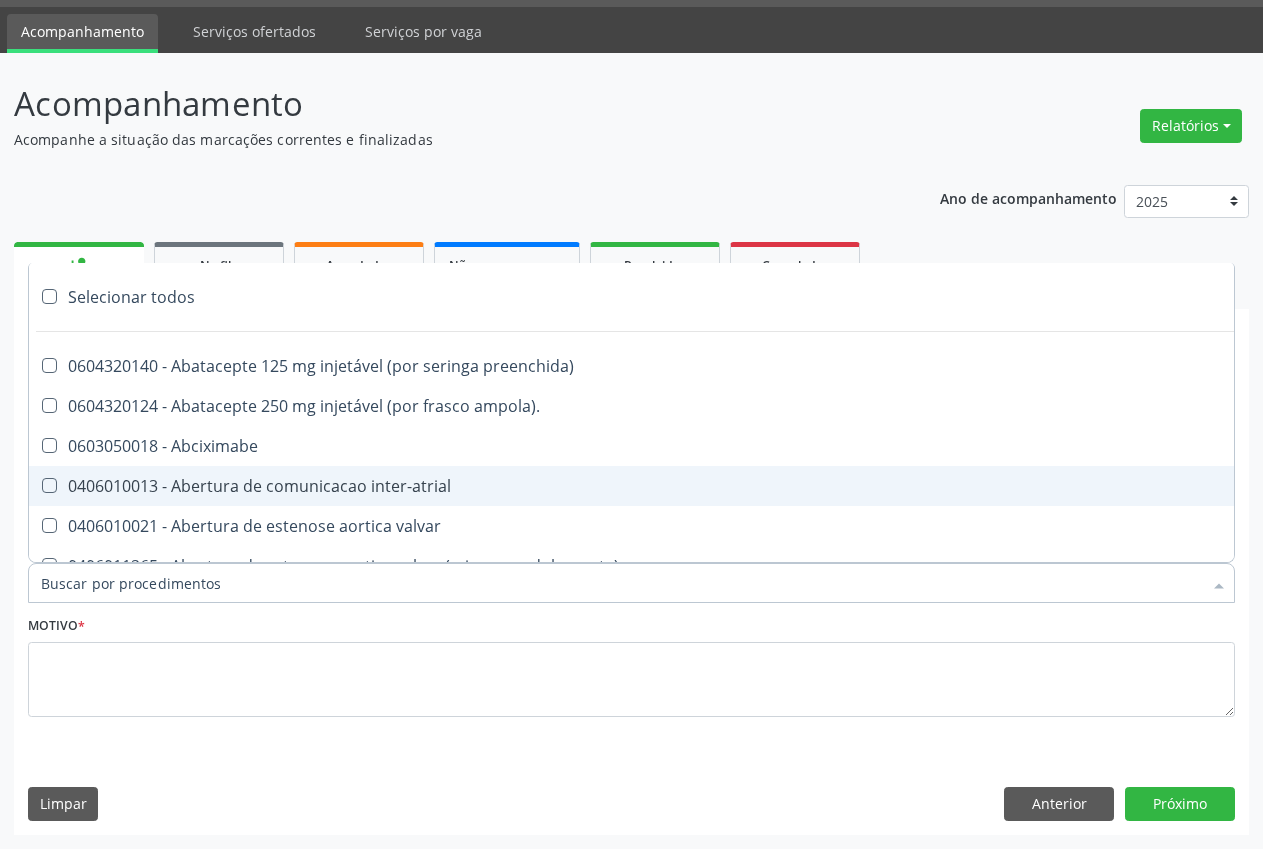 click on "Item de agendamento
*" at bounding box center (621, 583) 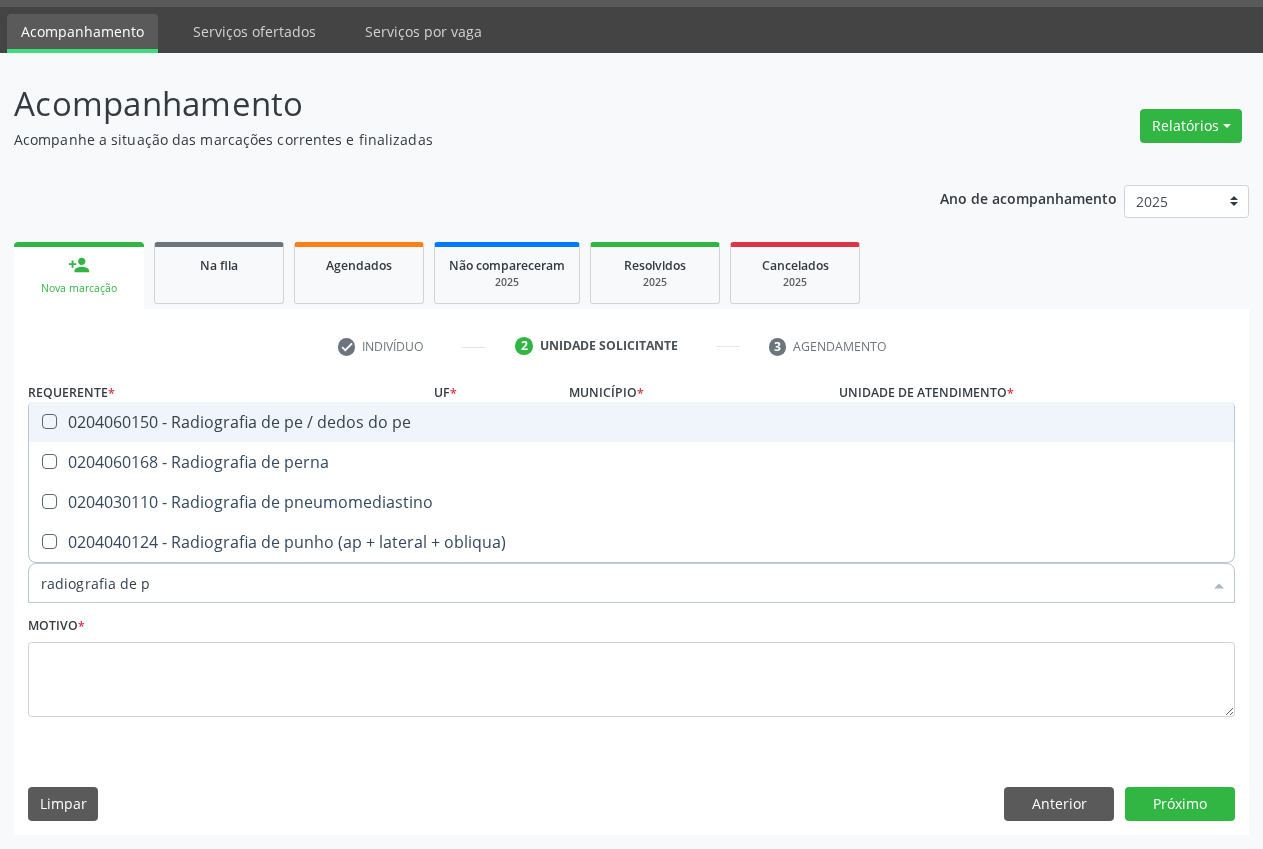 type on "radiografia de pu" 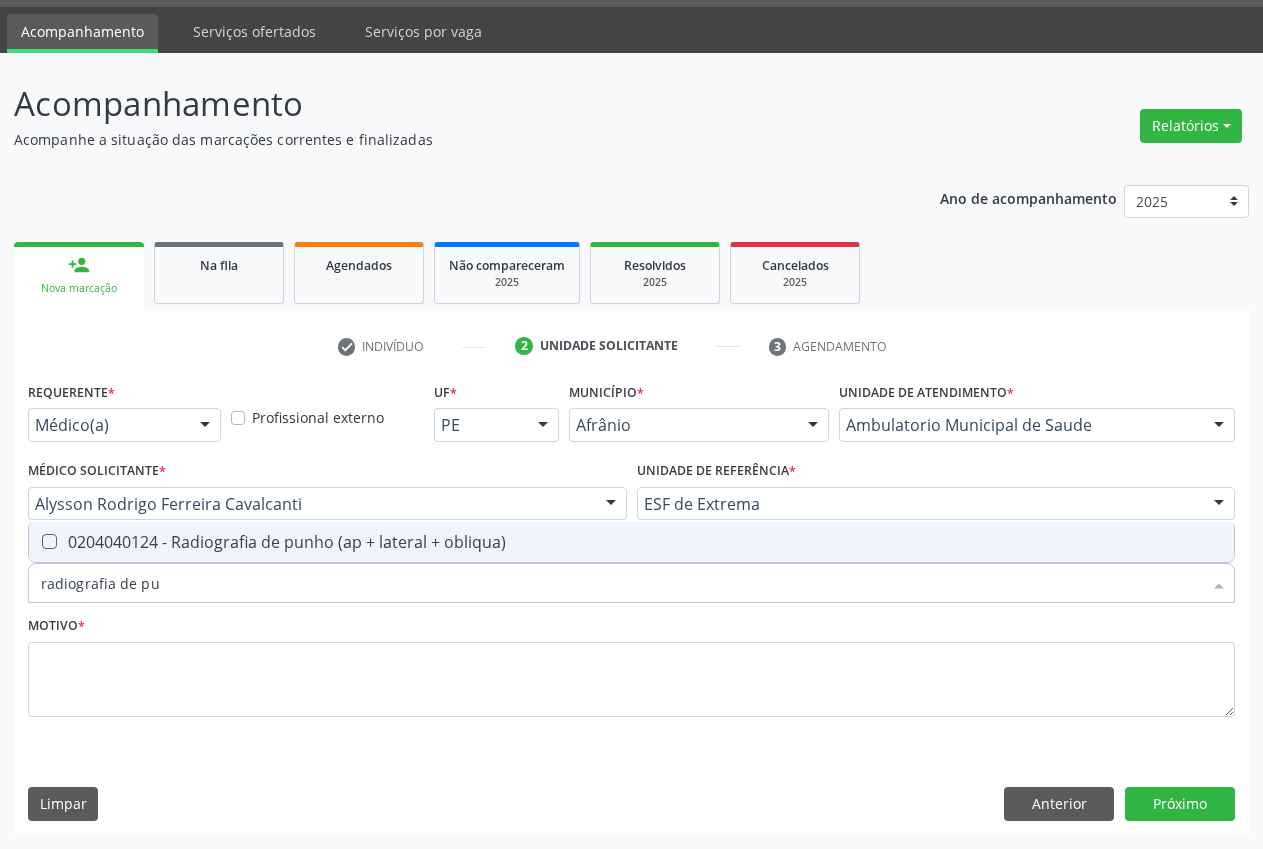 click on "0204040124 - Radiografia de punho (ap + lateral + obliqua)" at bounding box center [631, 542] 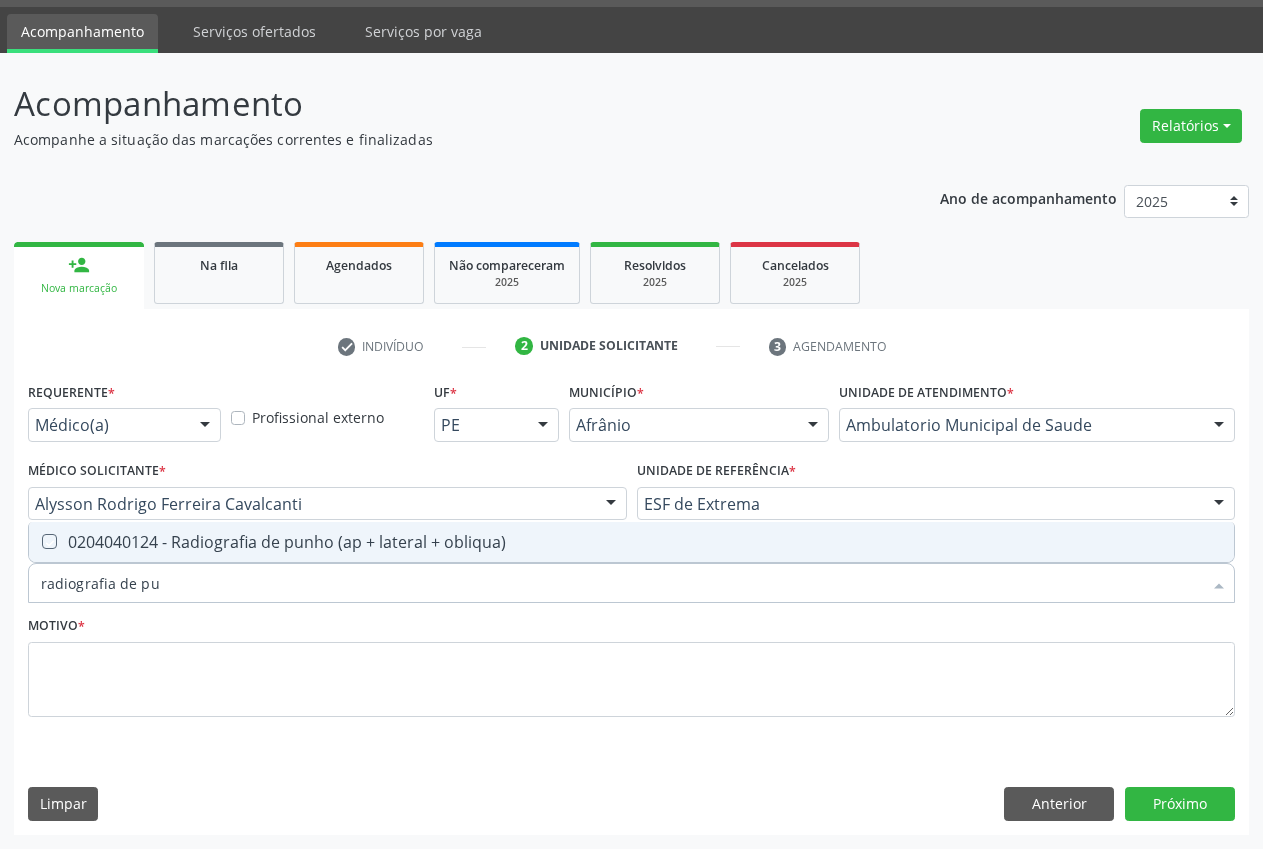checkbox on "true" 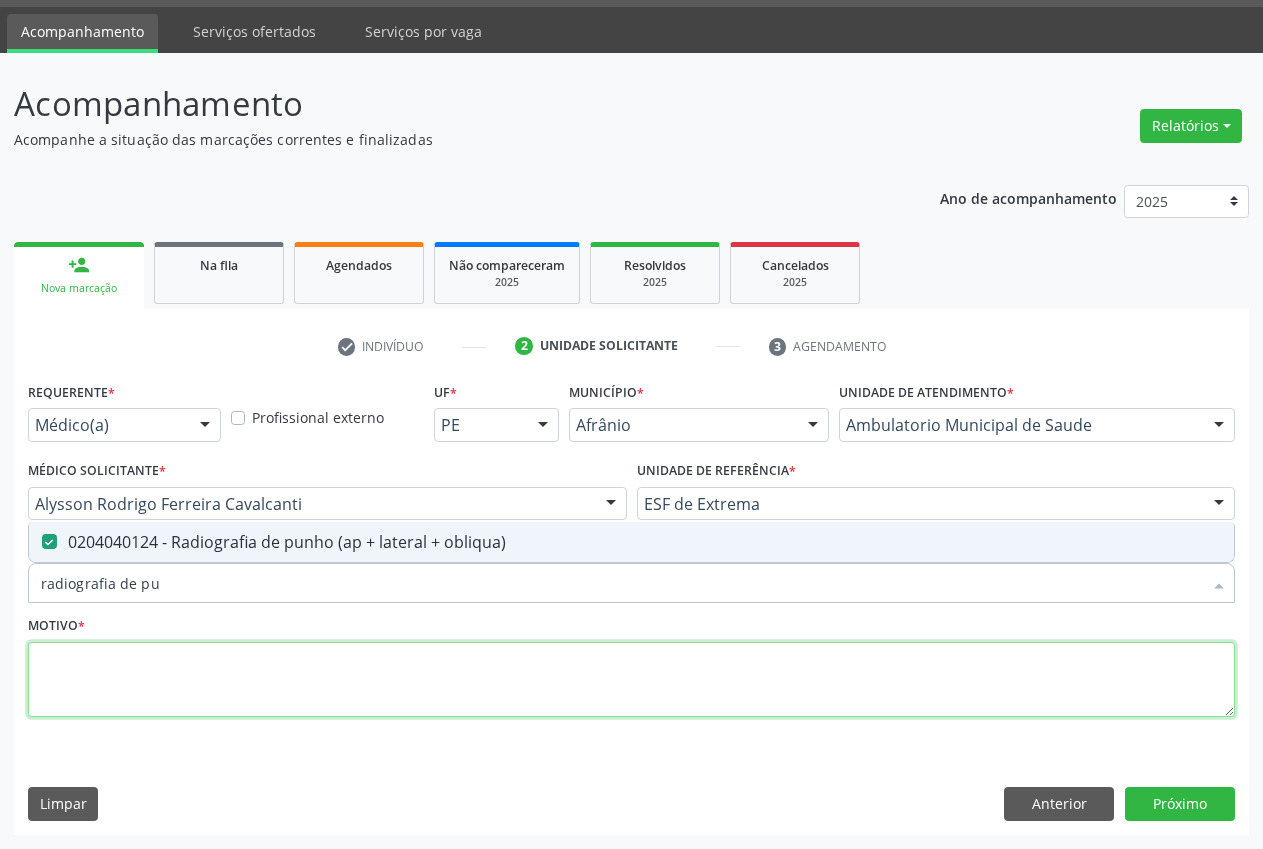 click at bounding box center [631, 680] 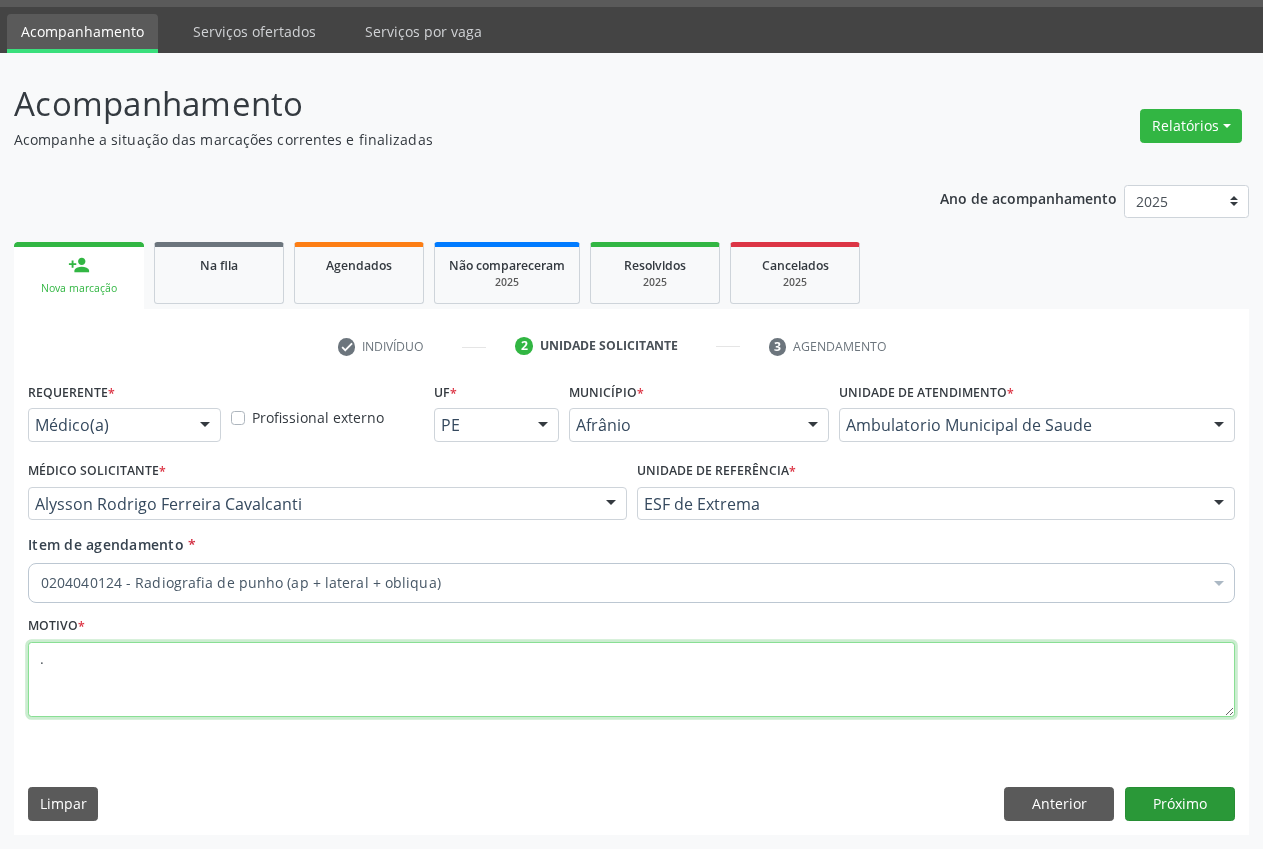type on "." 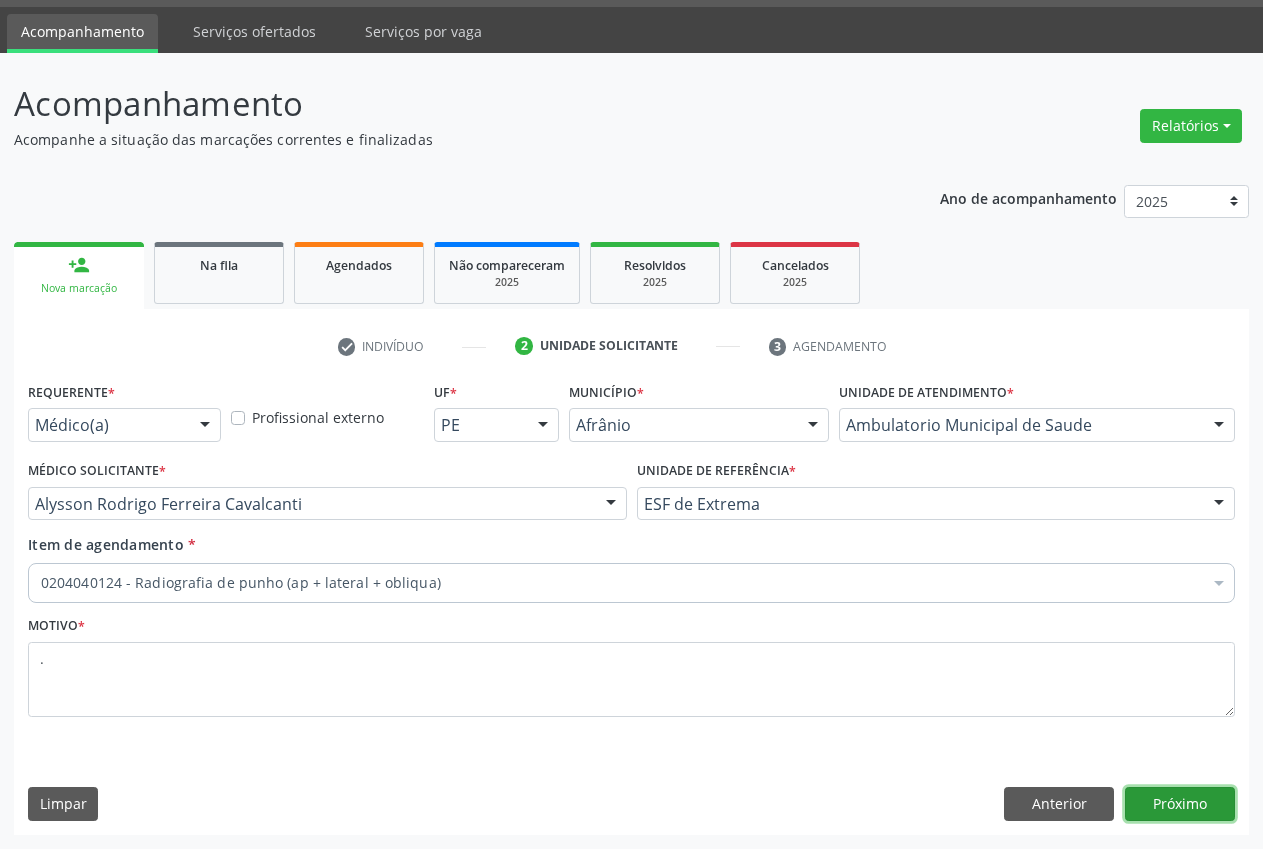 click on "Próximo" at bounding box center (1180, 804) 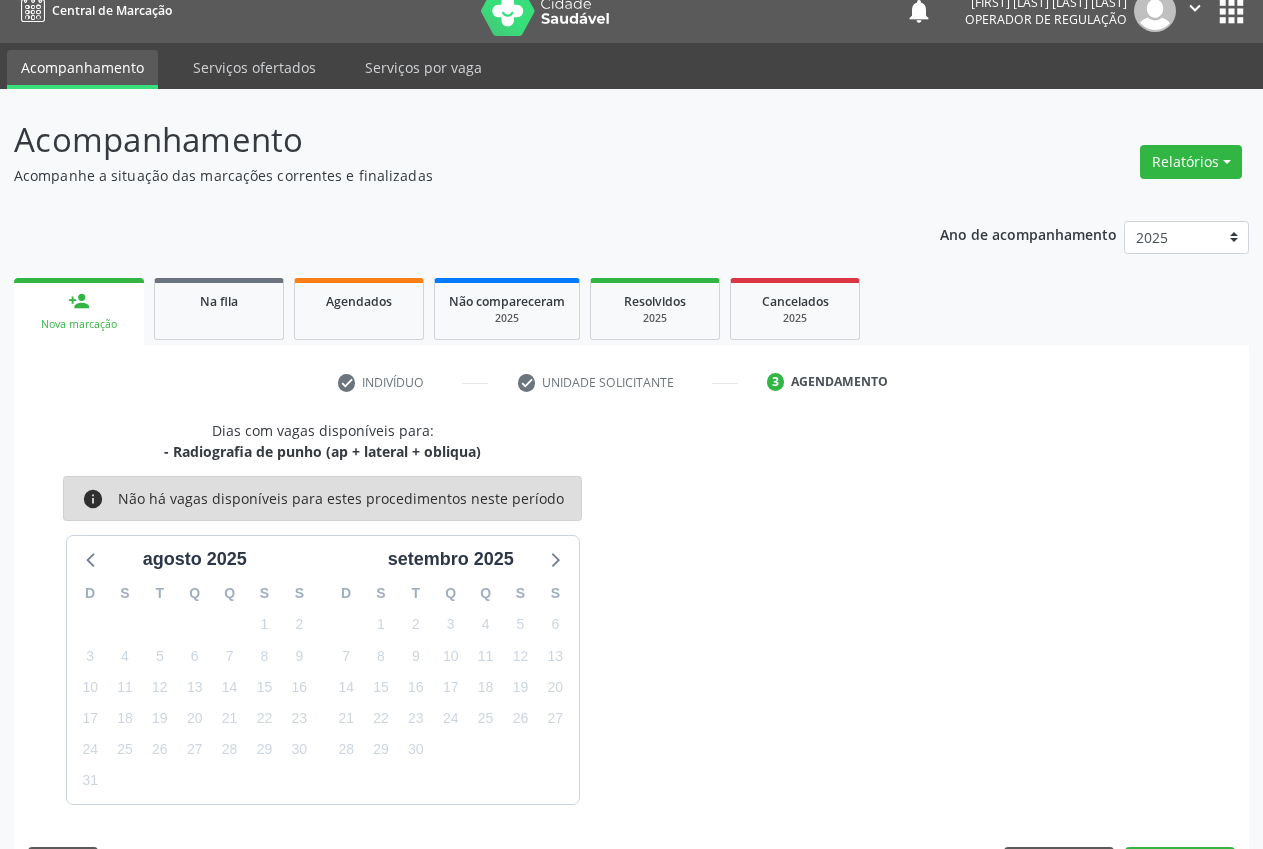 scroll, scrollTop: 57, scrollLeft: 0, axis: vertical 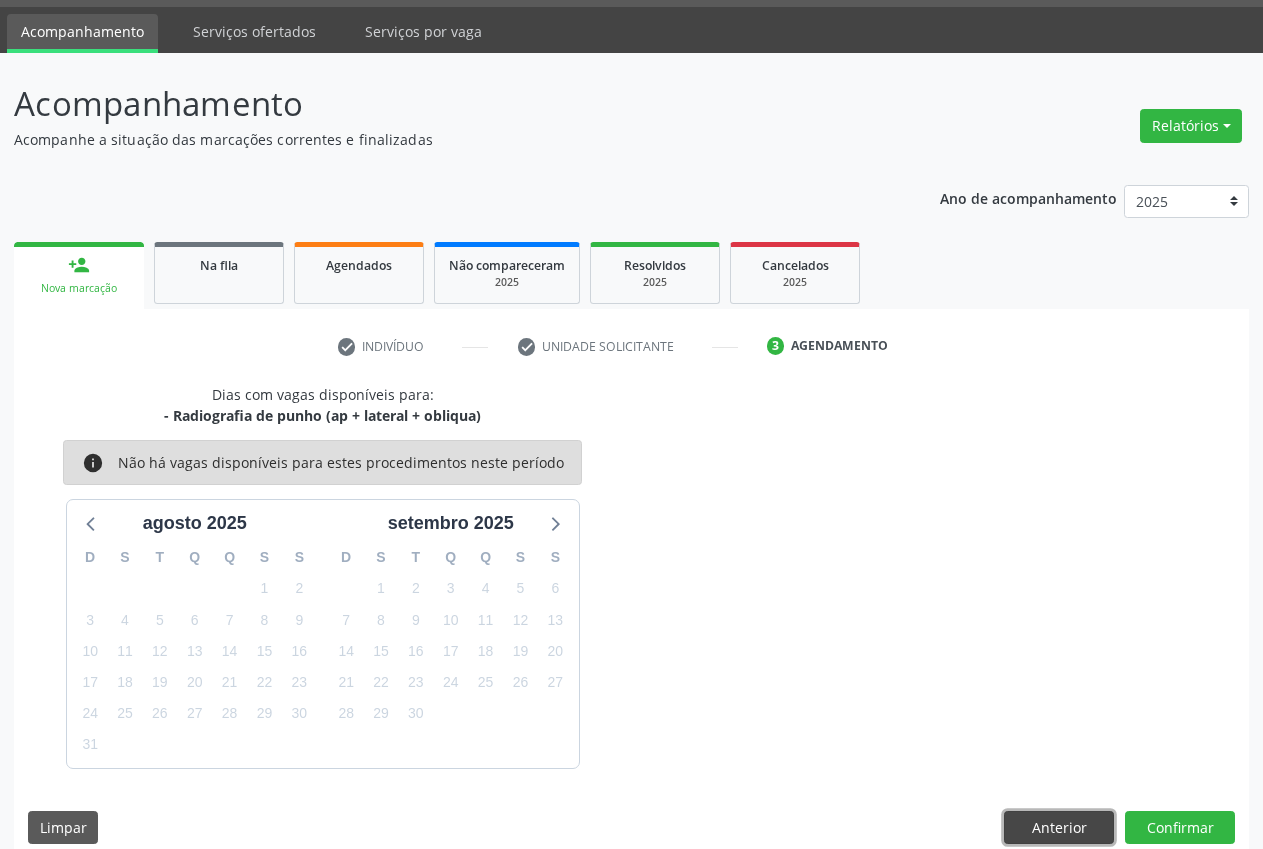 click on "Anterior" at bounding box center [1059, 828] 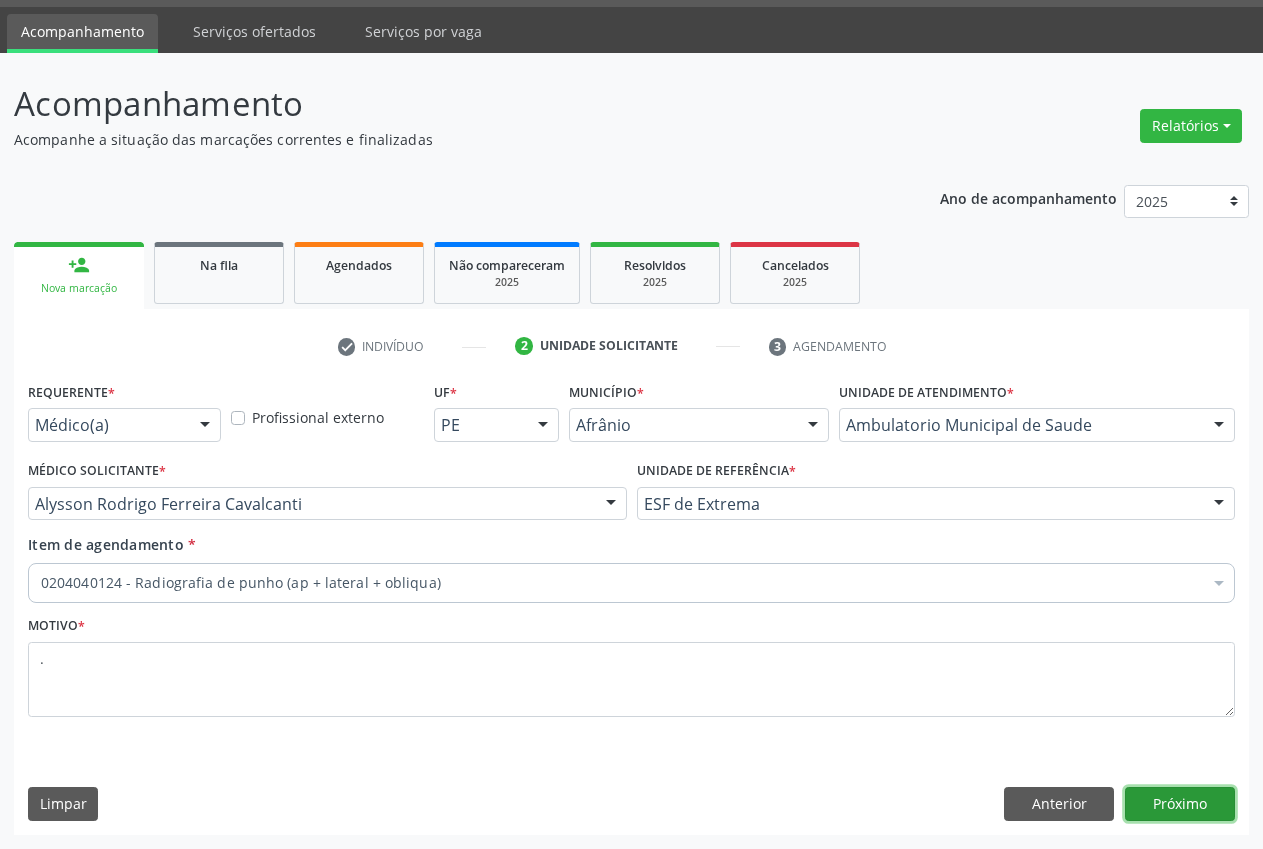 click on "Próximo" at bounding box center [1180, 804] 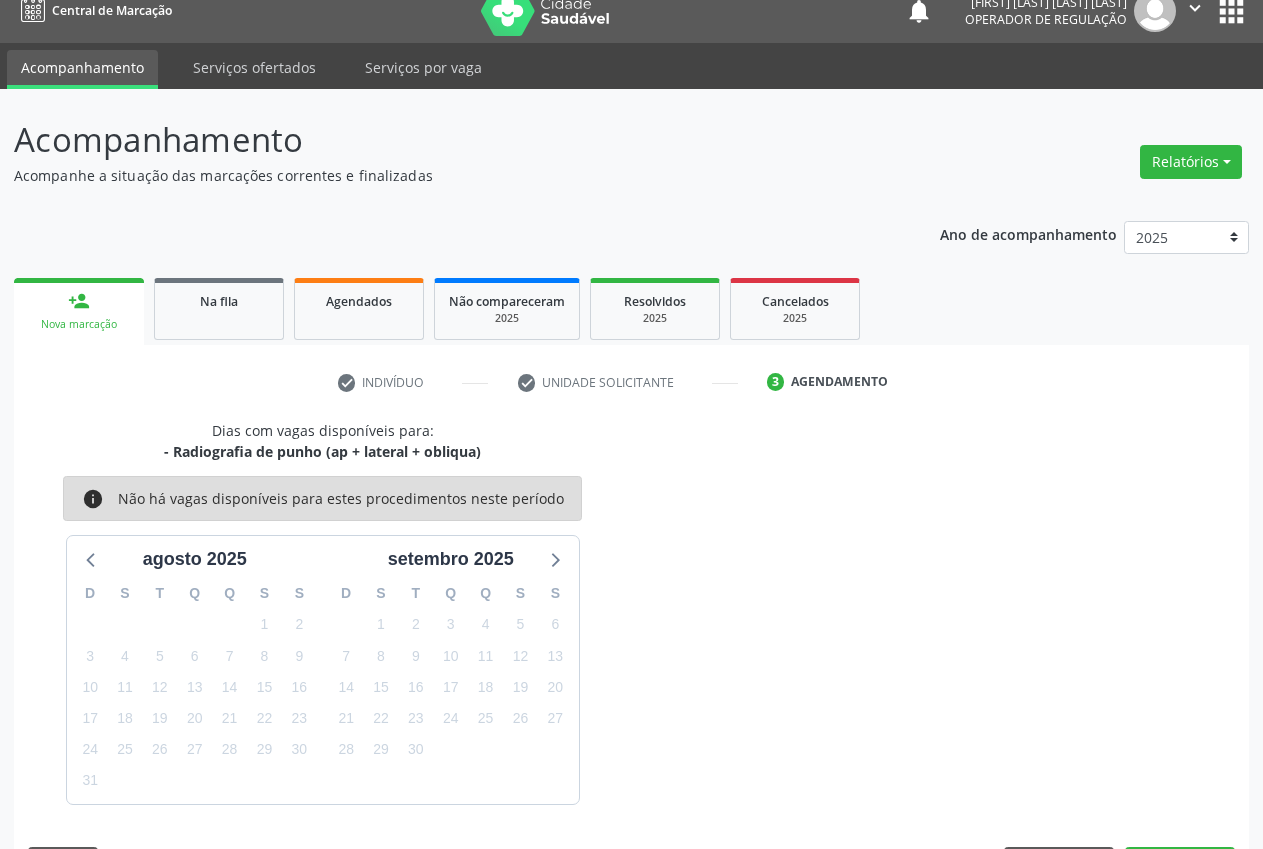 scroll, scrollTop: 57, scrollLeft: 0, axis: vertical 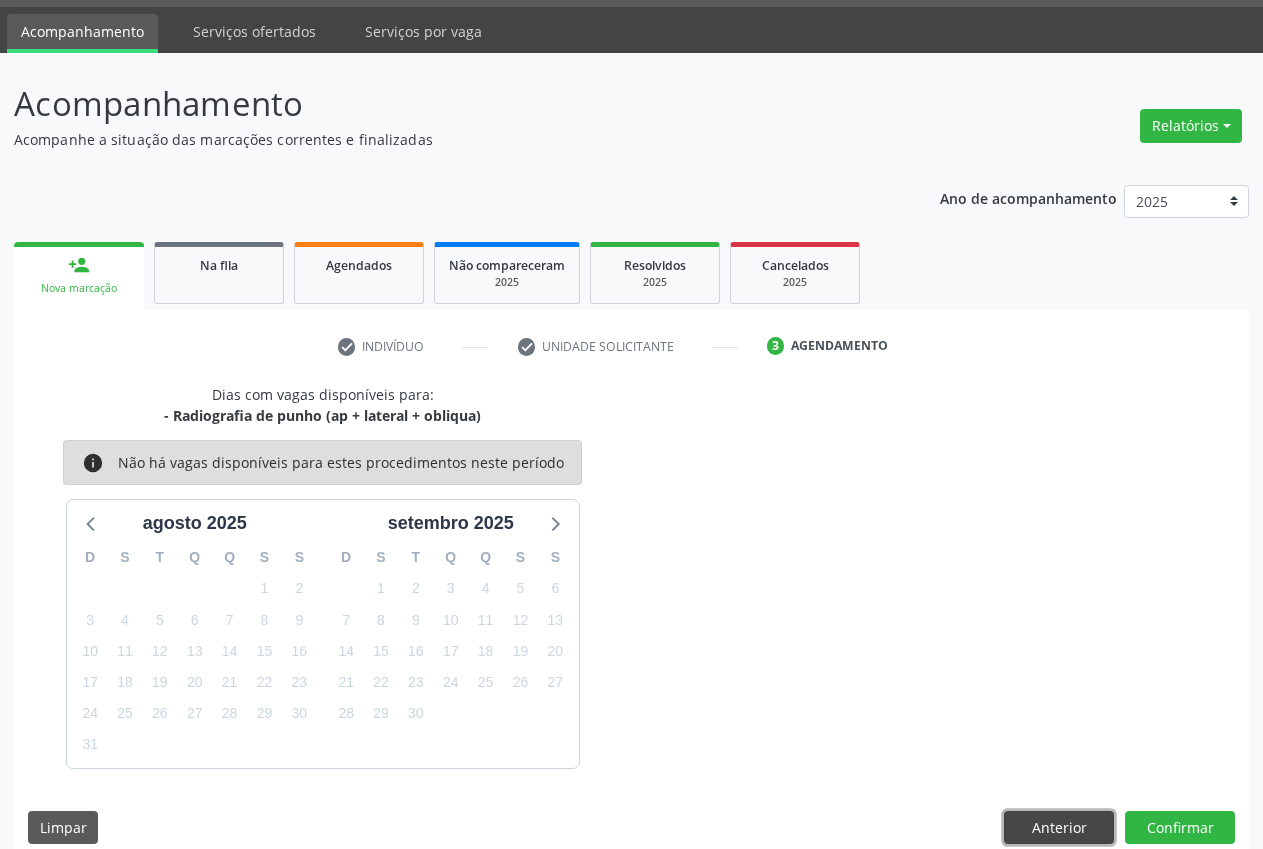 click on "Anterior" at bounding box center [1059, 828] 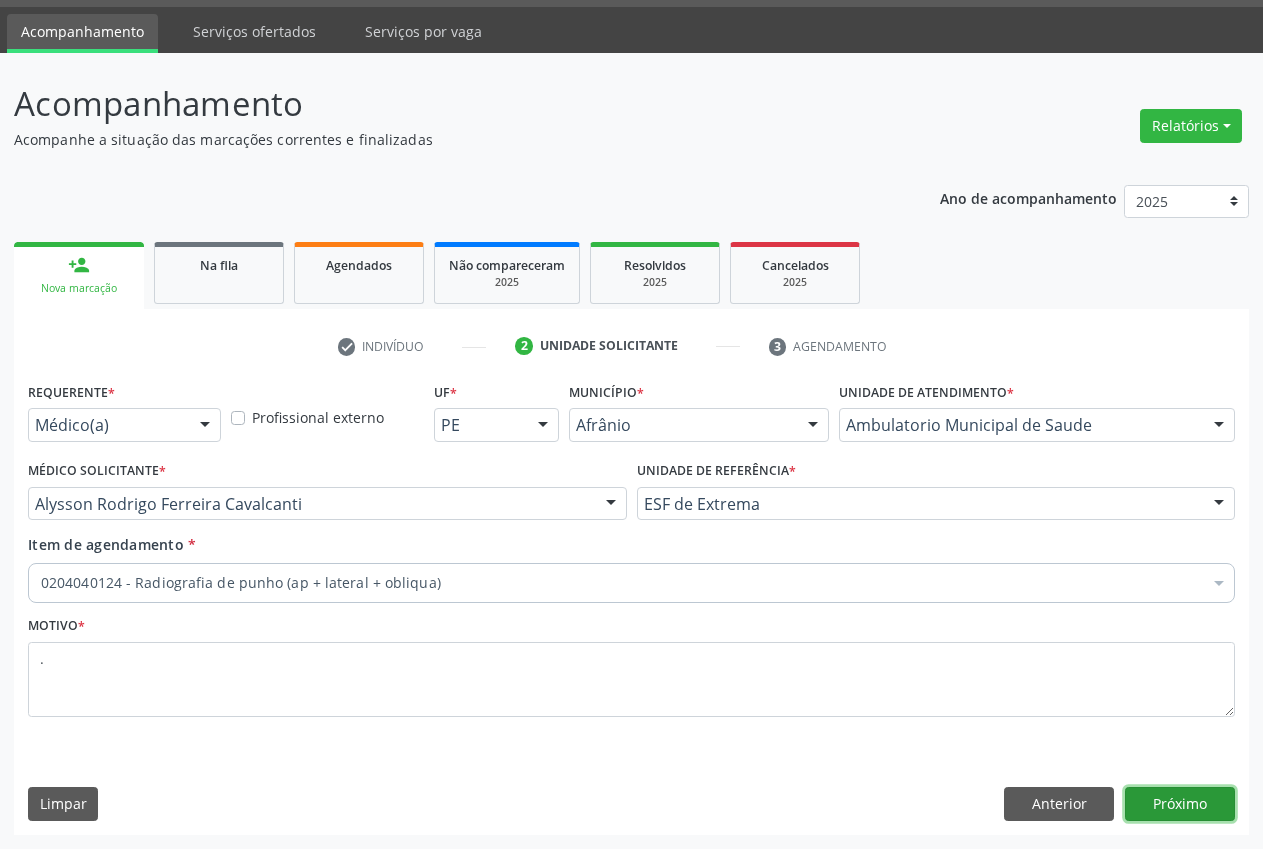 click on "Próximo" at bounding box center (1180, 804) 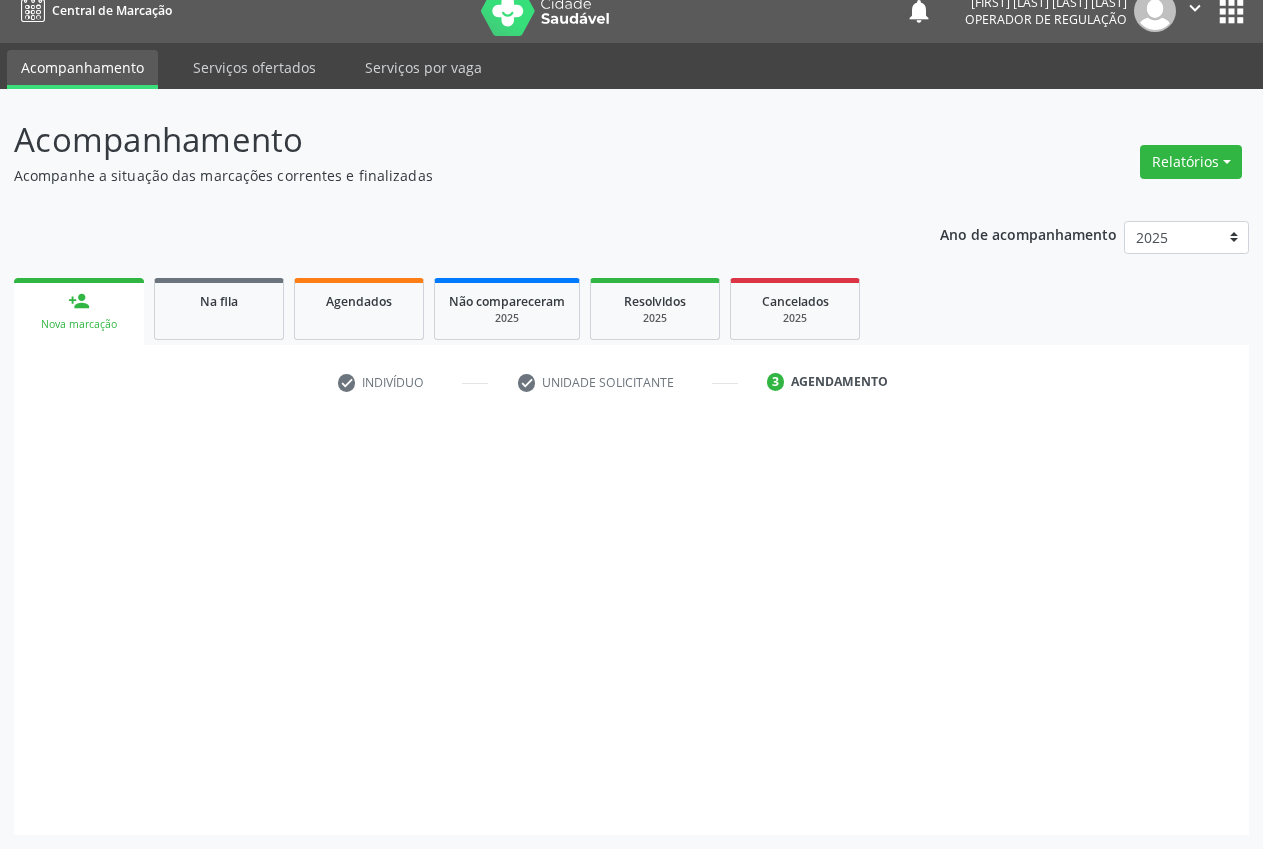 scroll, scrollTop: 21, scrollLeft: 0, axis: vertical 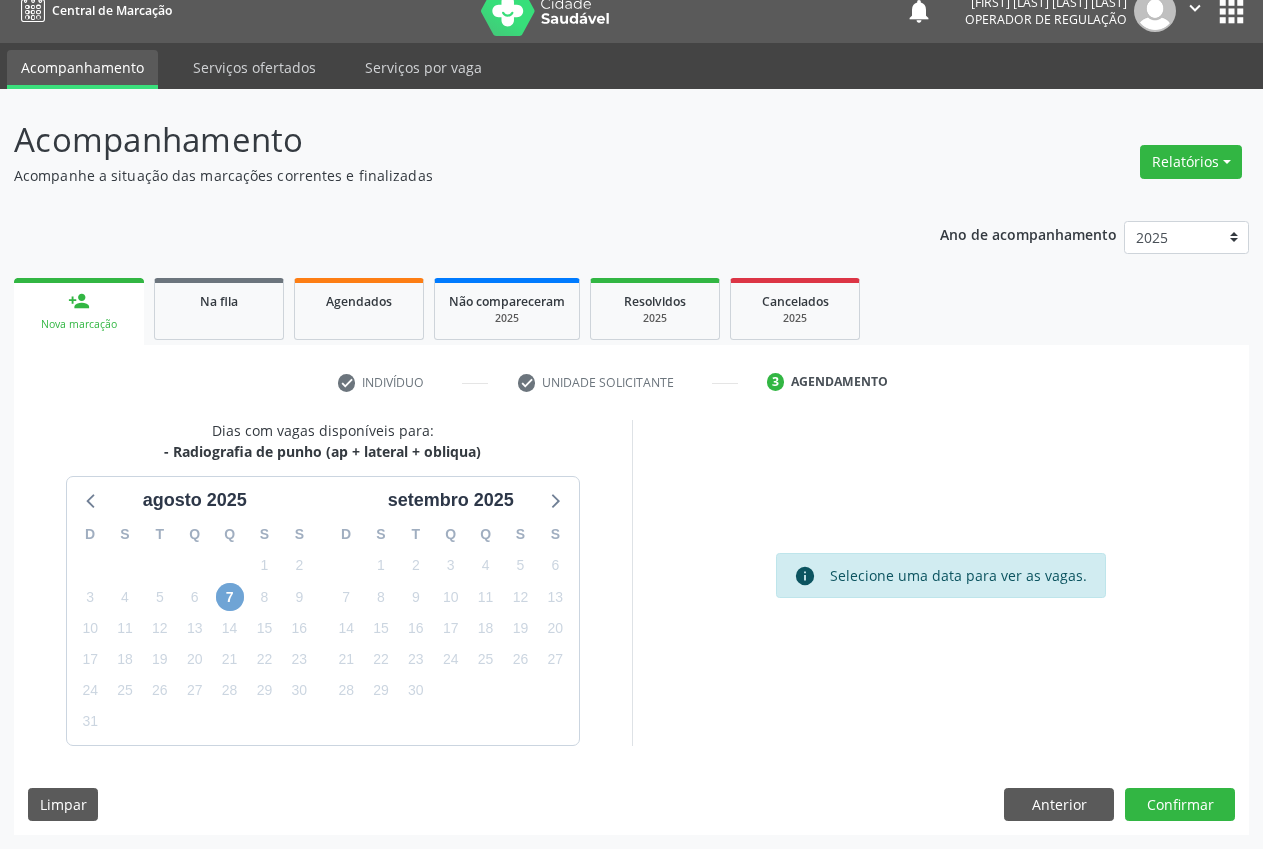 click on "7" at bounding box center [230, 597] 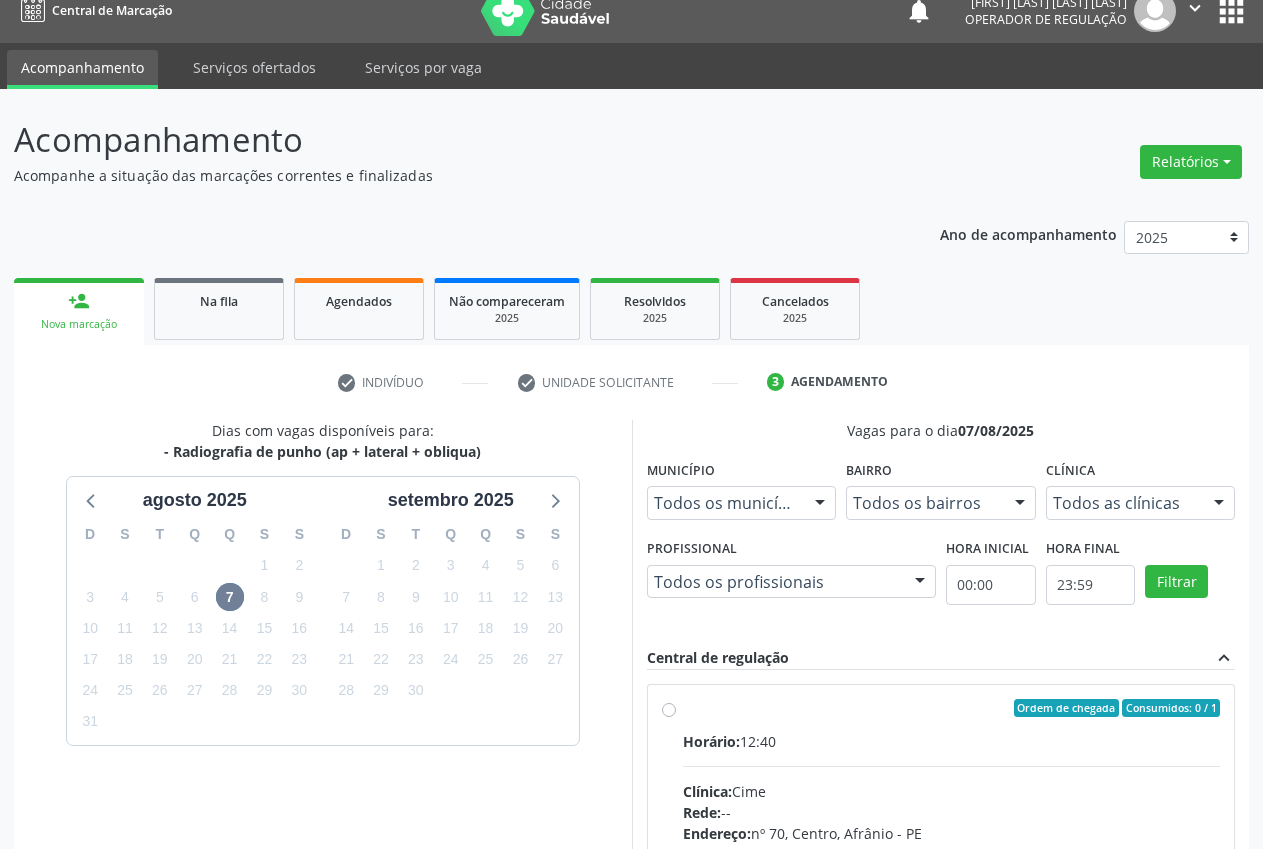 drag, startPoint x: 1179, startPoint y: 507, endPoint x: 1184, endPoint y: 527, distance: 20.615528 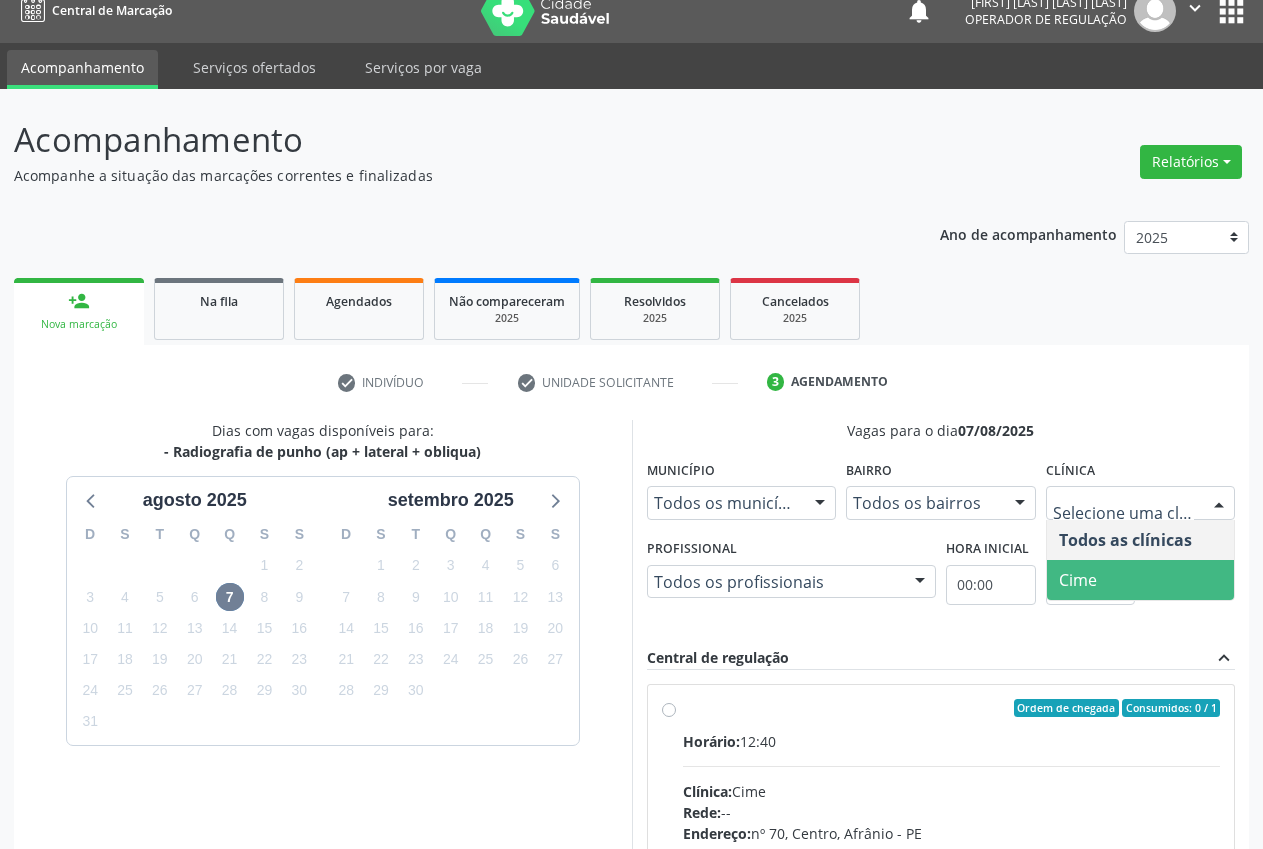 click on "23:59" at bounding box center (1091, 585) 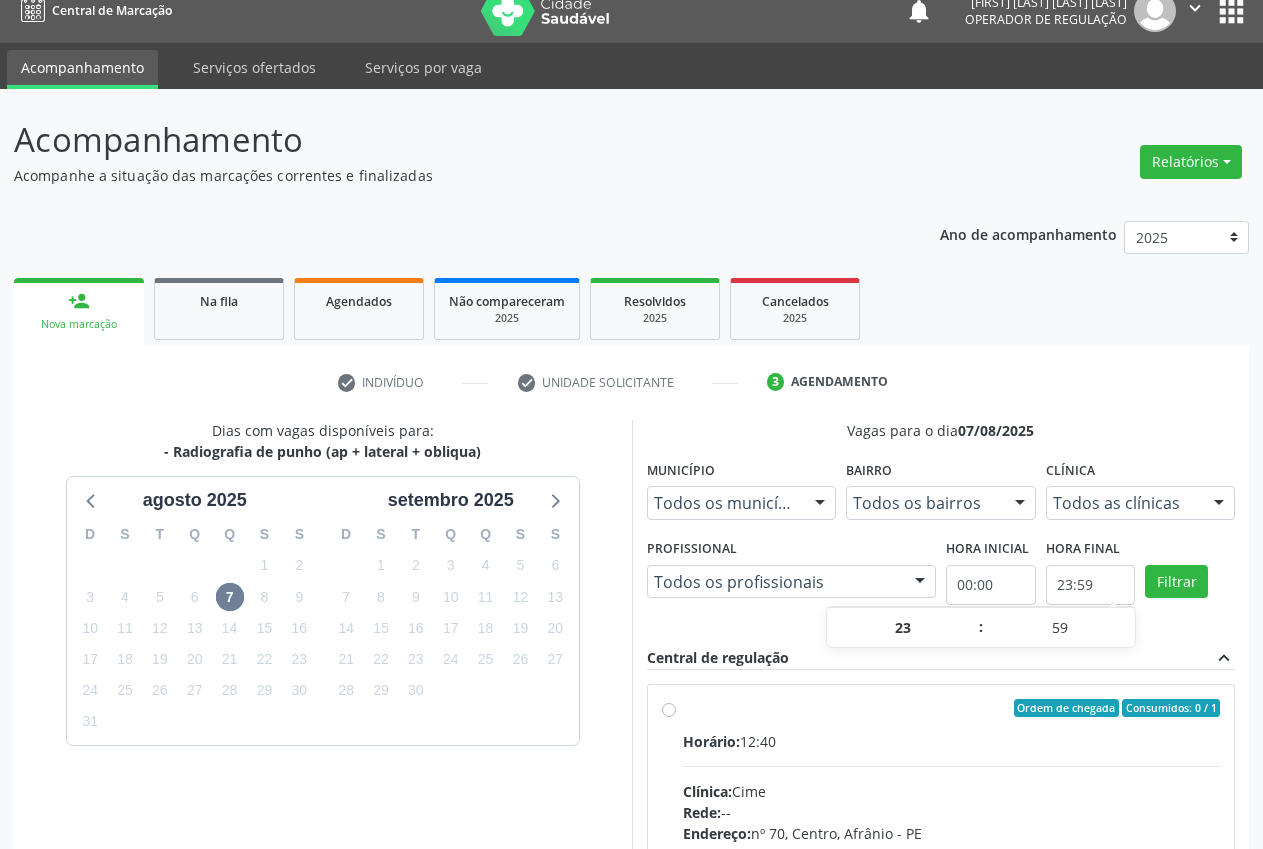 click on "Todos as clínicas         Todos as clínicas   Cime
Nenhum resultado encontrado para: "   "
Não há nenhuma opção para ser exibida." at bounding box center [1141, 503] 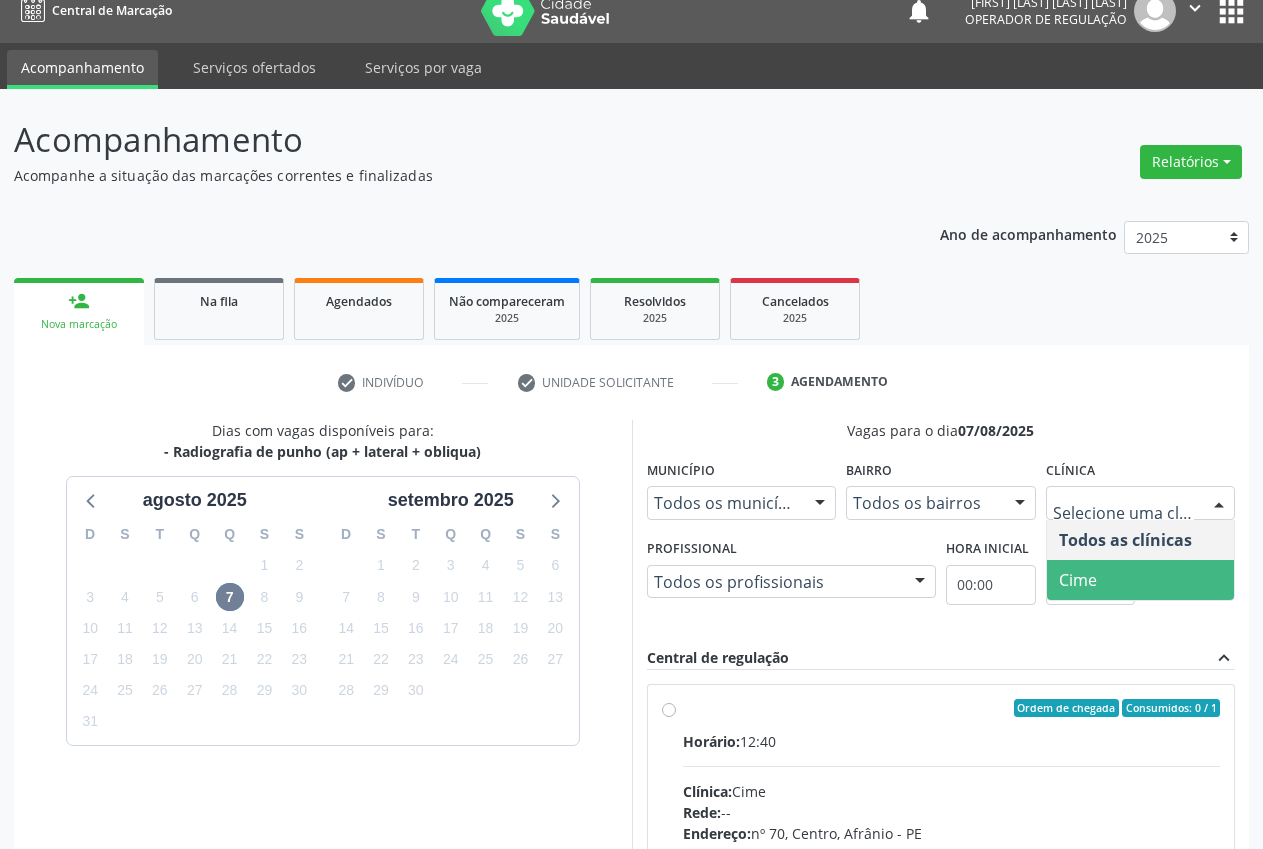 click on "Cime" at bounding box center (1141, 580) 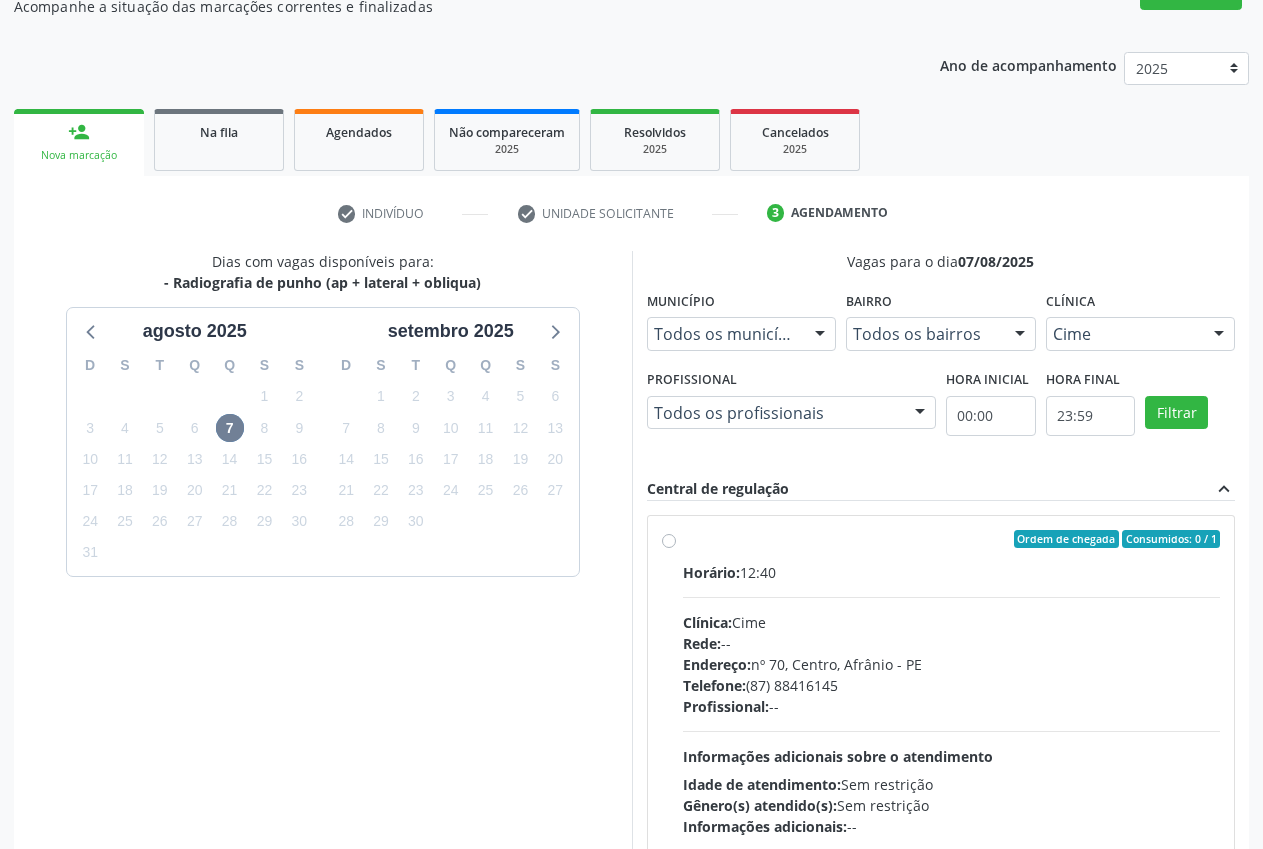 scroll, scrollTop: 310, scrollLeft: 0, axis: vertical 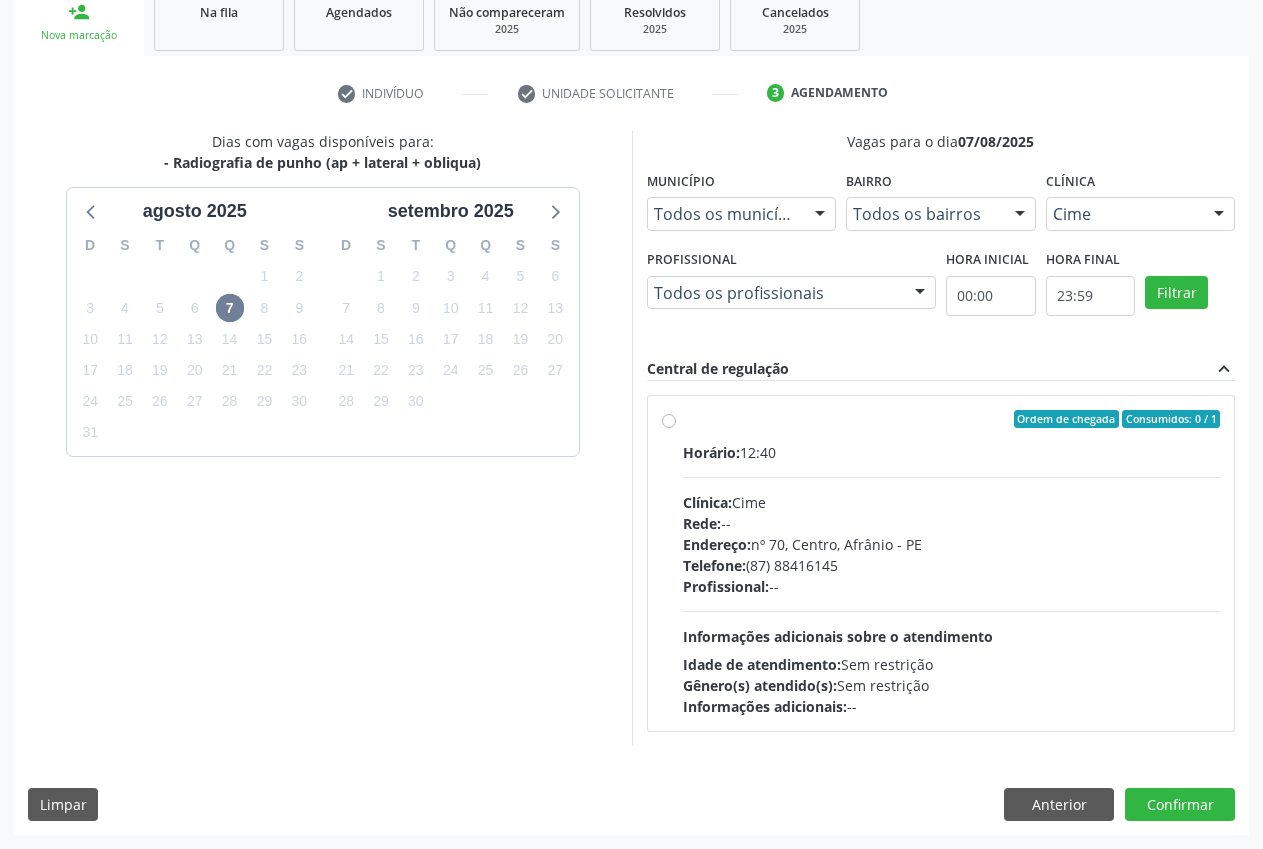 click on "Ordem de chegada
Consumidos: 0 / 1" at bounding box center (952, 419) 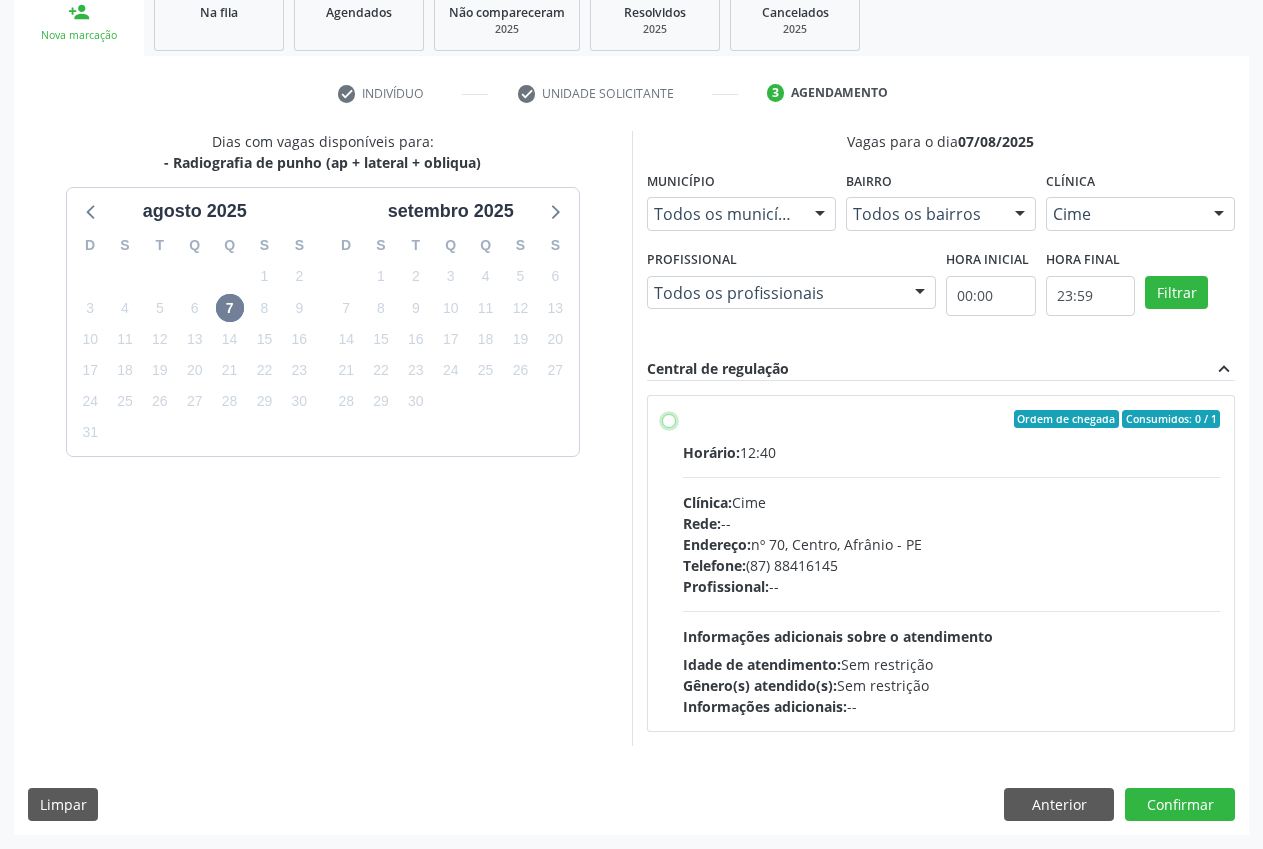 click on "Ordem de chegada
Consumidos: 0 / 1
Horário:   12:40
Clínica:  Cime
Rede:
--
Endereço:   nº [NUMBER], Centro, [CITY] - [STATE]
Telefone:   [PHONE]
Profissional:
--
Informações adicionais sobre o atendimento
Idade de atendimento:
Sem restrição
Gênero(s) atendido(s):
Sem restrição
Informações adicionais:
--" at bounding box center (669, 419) 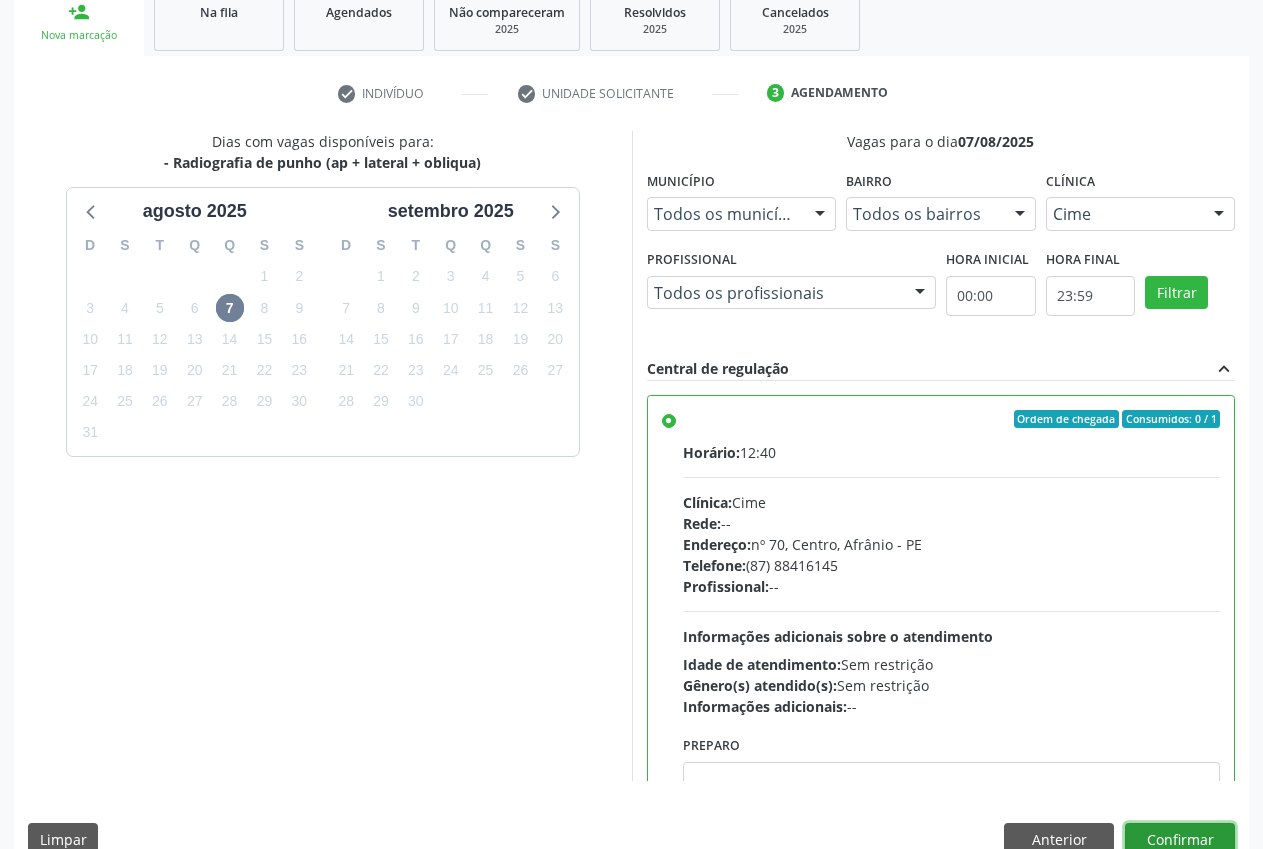 click on "Confirmar" at bounding box center (1180, 840) 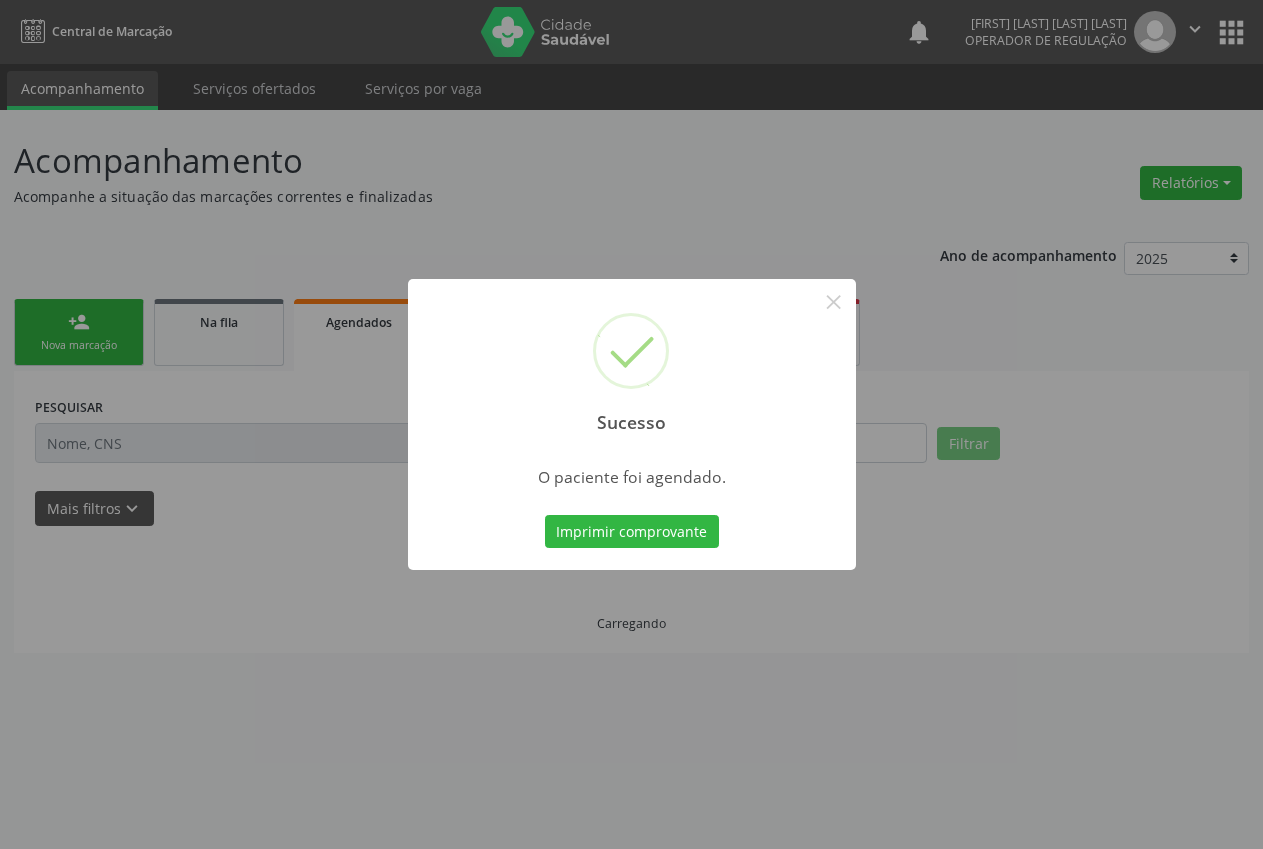 scroll, scrollTop: 0, scrollLeft: 0, axis: both 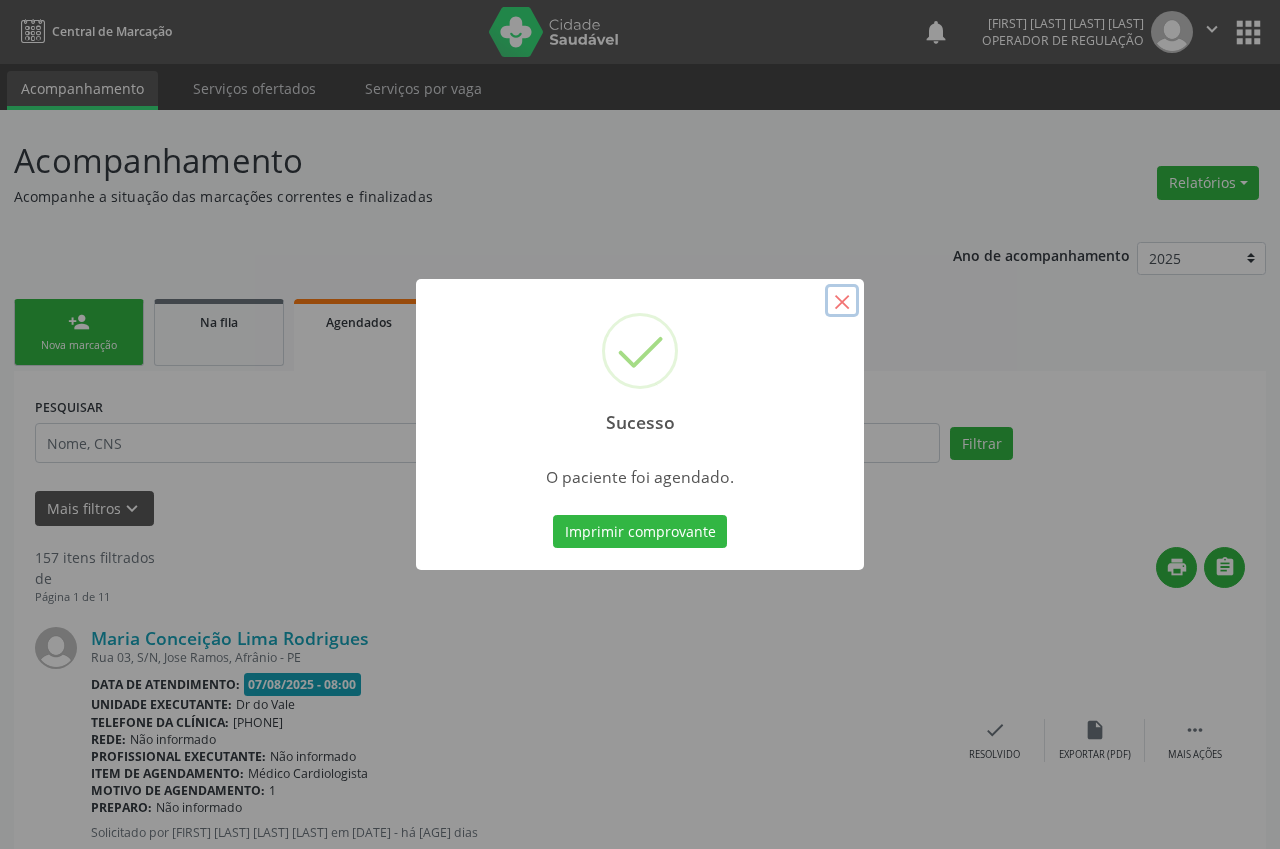 click on "×" at bounding box center [842, 301] 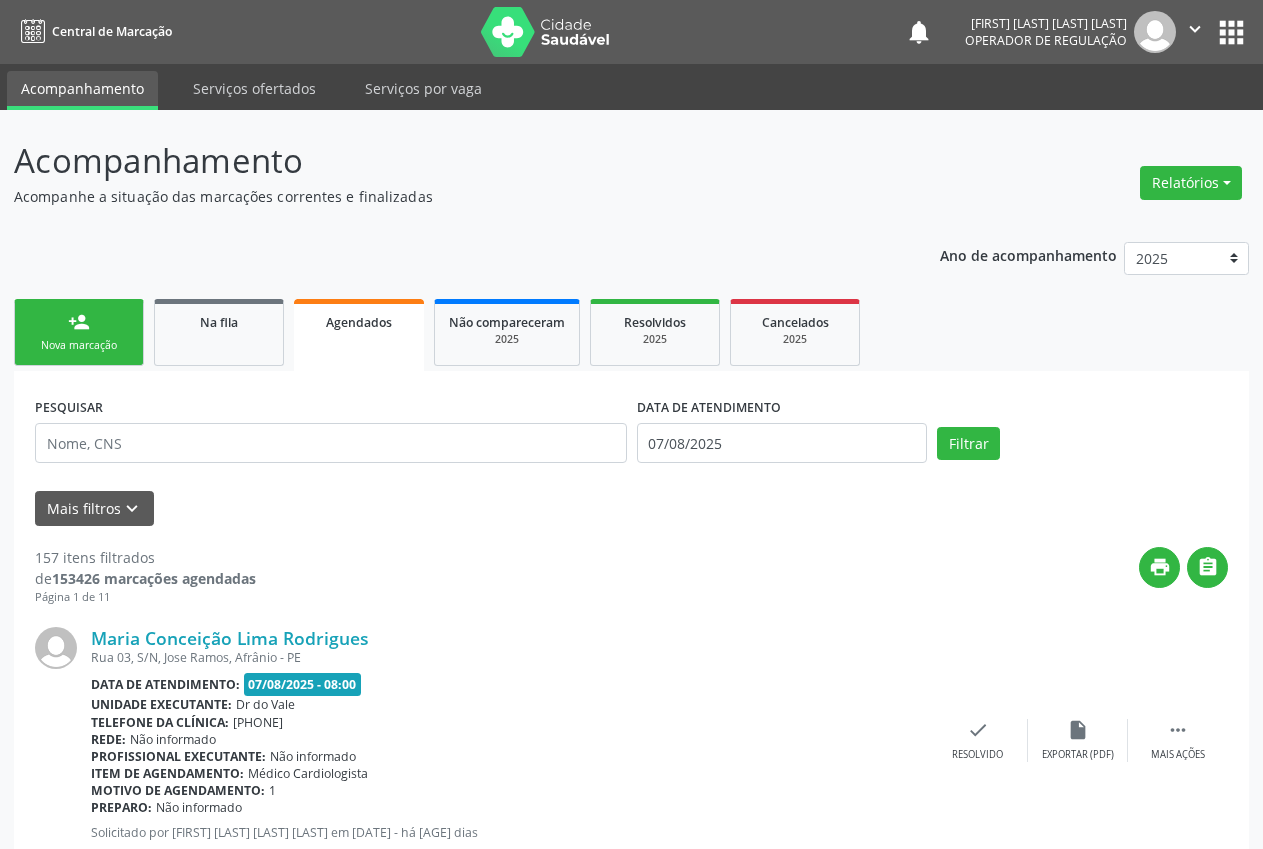 click on "person_add
Nova marcação" at bounding box center [79, 332] 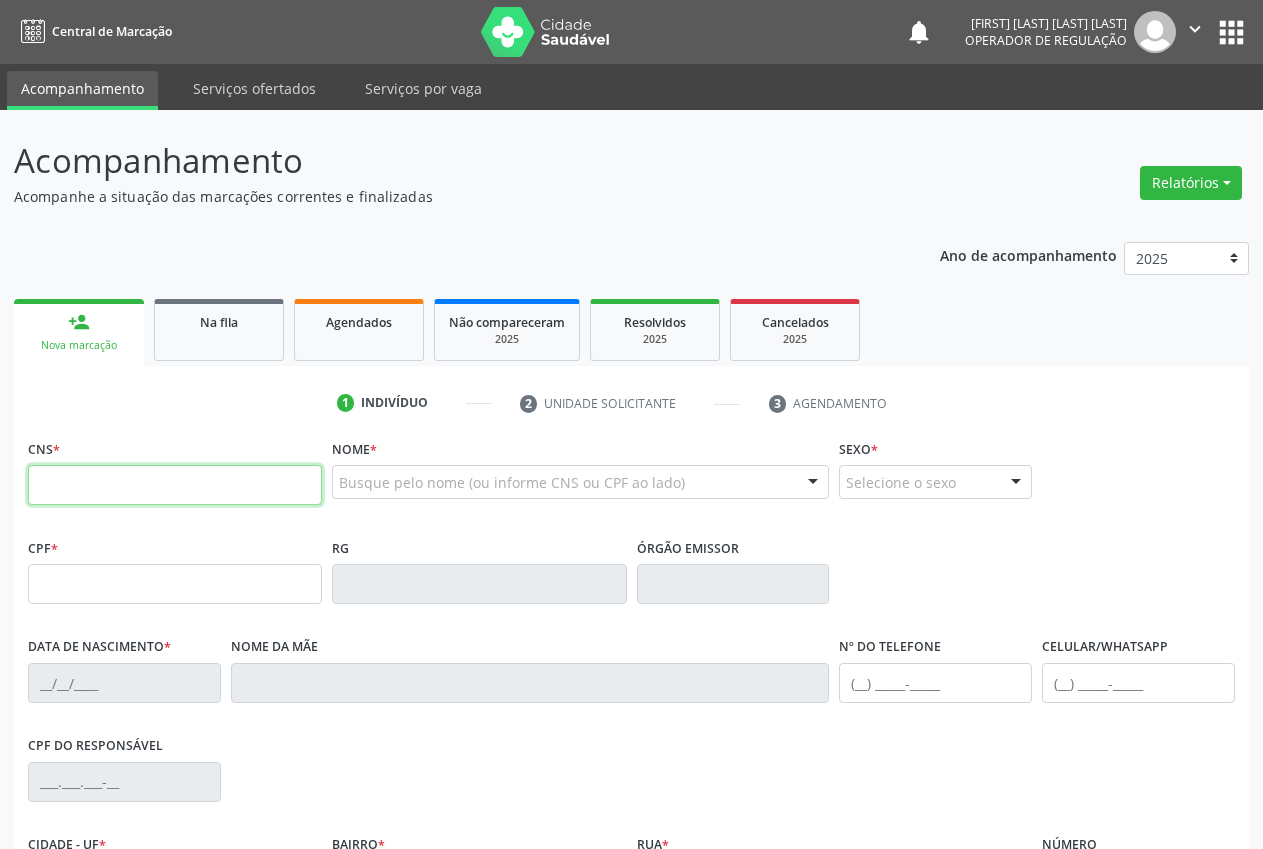 click at bounding box center [175, 485] 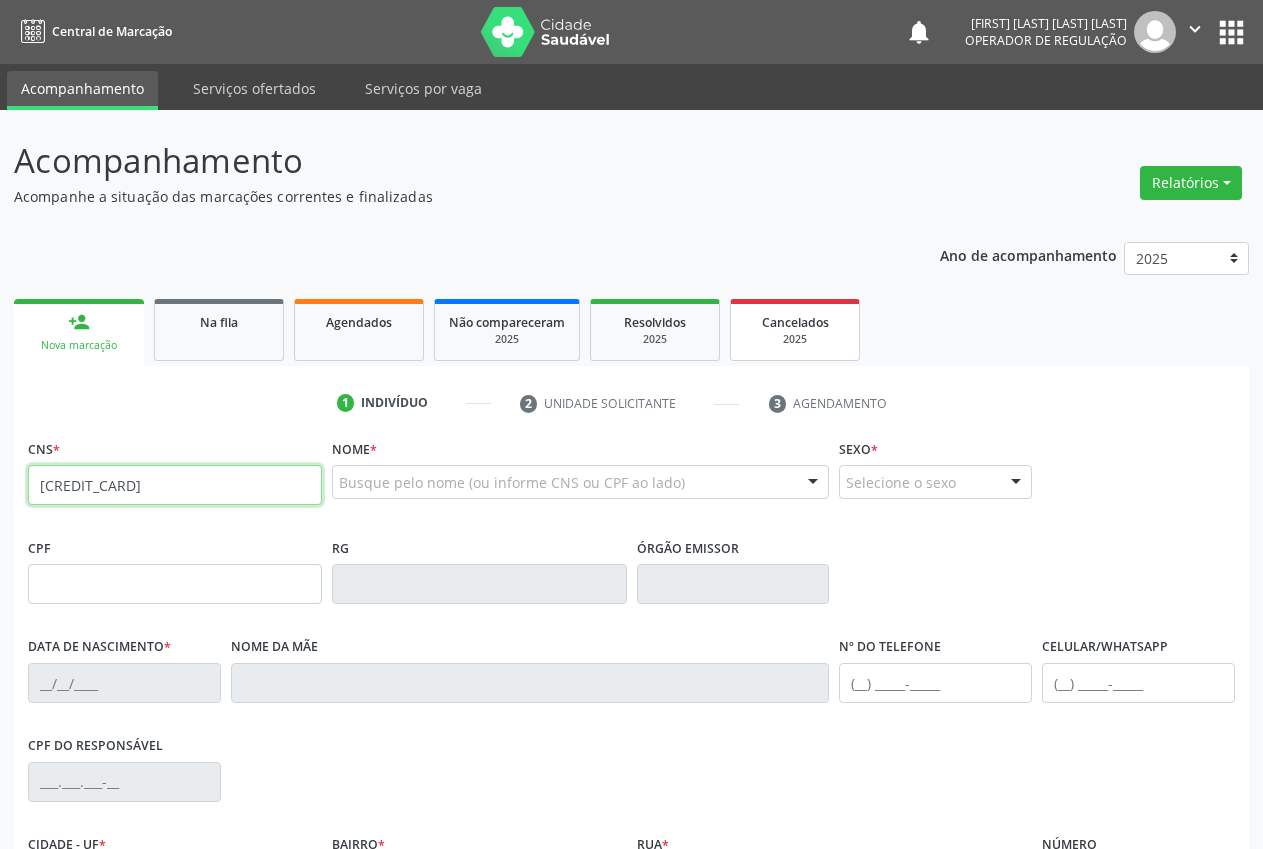 type on "[CREDIT_CARD]" 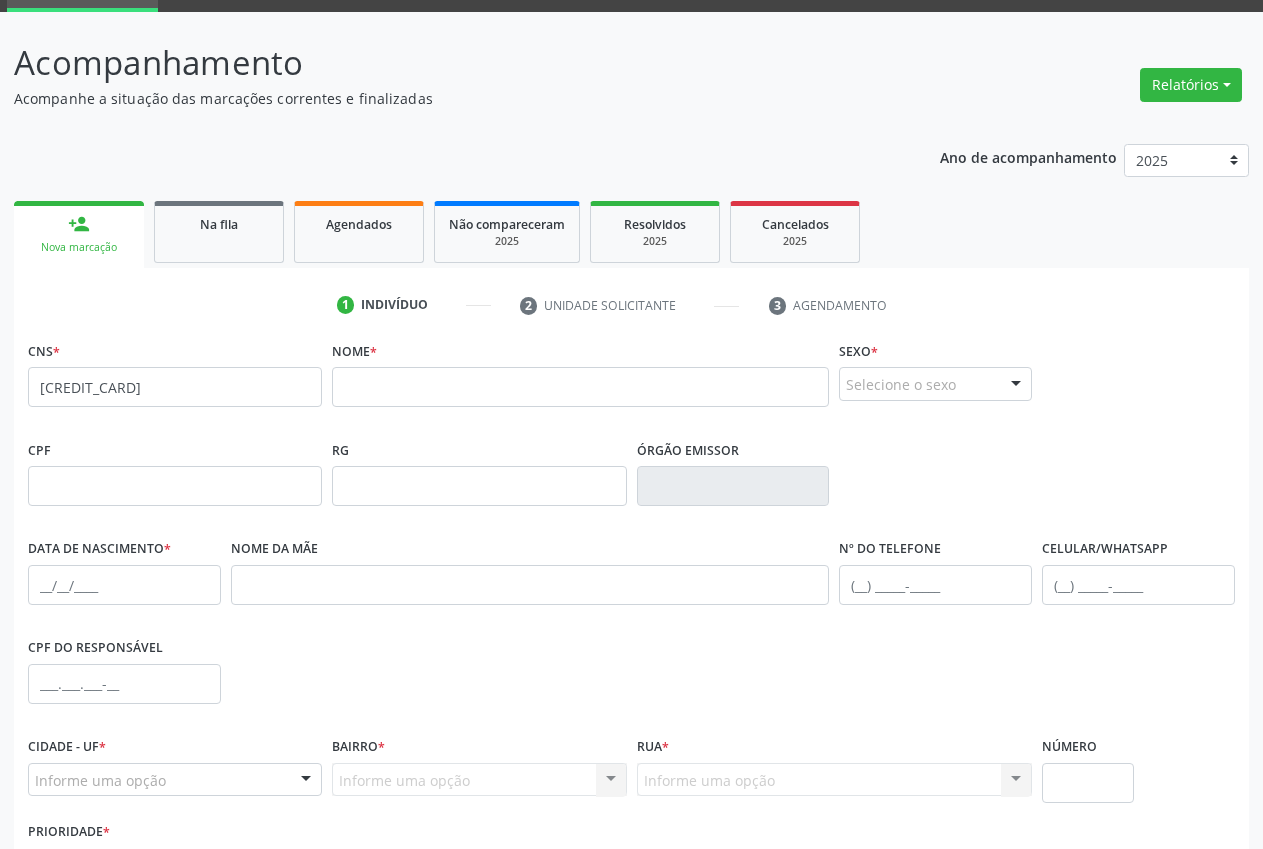 scroll, scrollTop: 102, scrollLeft: 0, axis: vertical 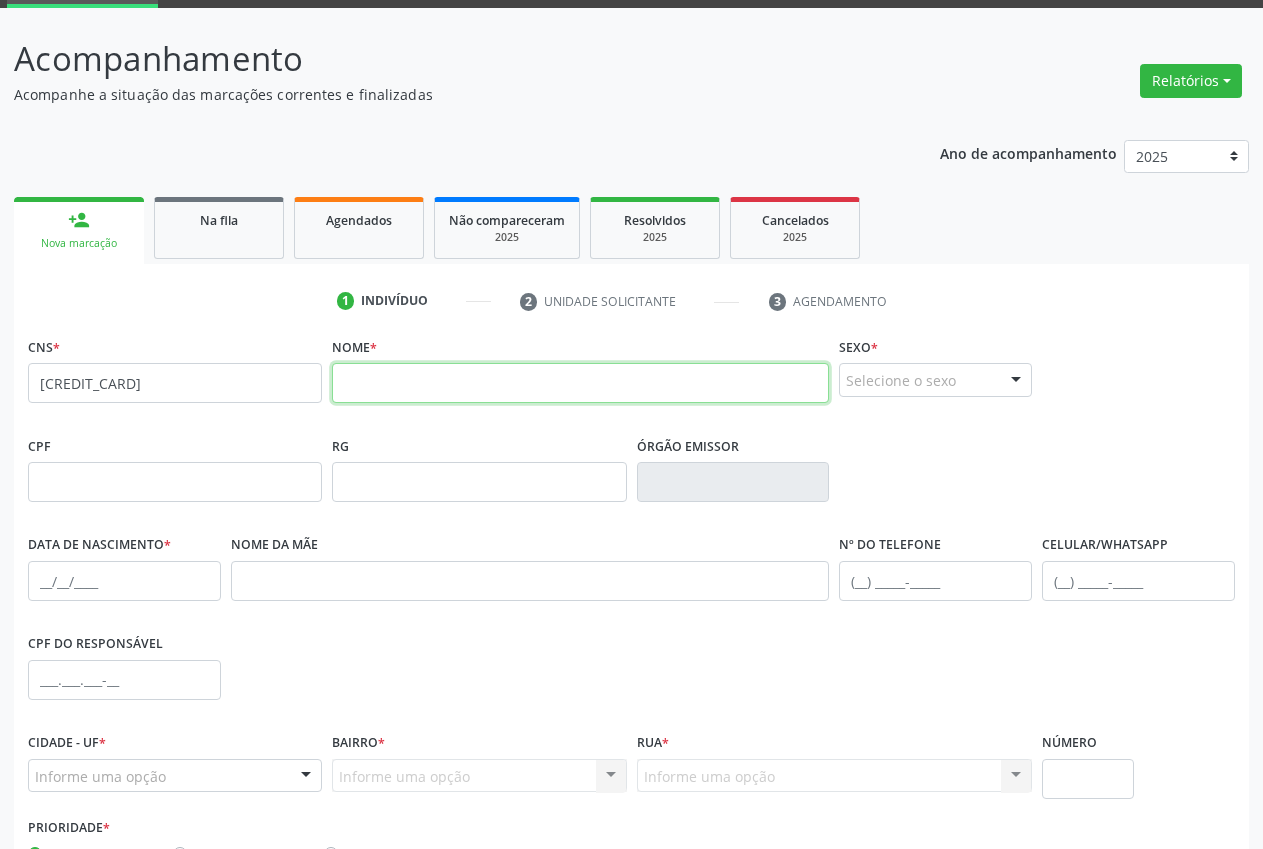 click at bounding box center (580, 383) 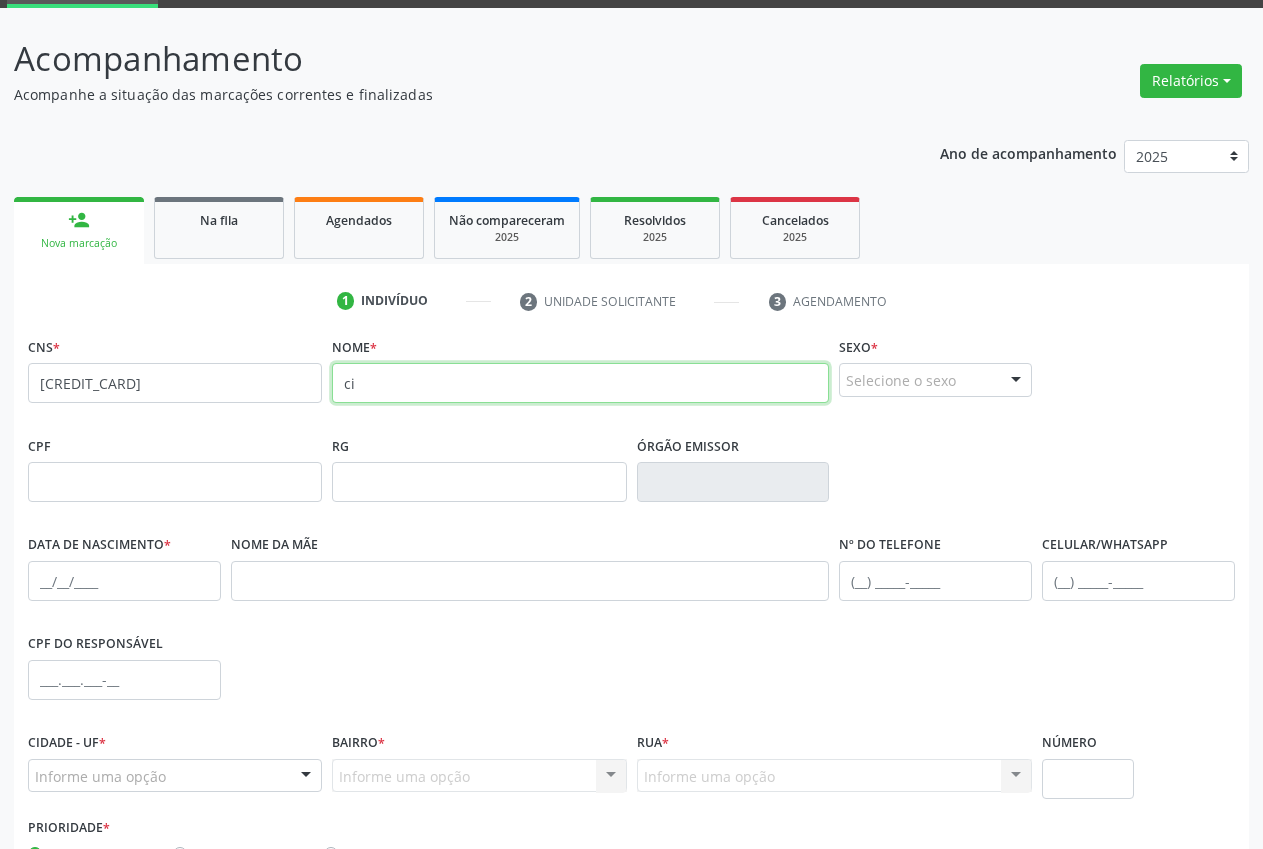 type on "c" 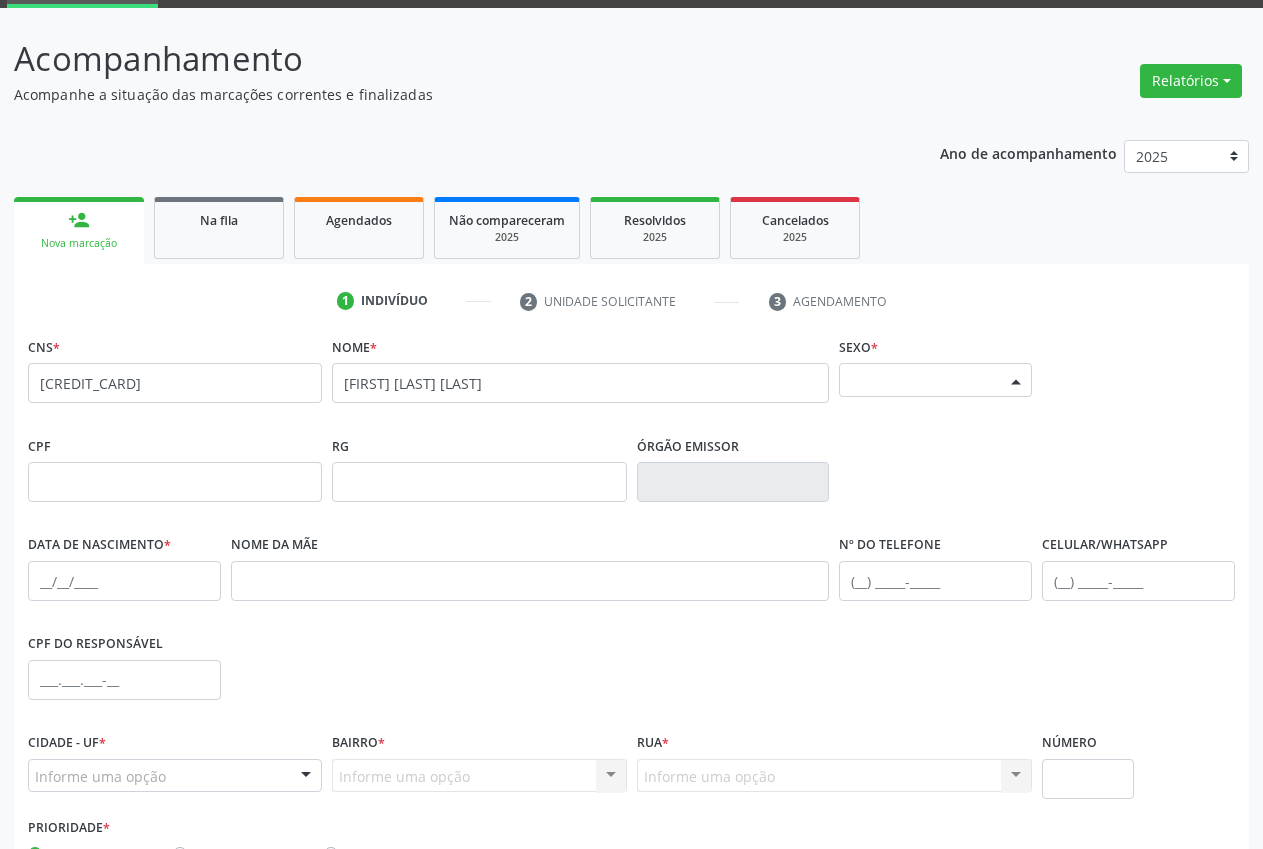 click on "Selecione o sexo" at bounding box center (935, 380) 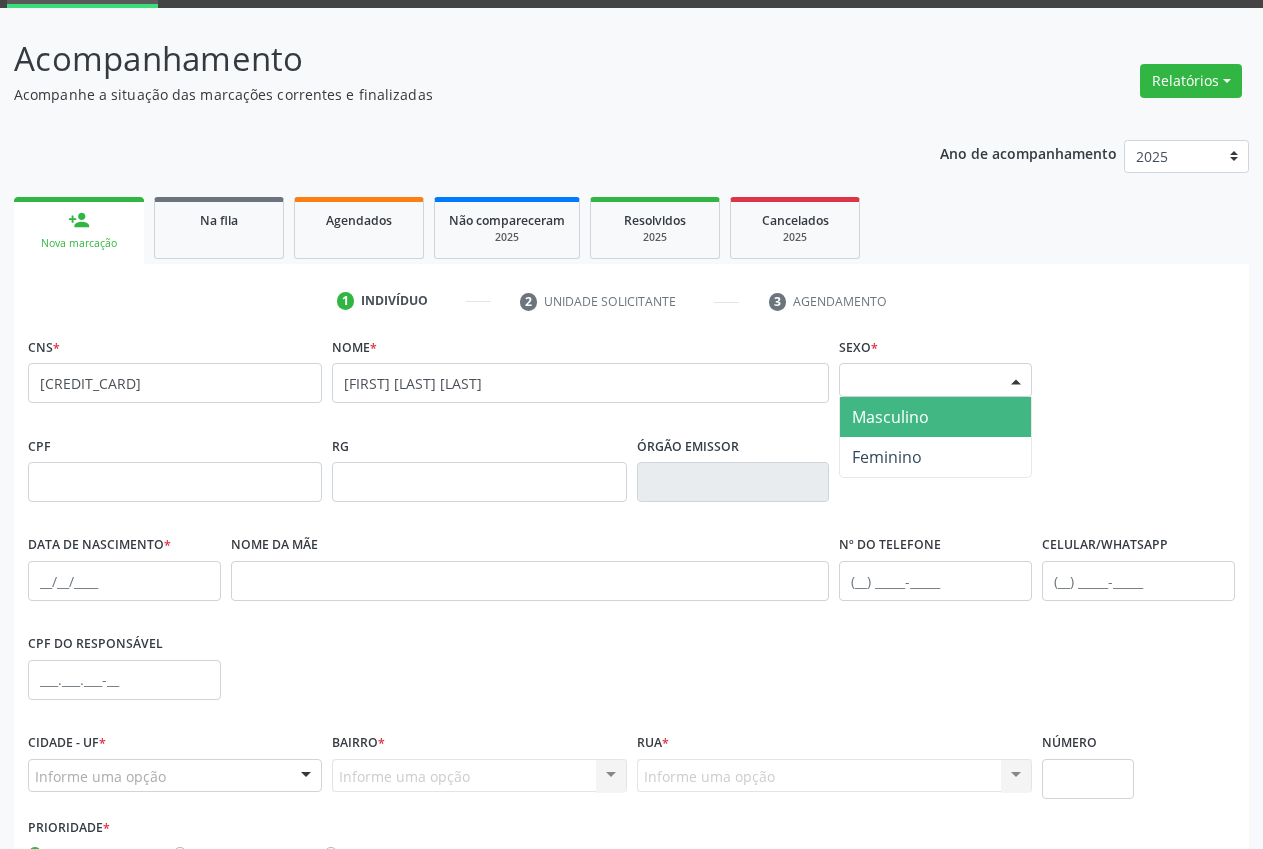 click on "Masculino" at bounding box center (890, 417) 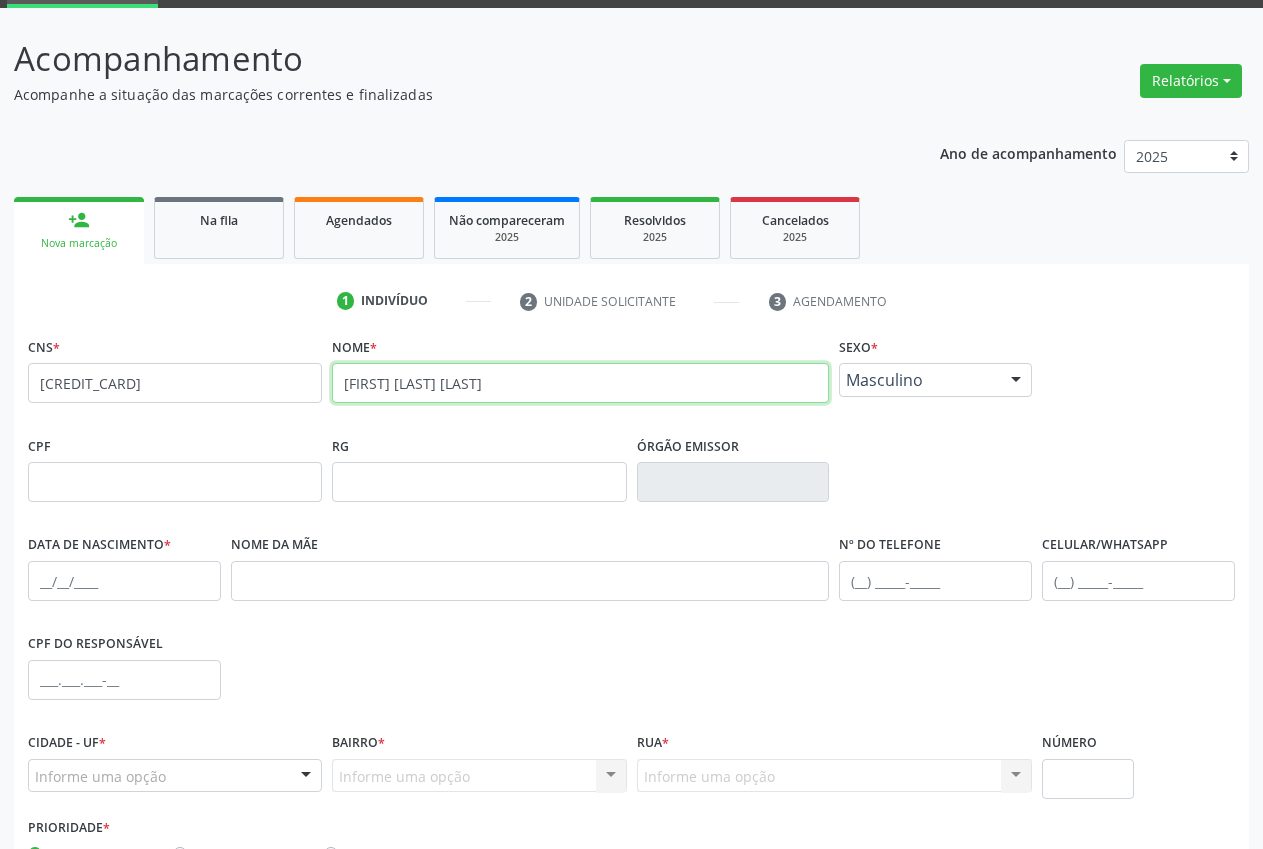 drag, startPoint x: 489, startPoint y: 394, endPoint x: 482, endPoint y: 382, distance: 13.892444 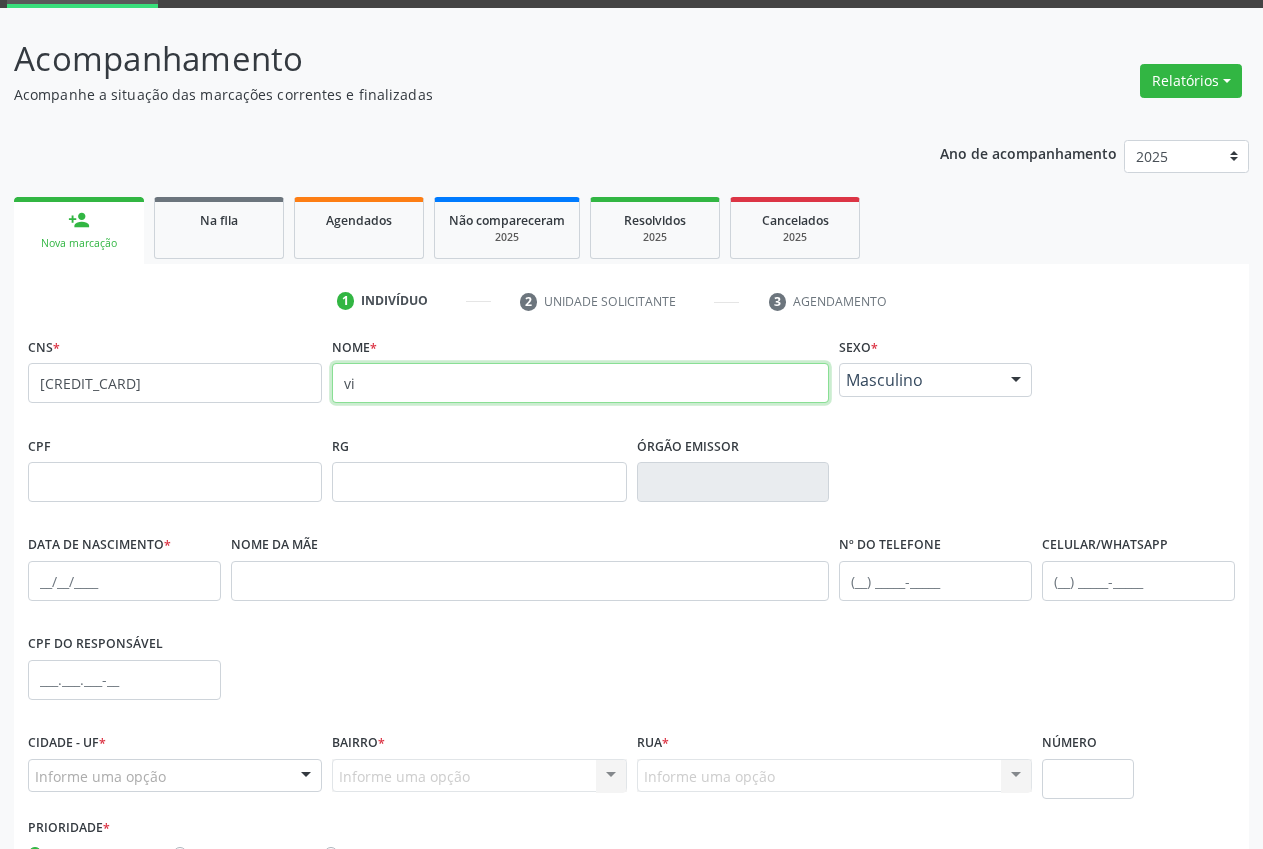 type on "v" 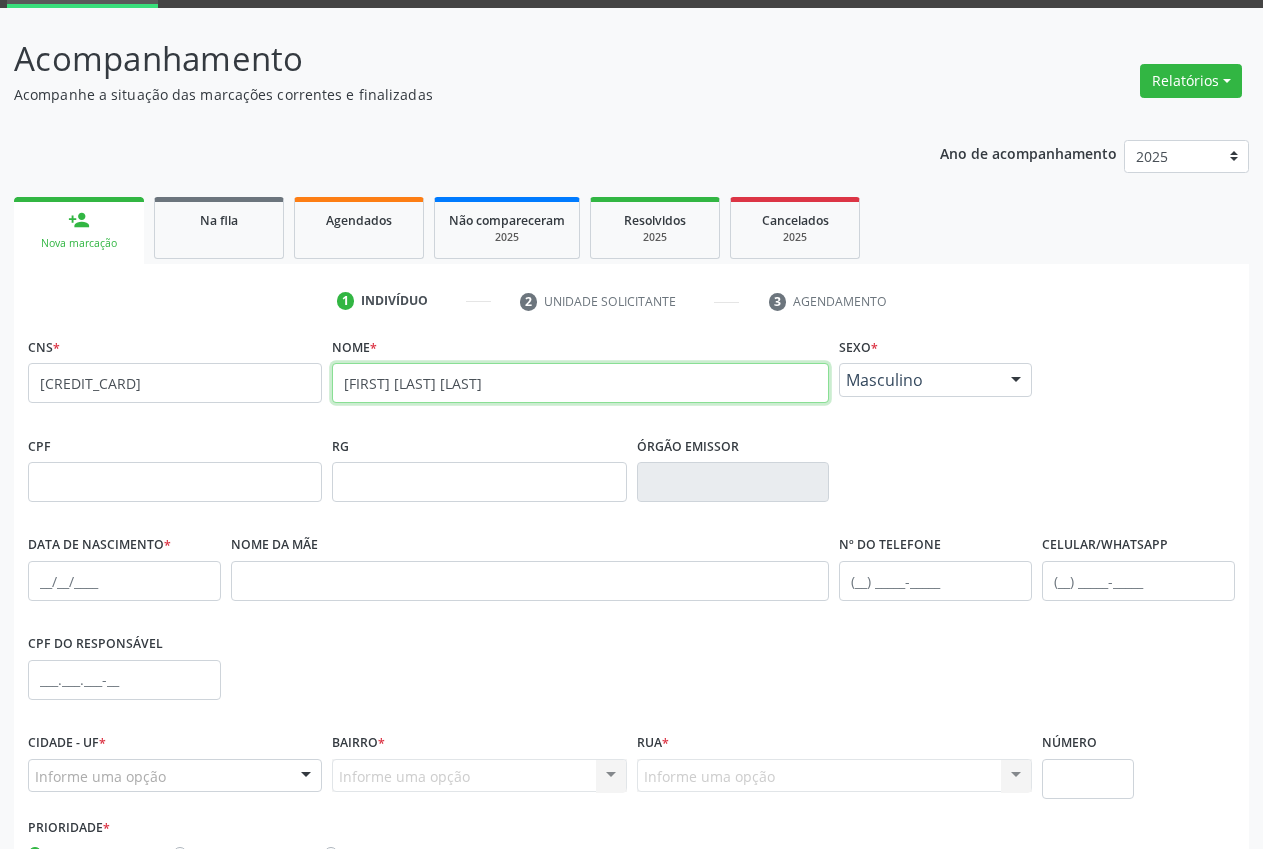 type on "[FIRST] [LAST] [LAST]" 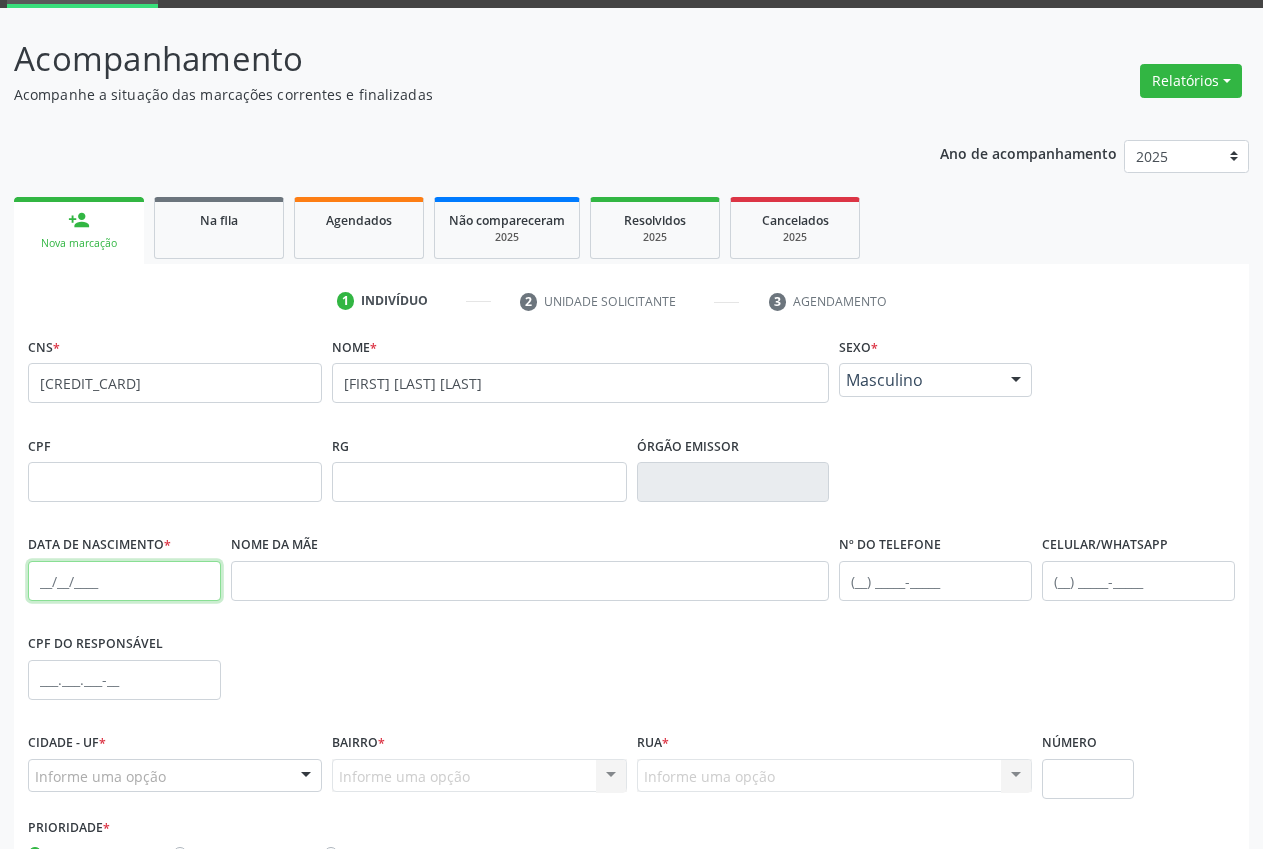 click at bounding box center (124, 581) 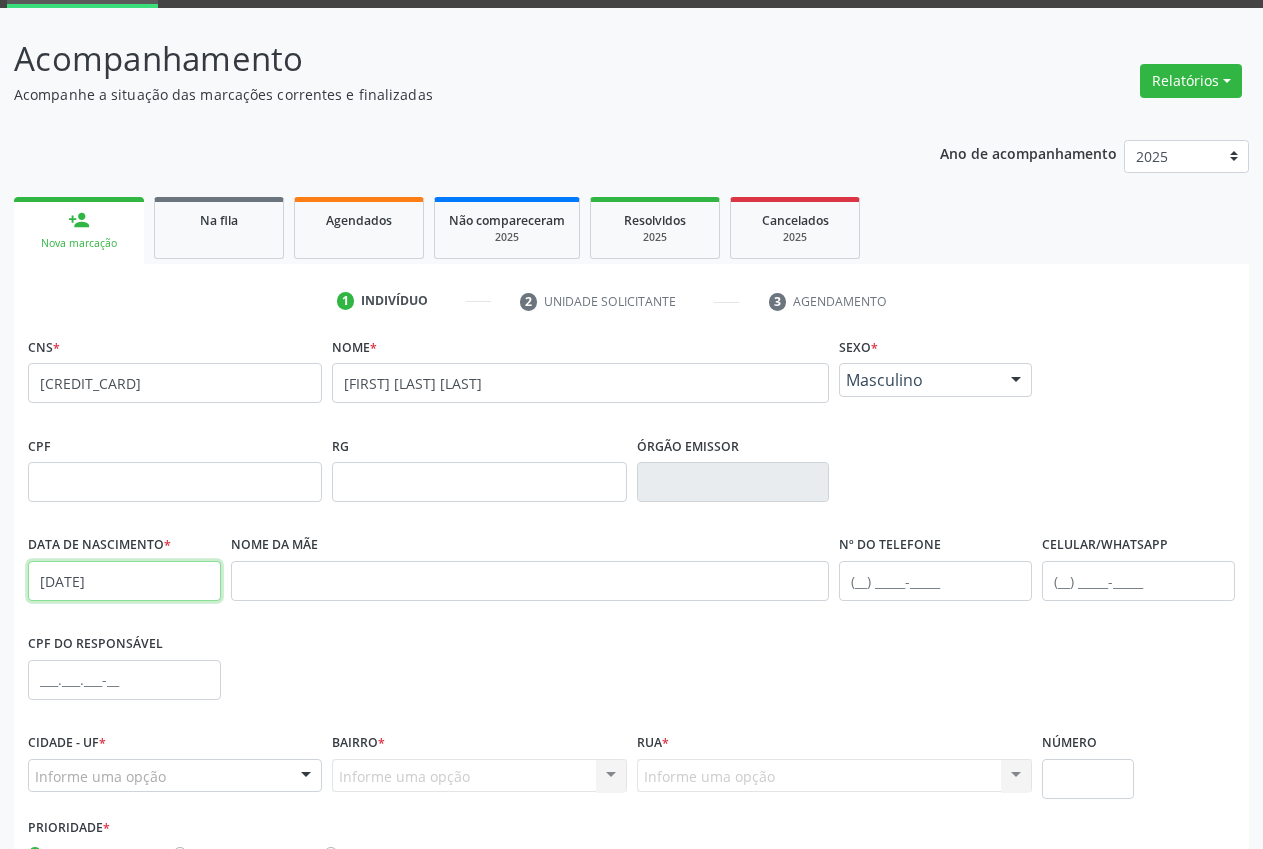 type on "[DATE]" 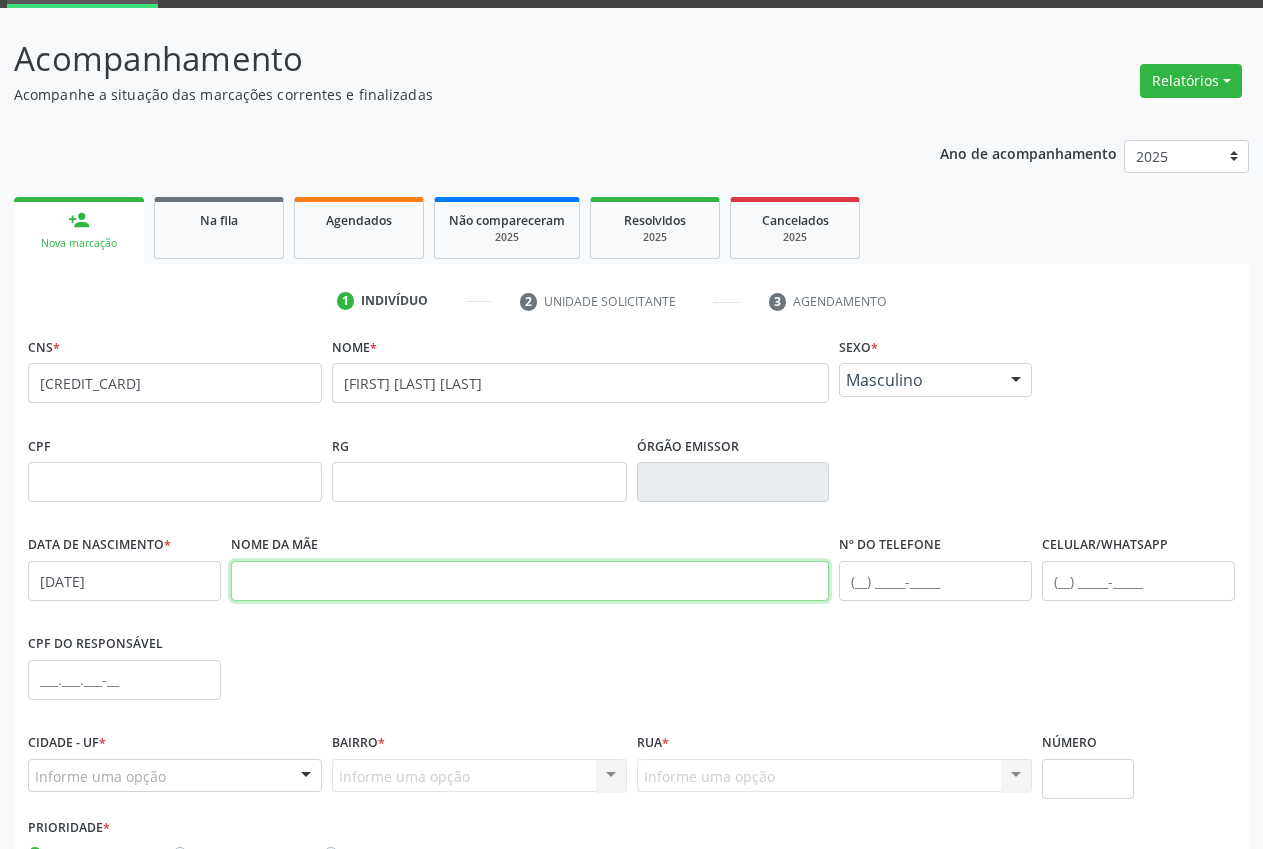 click at bounding box center (530, 581) 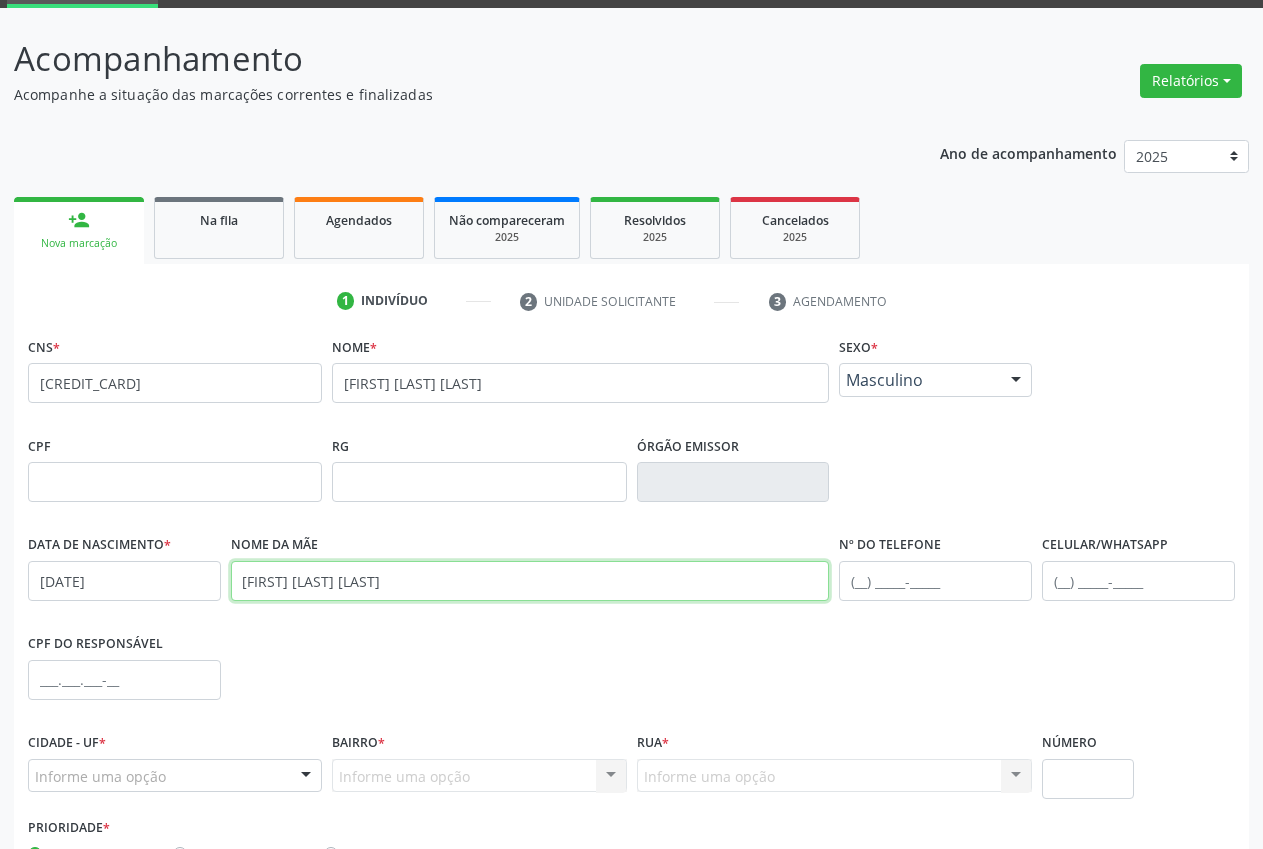 type on "[FIRST] [LAST] [LAST]" 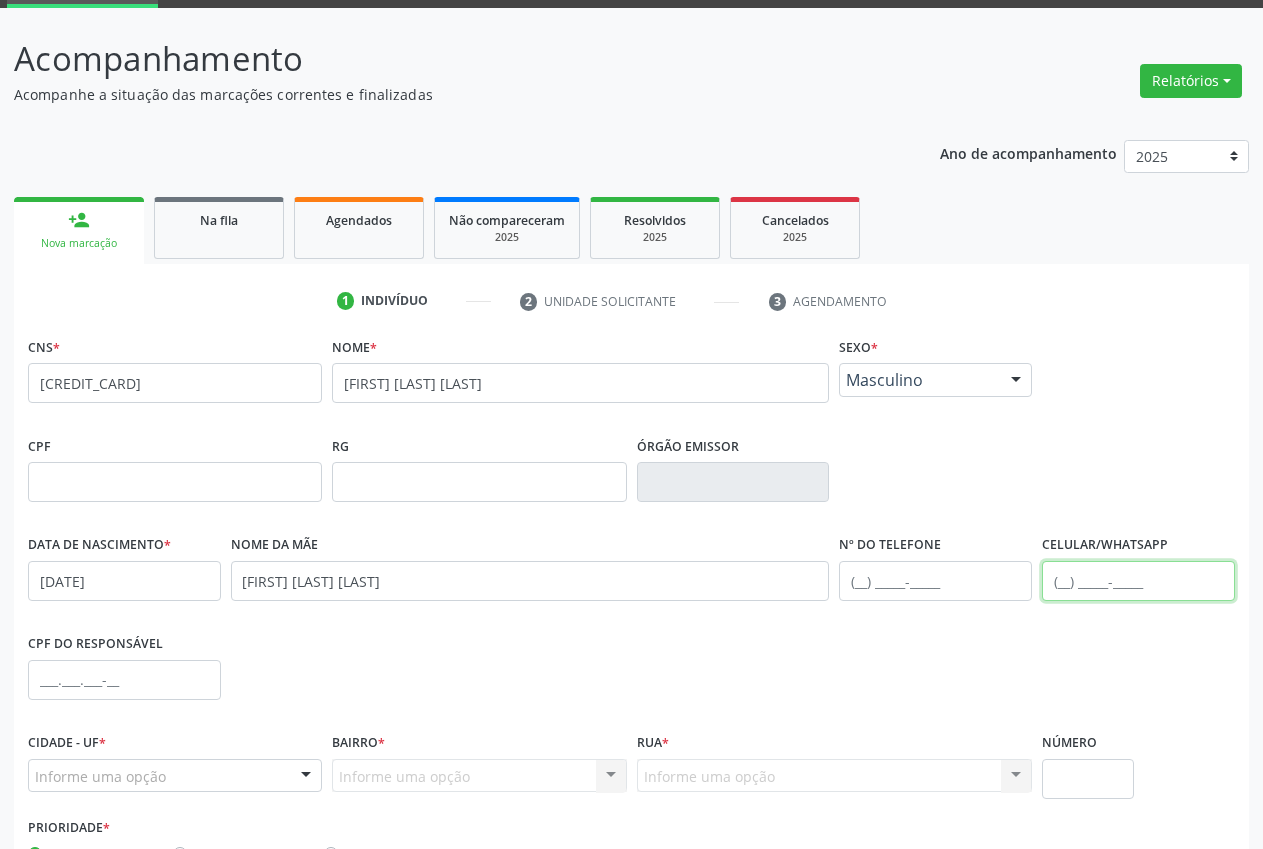 click at bounding box center (1138, 581) 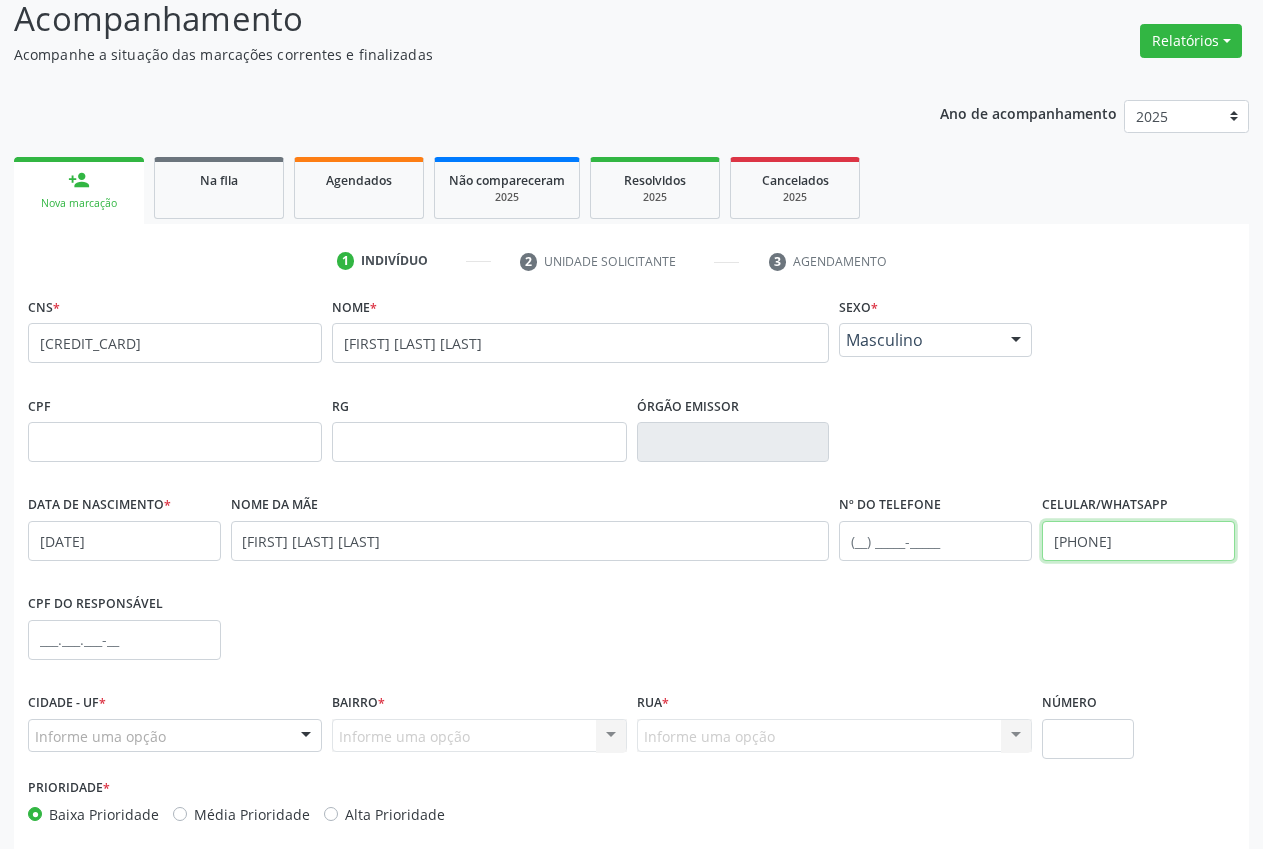 scroll, scrollTop: 235, scrollLeft: 0, axis: vertical 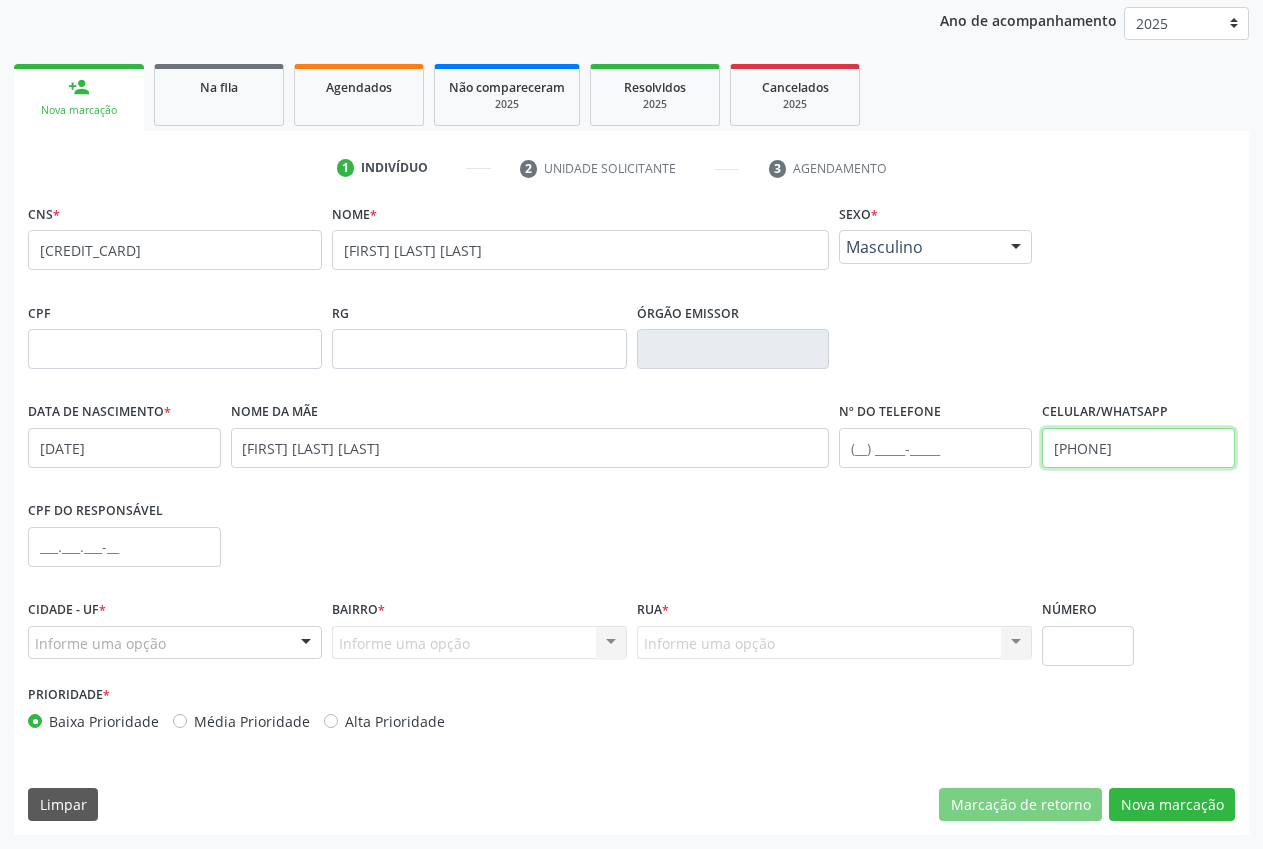 type on "[PHONE]" 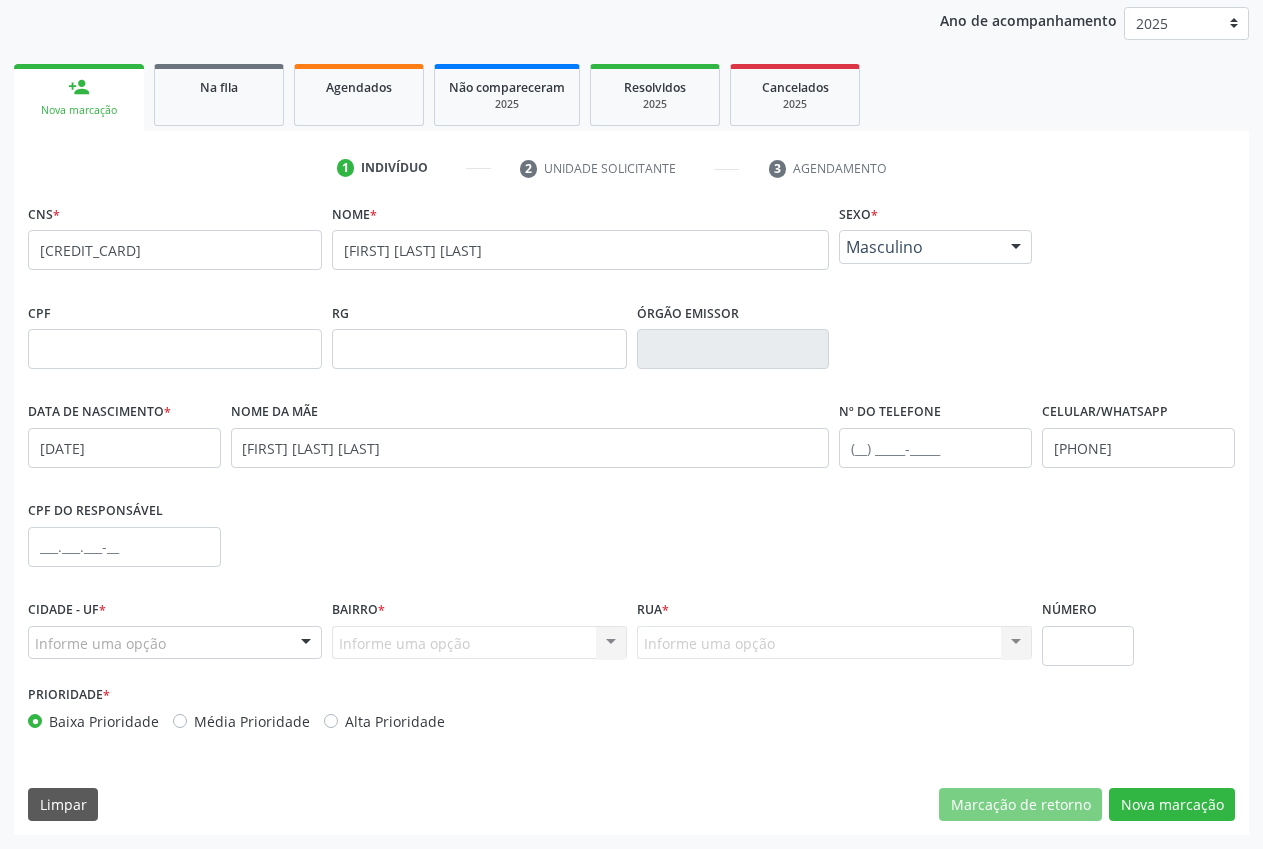 click on "Informe uma opção" at bounding box center (175, 643) 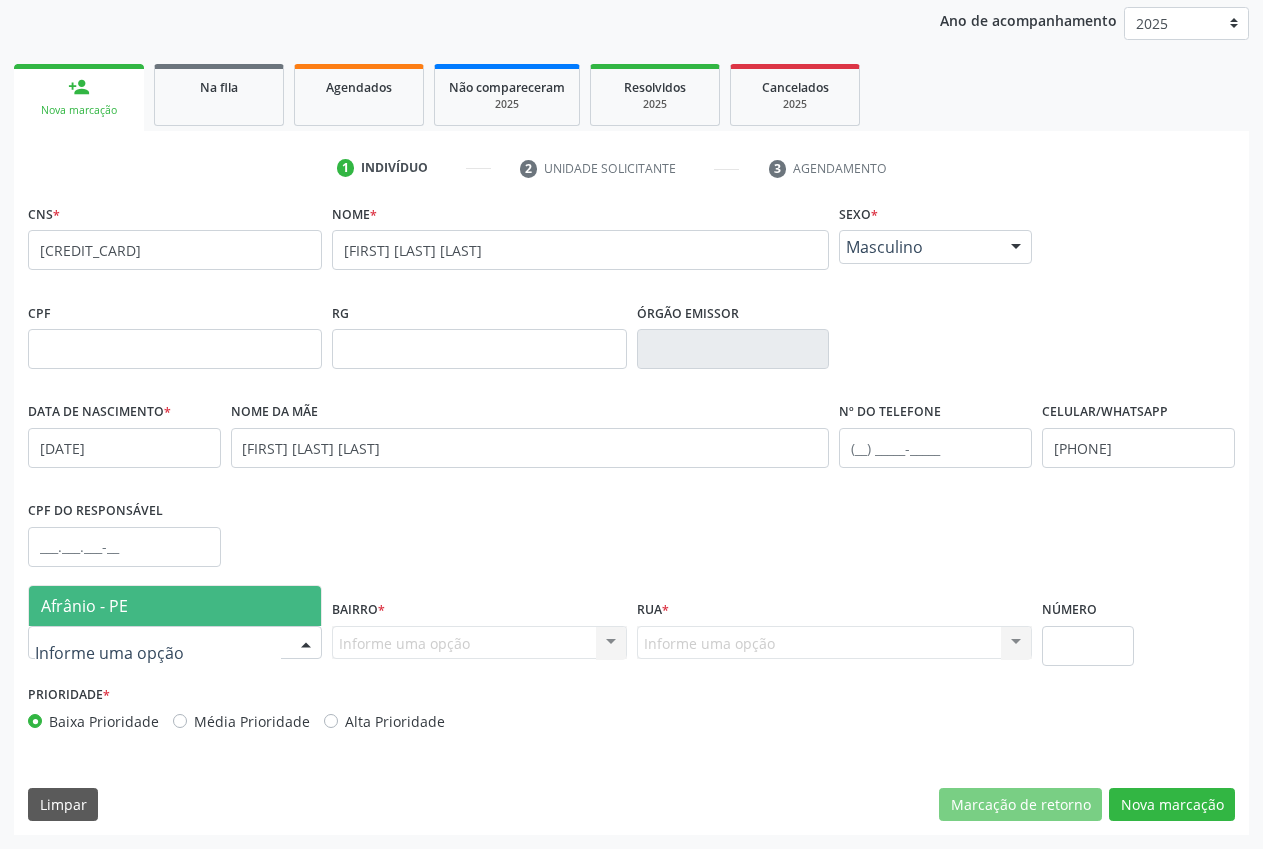 click on "Afrânio - PE" at bounding box center [175, 606] 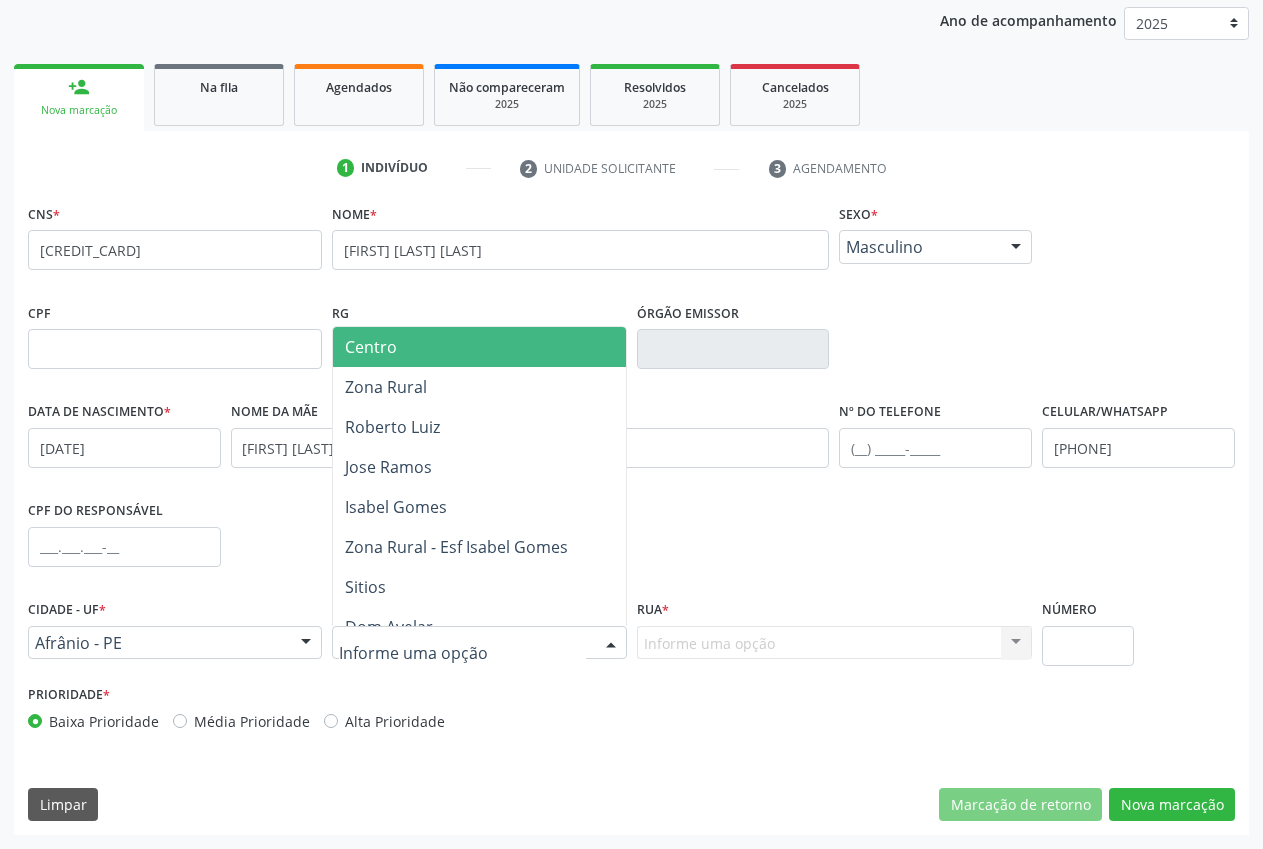 click on "Centro" at bounding box center (371, 347) 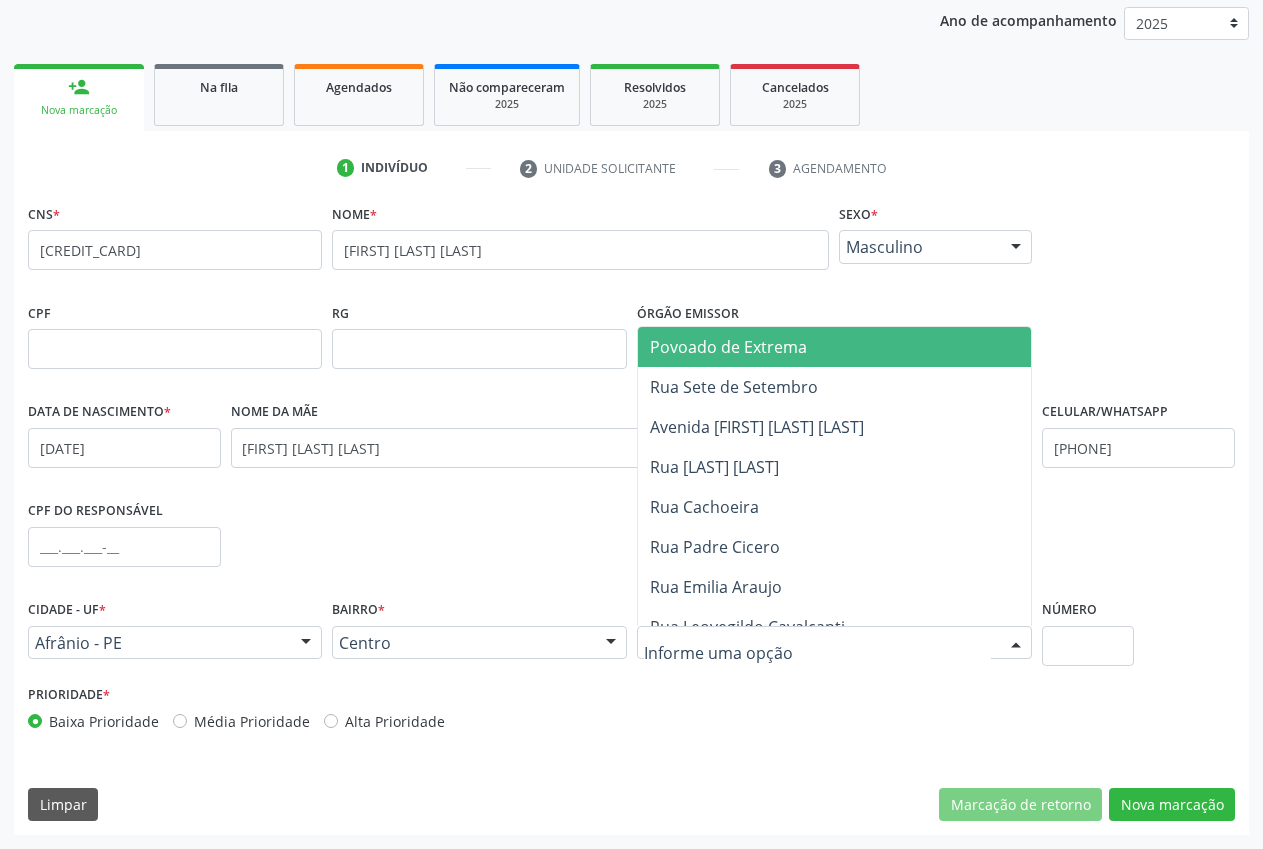 click at bounding box center [835, 643] 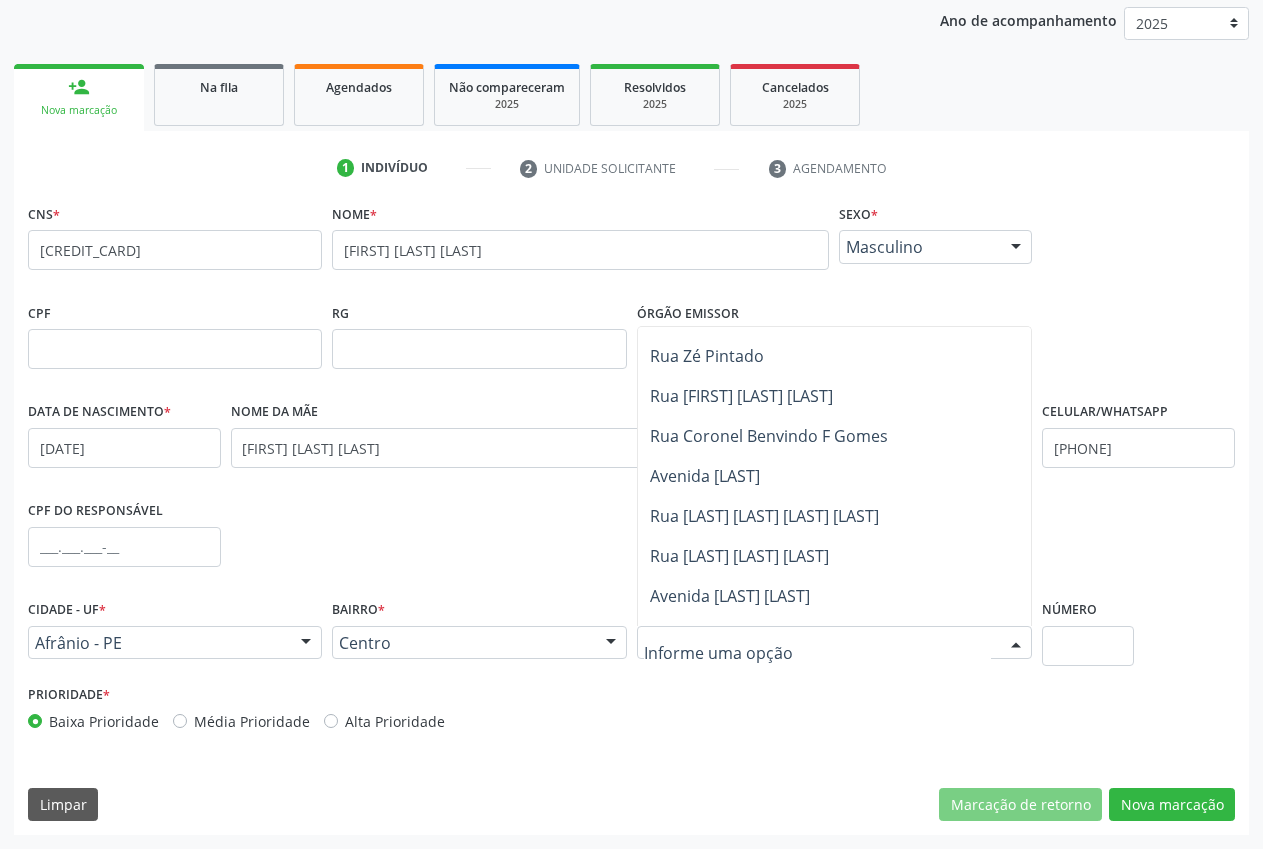 scroll, scrollTop: 367, scrollLeft: 0, axis: vertical 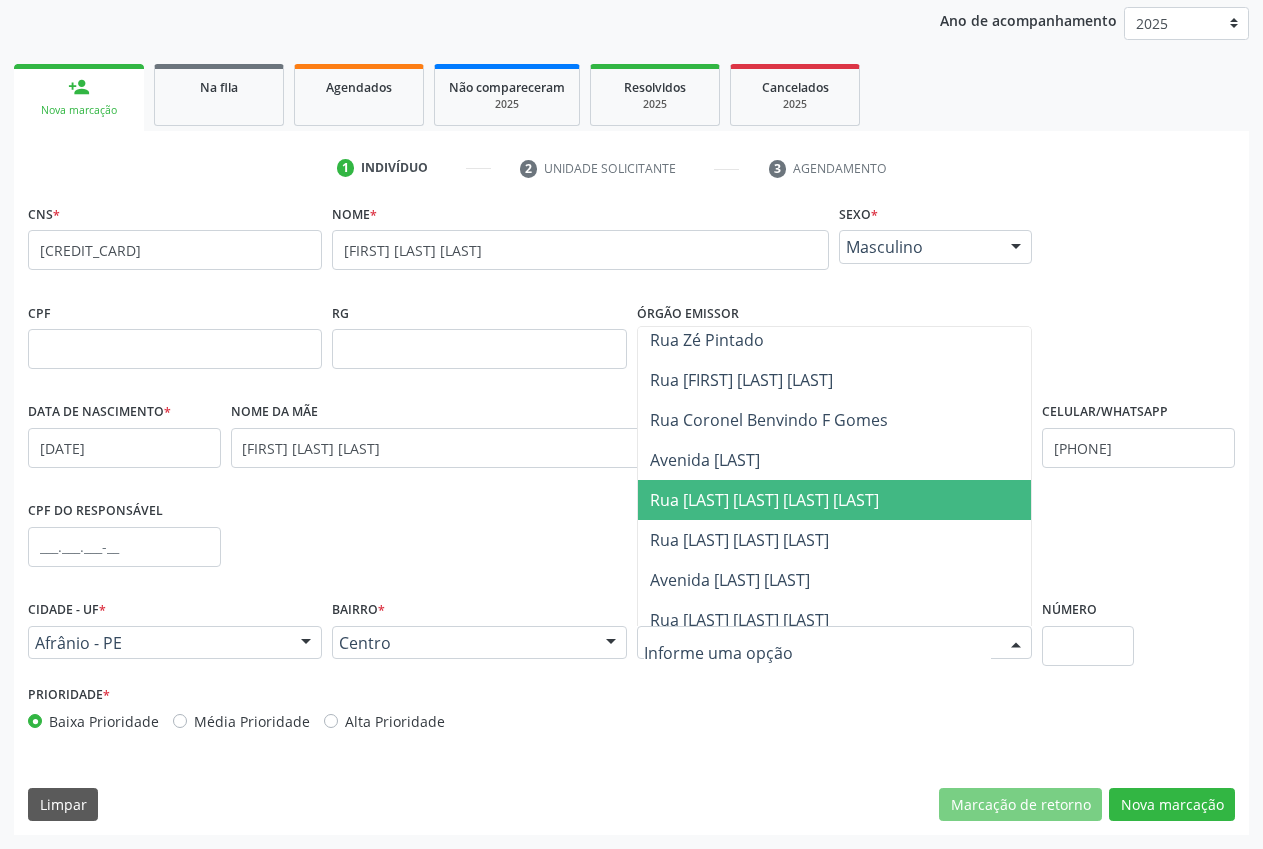 click on "Rua [LAST] [LAST] [LAST] [LAST]" at bounding box center (4185, 500) 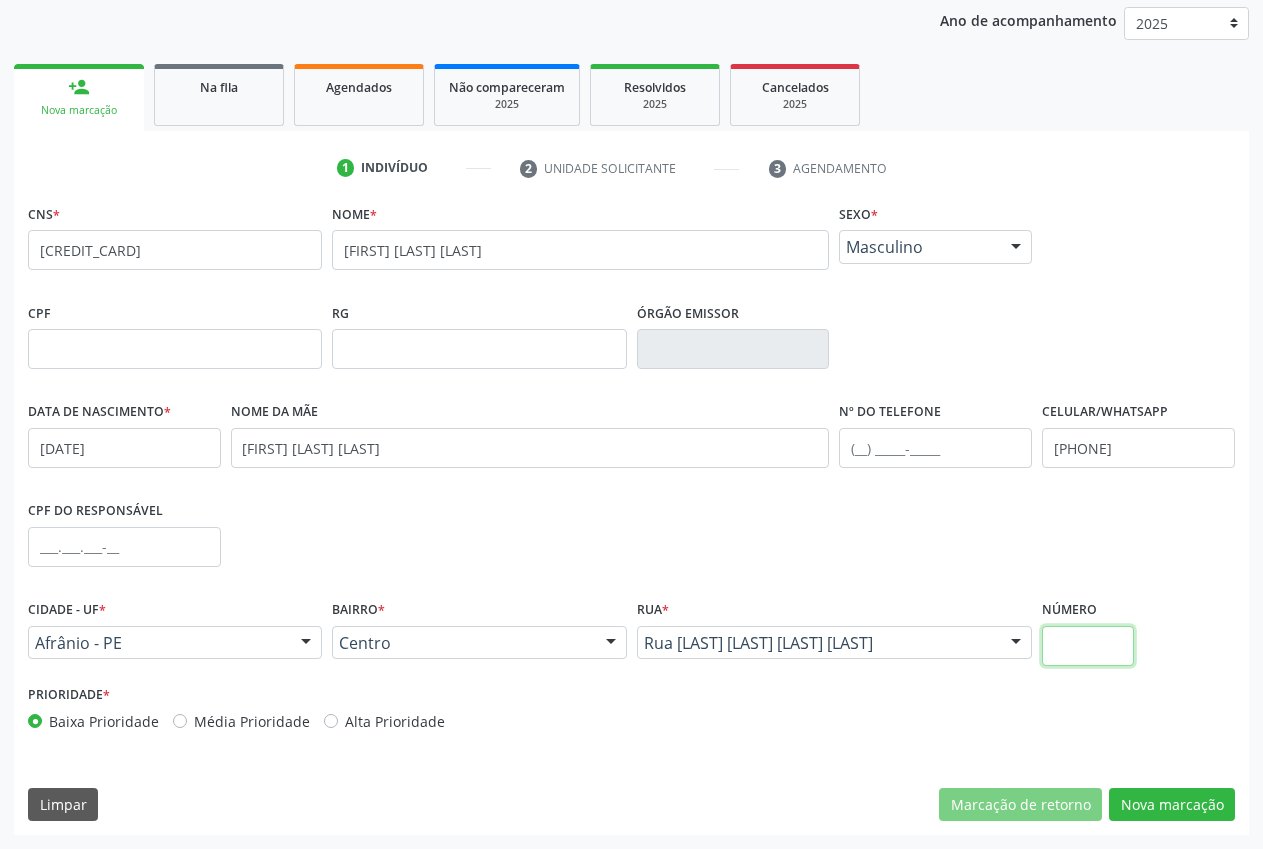 click at bounding box center (1087, 646) 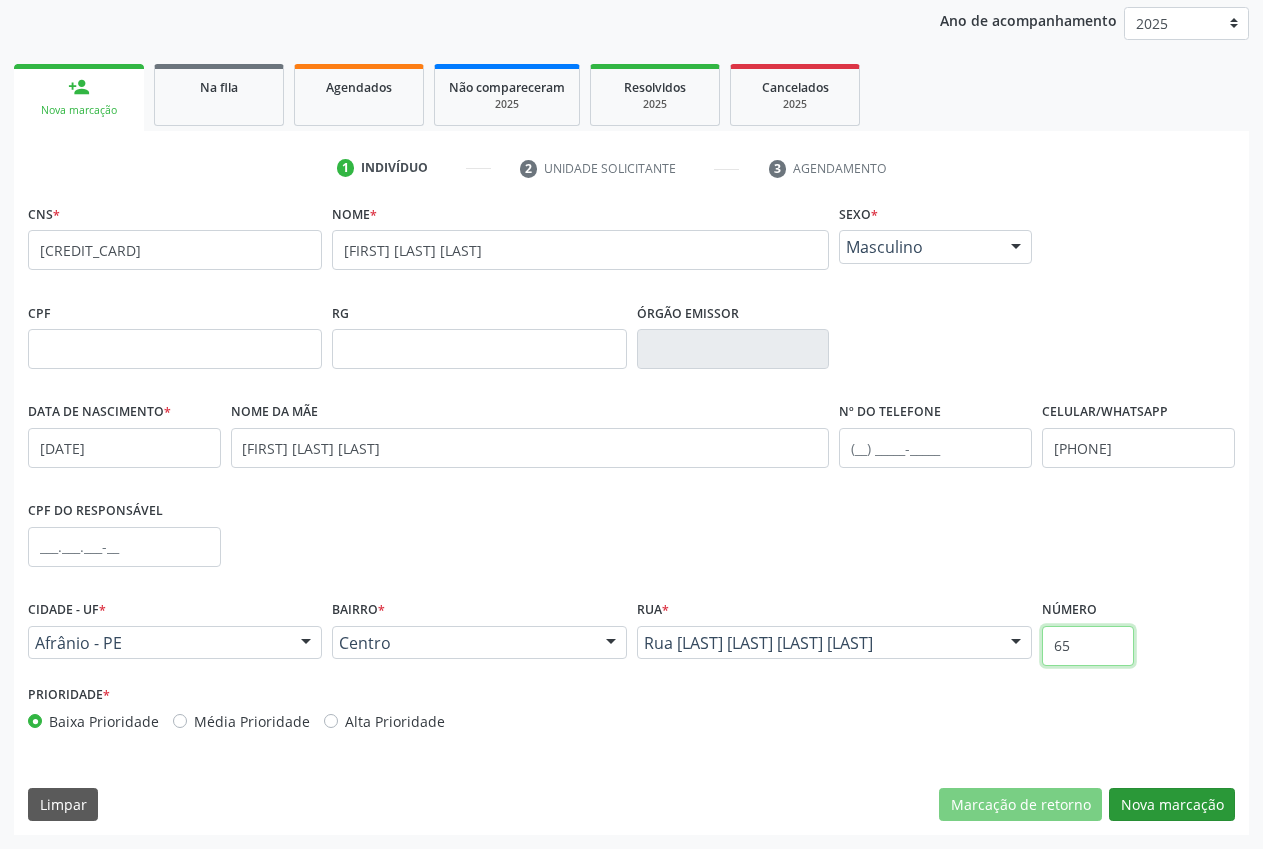 type on "65" 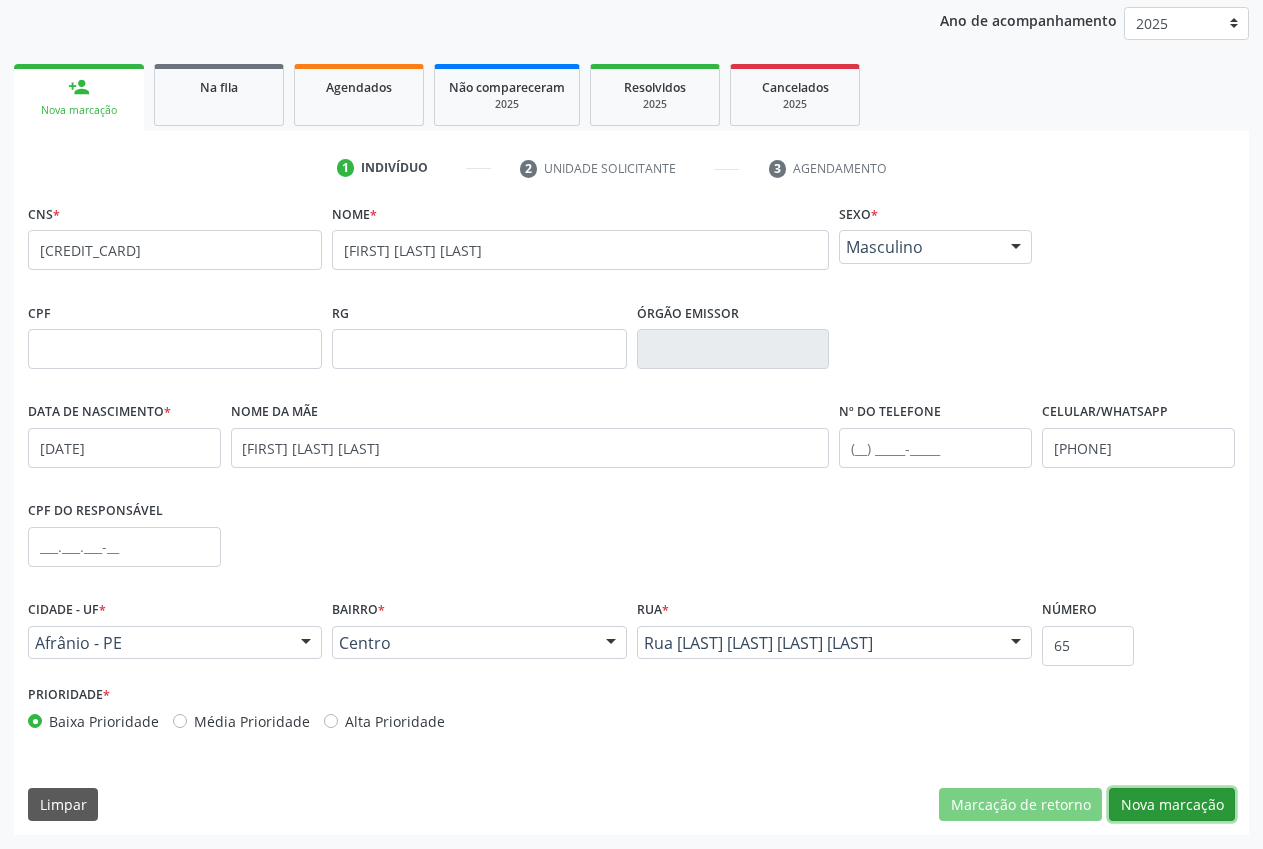 click on "Nova marcação" at bounding box center (1172, 805) 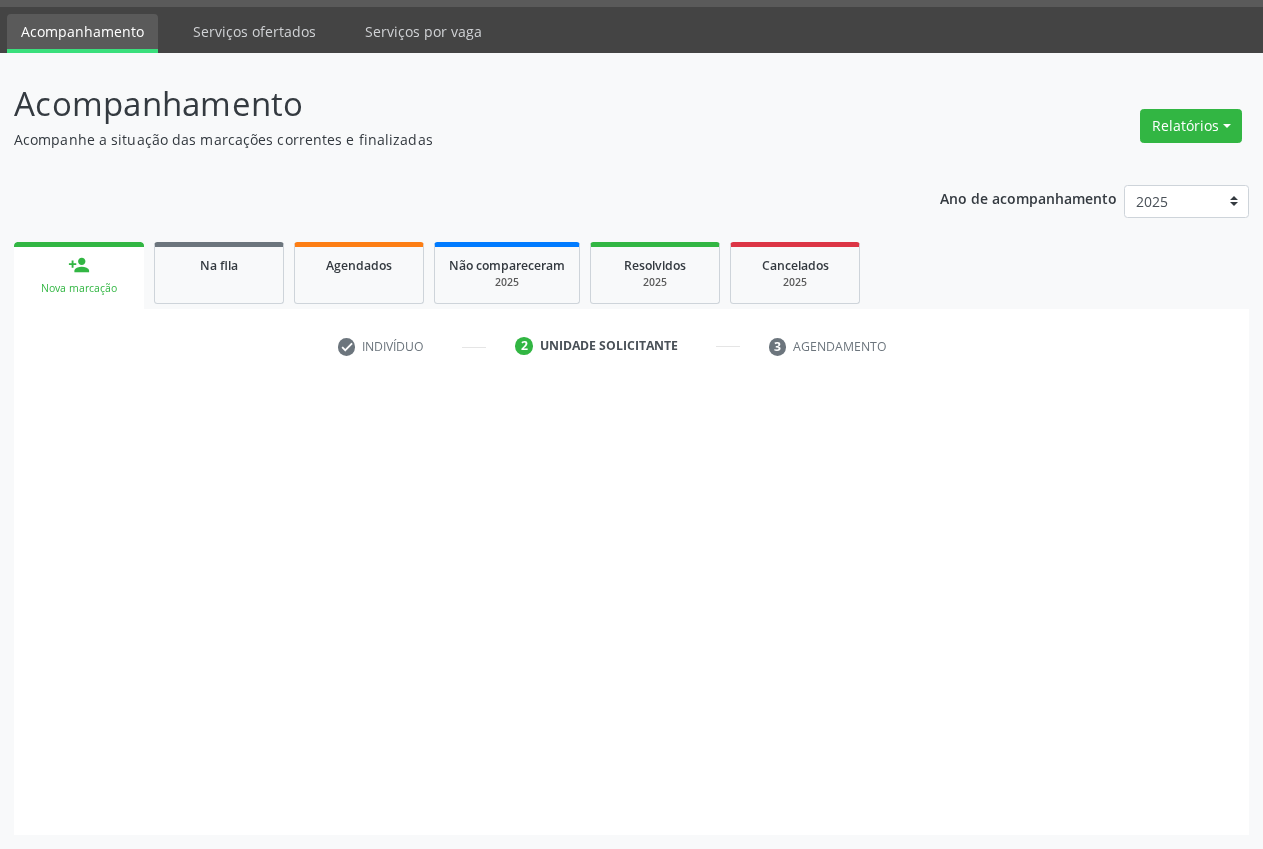 scroll, scrollTop: 57, scrollLeft: 0, axis: vertical 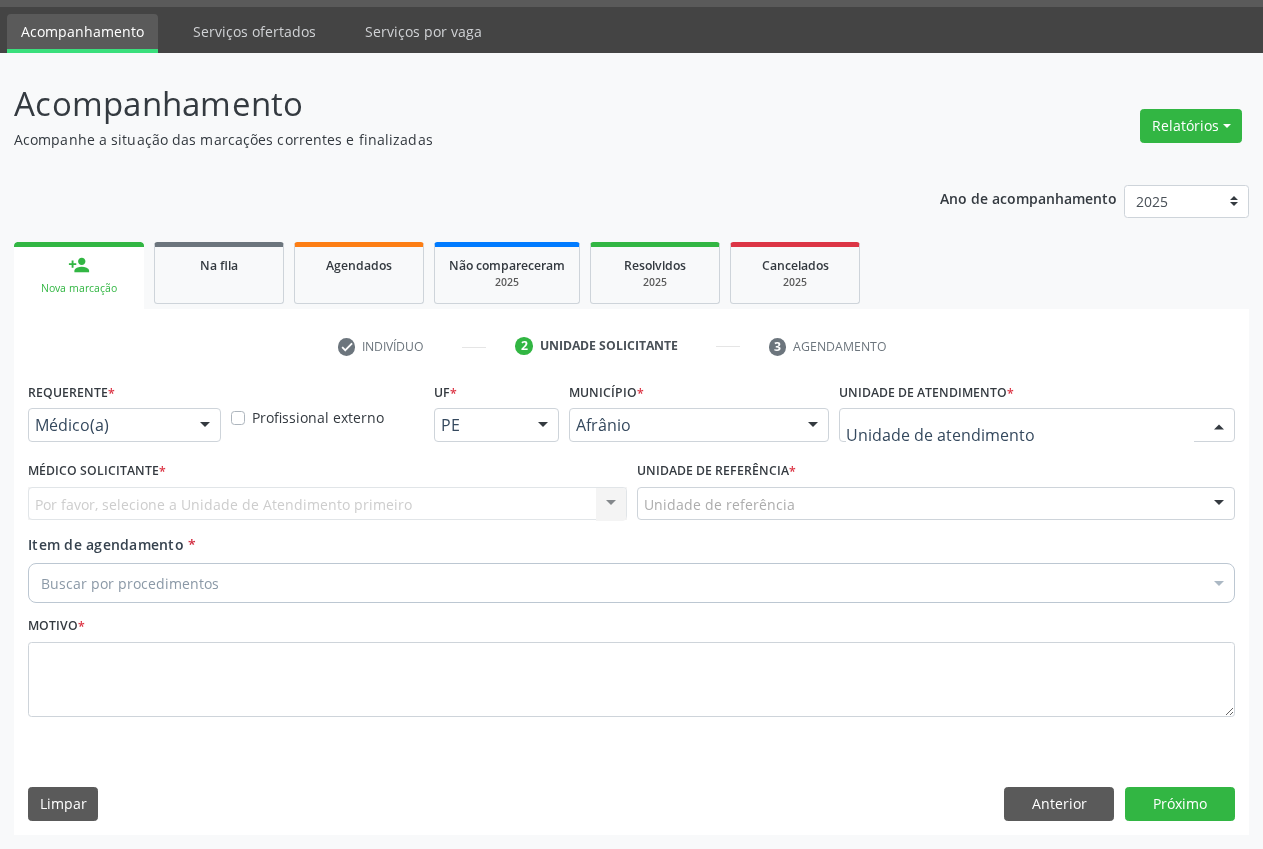 click at bounding box center [1037, 425] 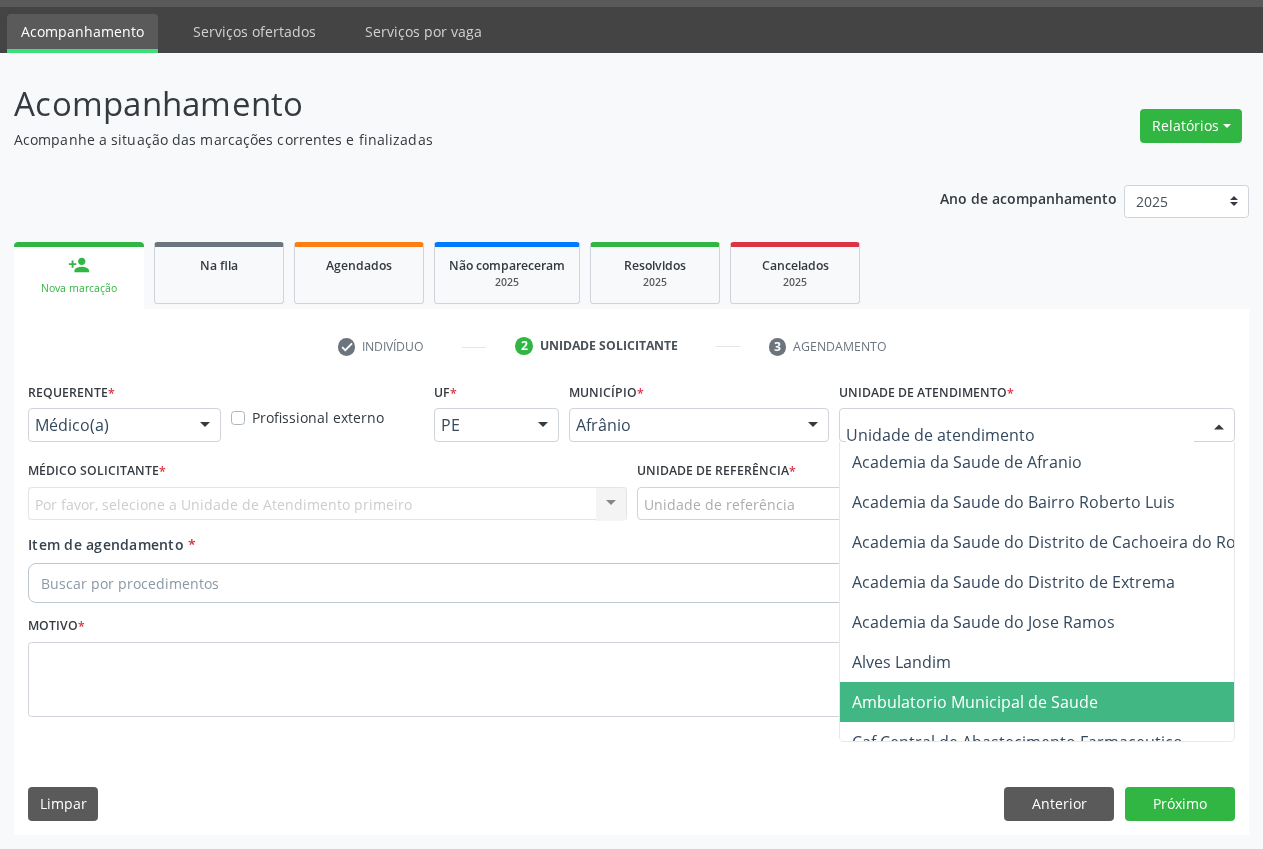 click on "Ambulatorio Municipal de Saude" at bounding box center (975, 702) 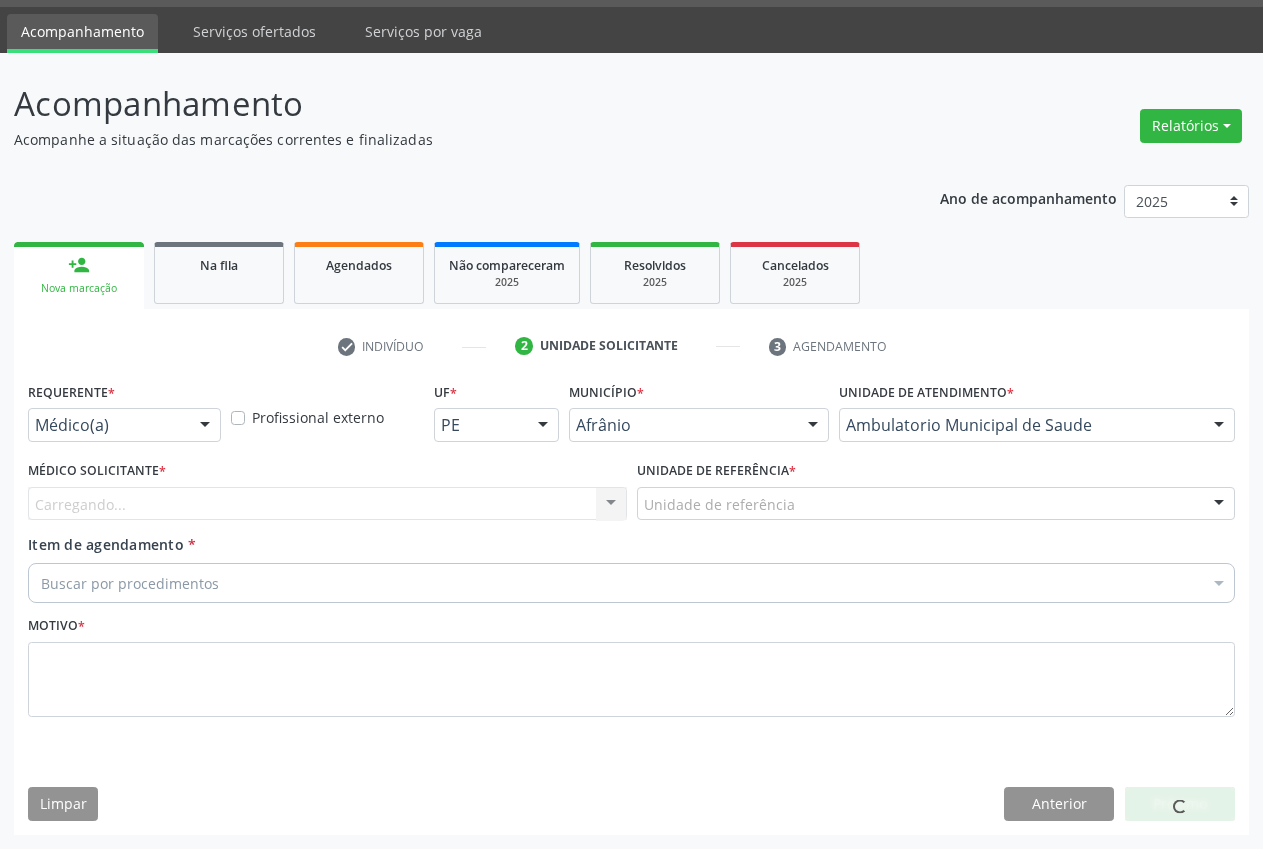 click on "Unidade de referência" at bounding box center [936, 504] 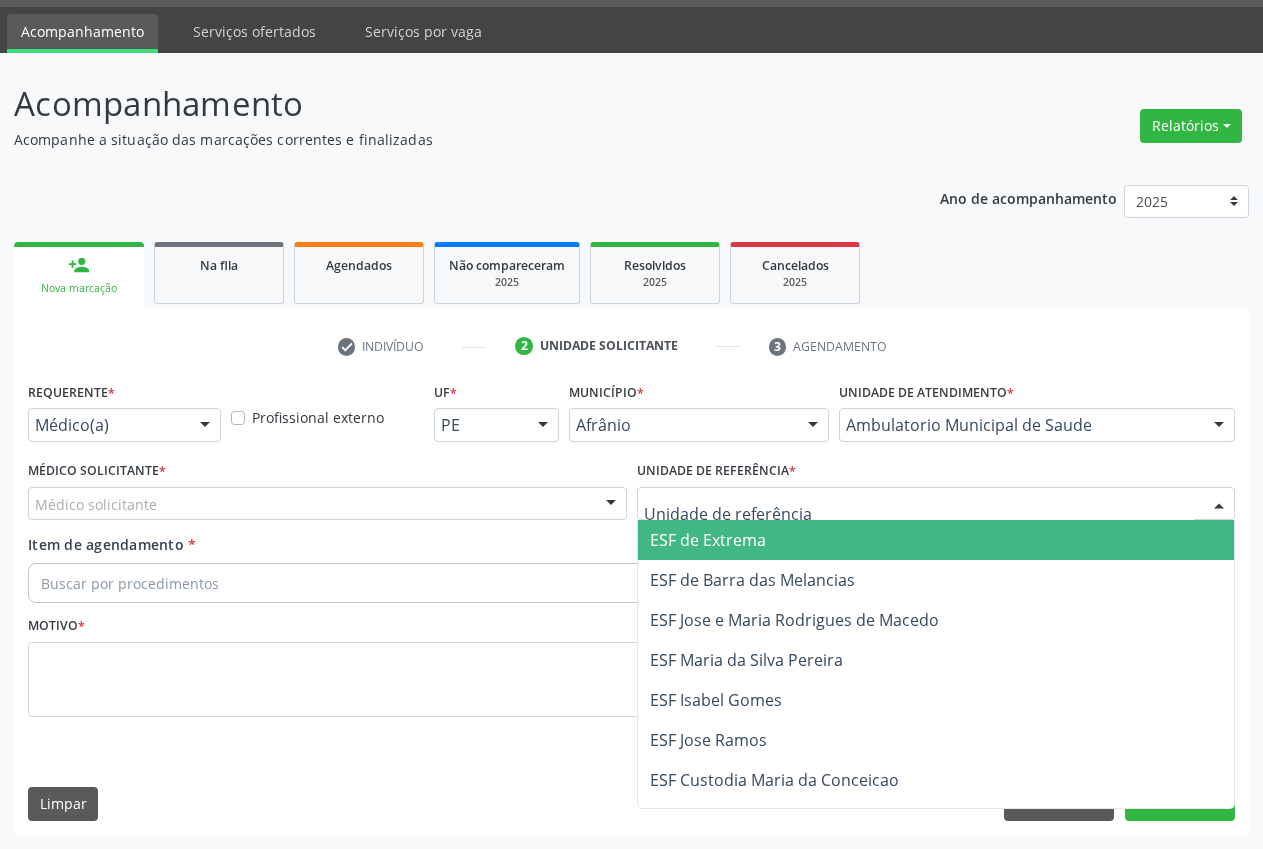drag, startPoint x: 720, startPoint y: 544, endPoint x: 703, endPoint y: 538, distance: 18.027756 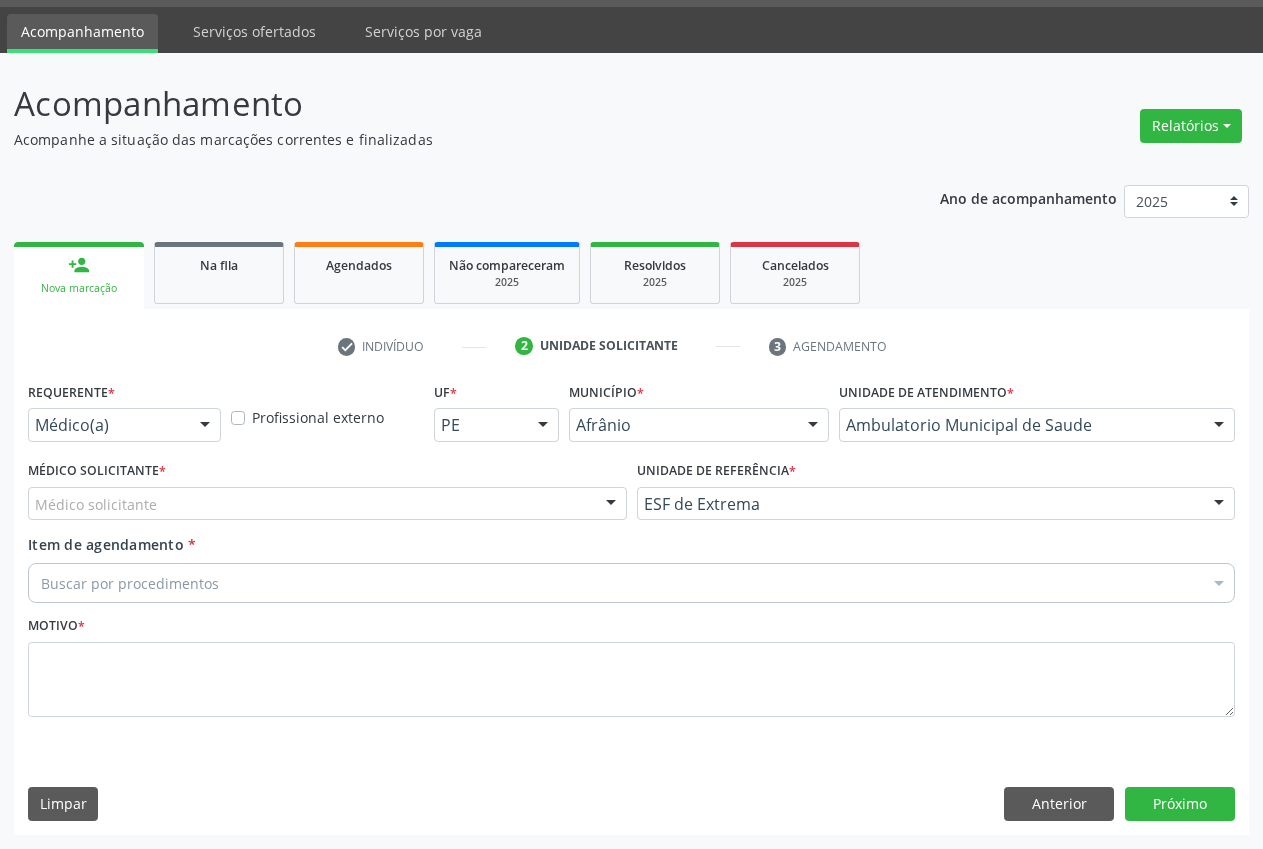 click on "Médico solicitante" at bounding box center (327, 504) 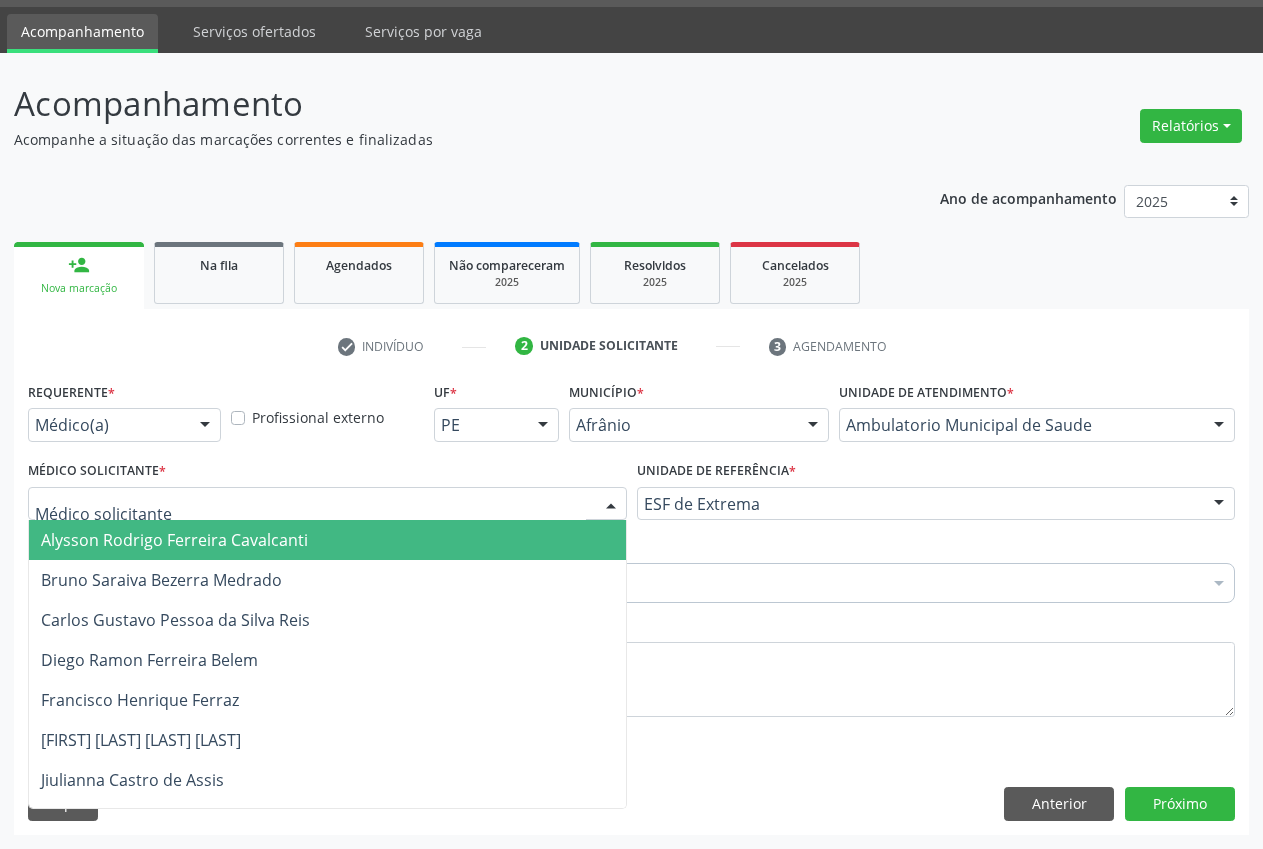click on "Alysson Rodrigo Ferreira Cavalcanti" at bounding box center (327, 540) 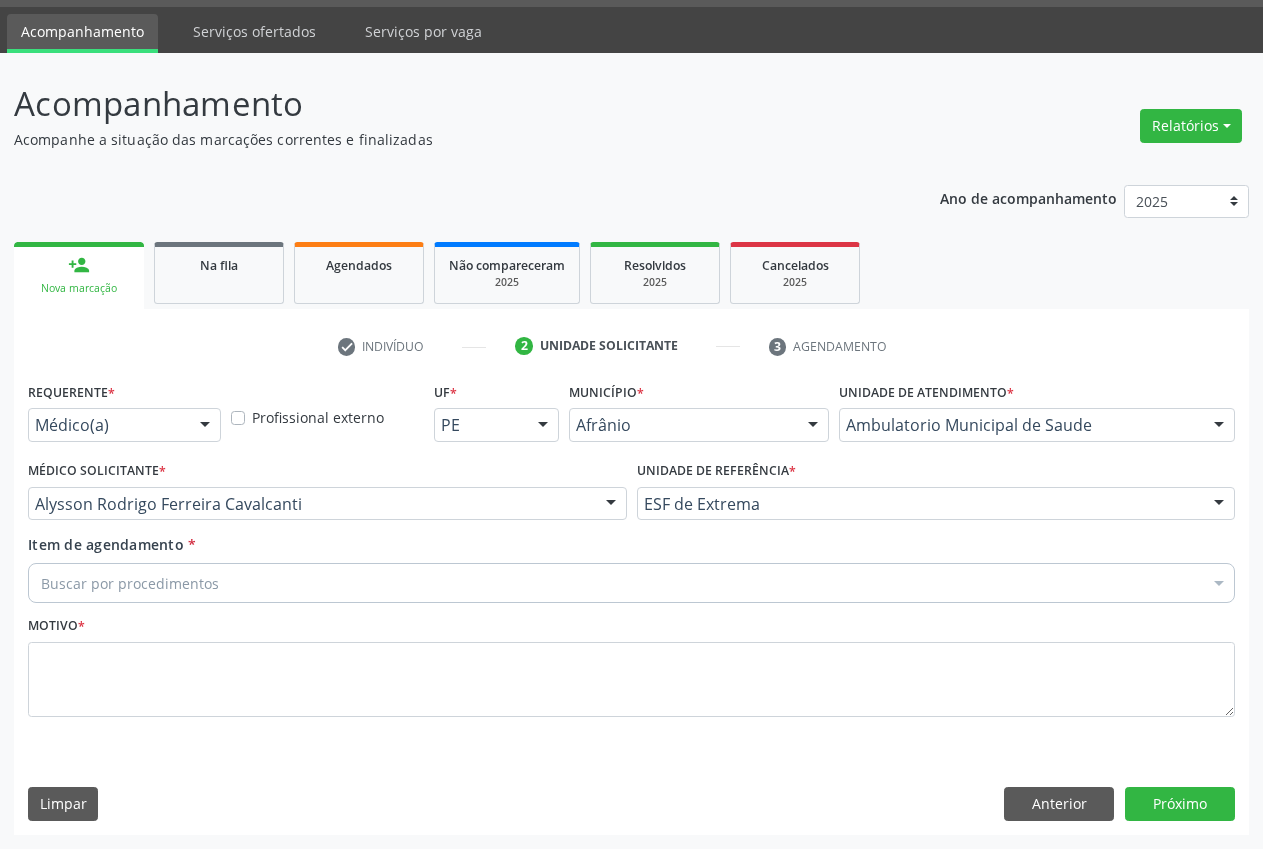 click on "Buscar por procedimentos" at bounding box center (631, 583) 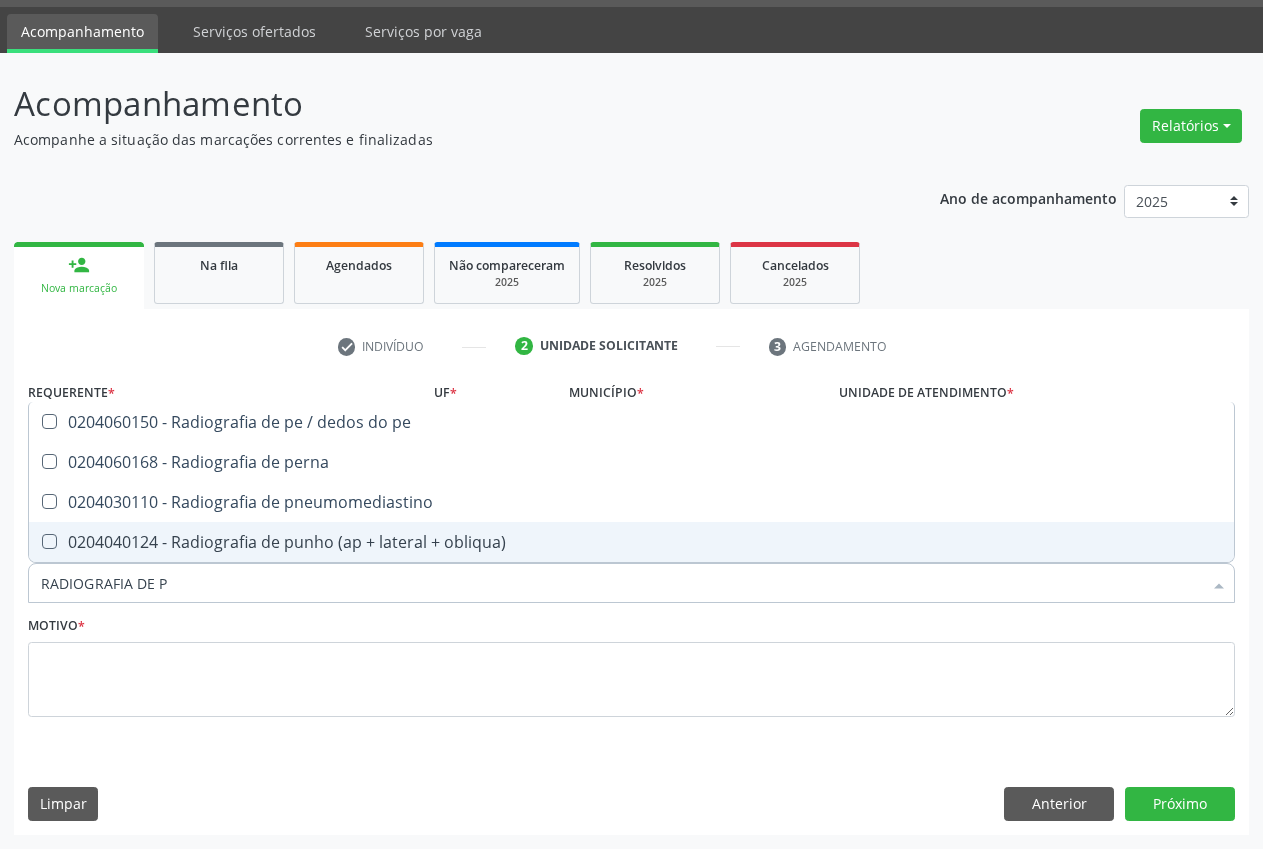type on "RADIOGRAFIA DE PE" 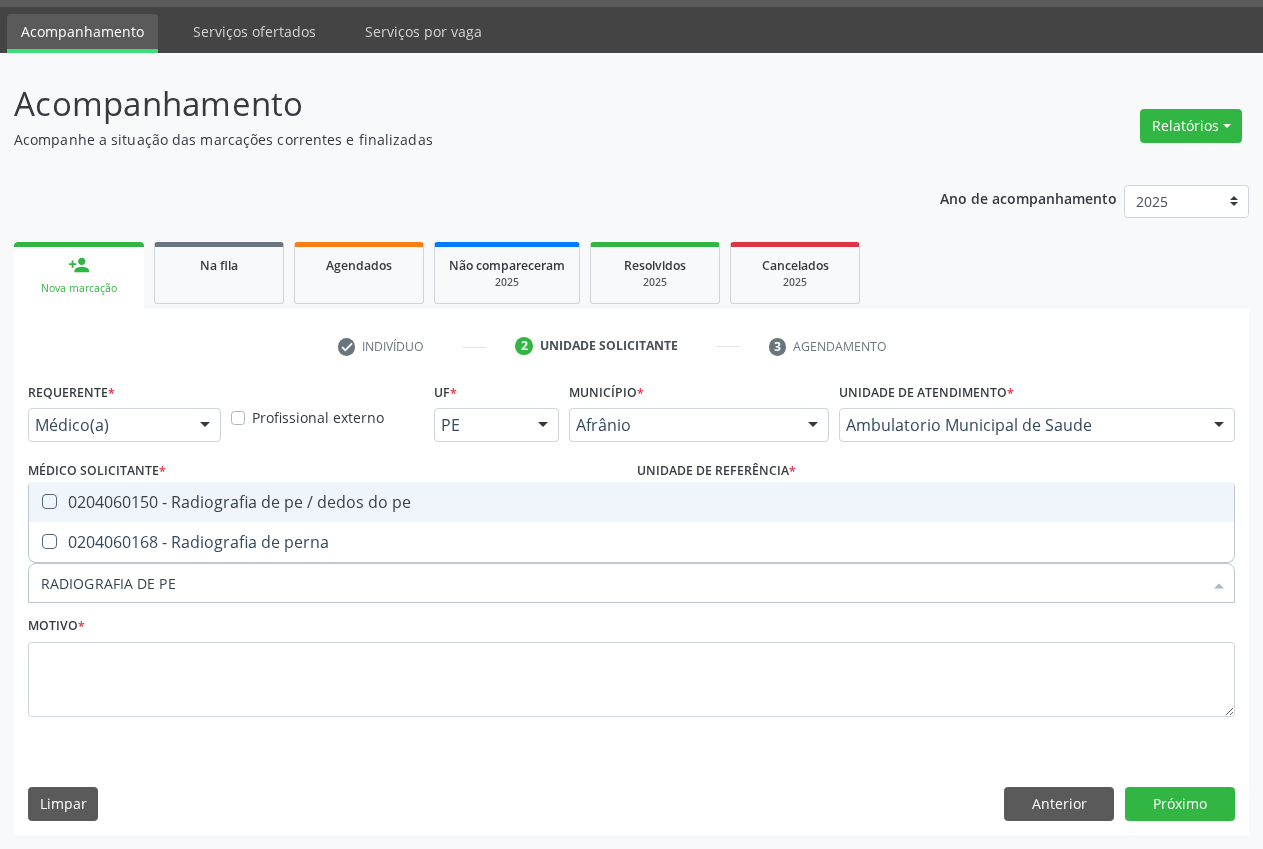 click on "0204060150 - Radiografia de pe / dedos do pe" at bounding box center [631, 502] 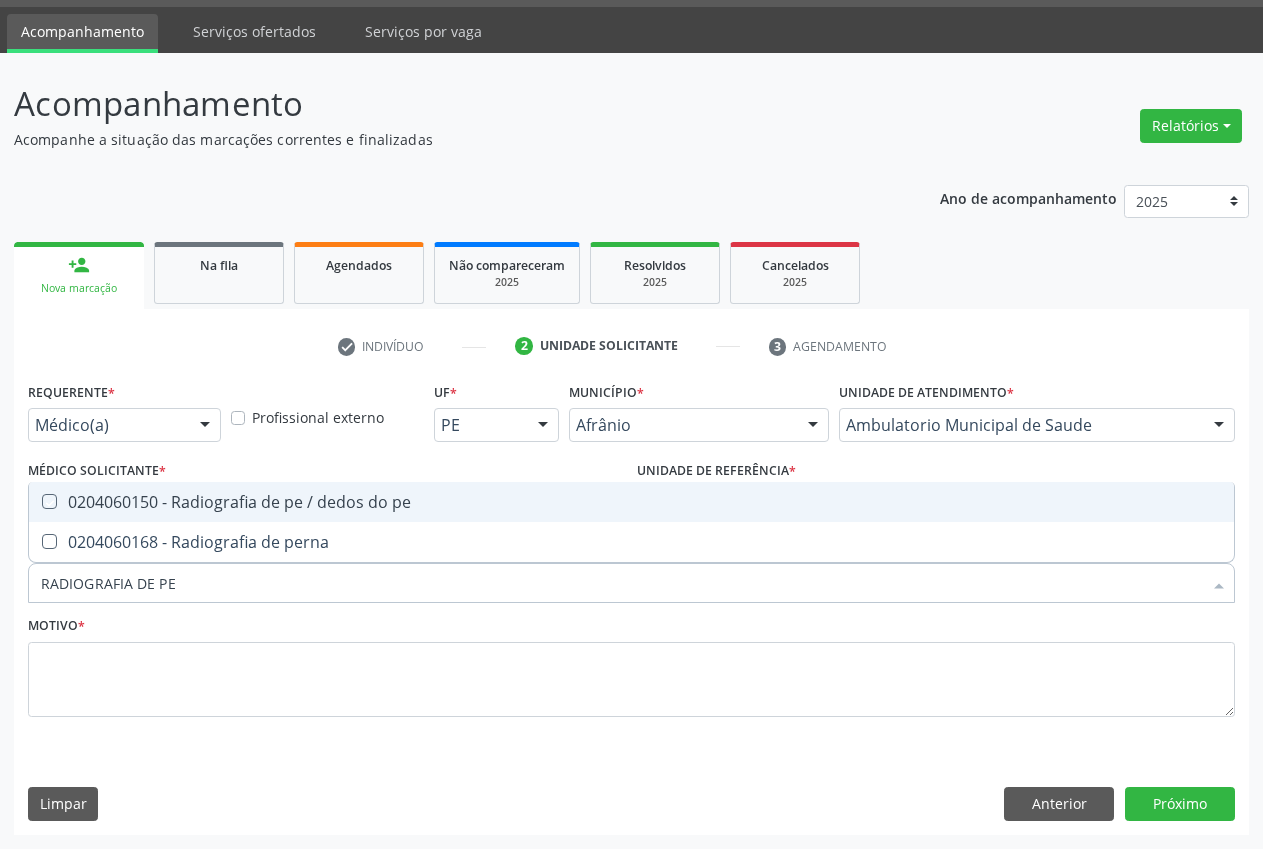 checkbox on "true" 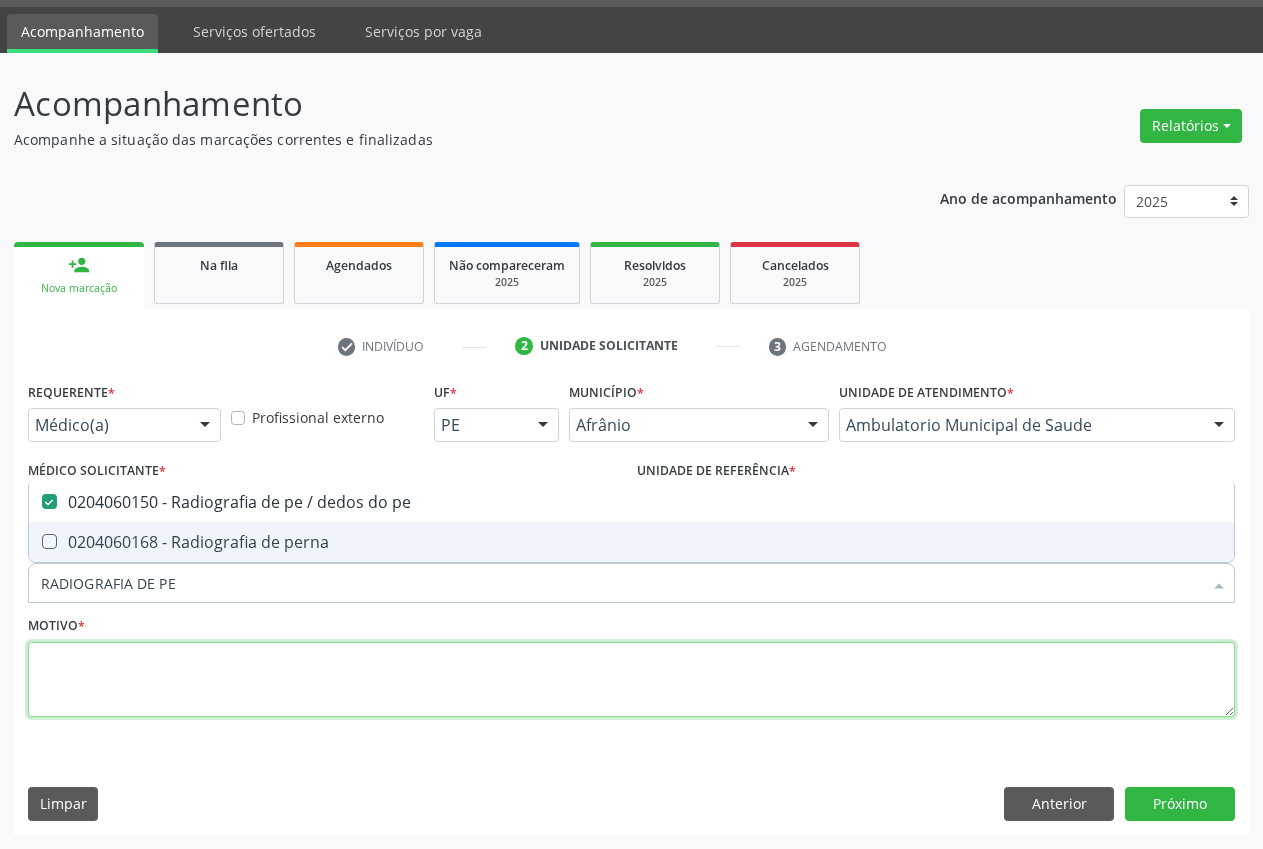 click at bounding box center (631, 680) 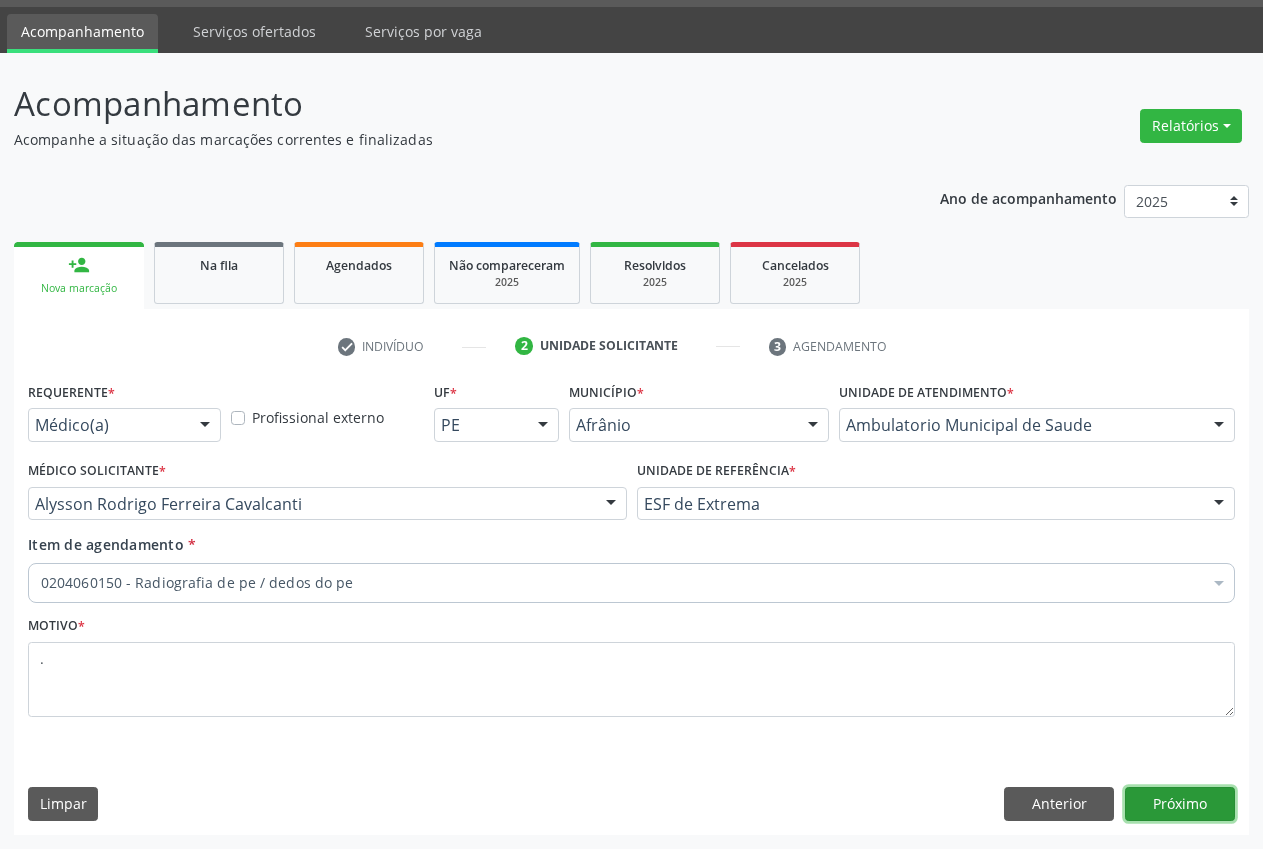 click on "Próximo" at bounding box center (1180, 804) 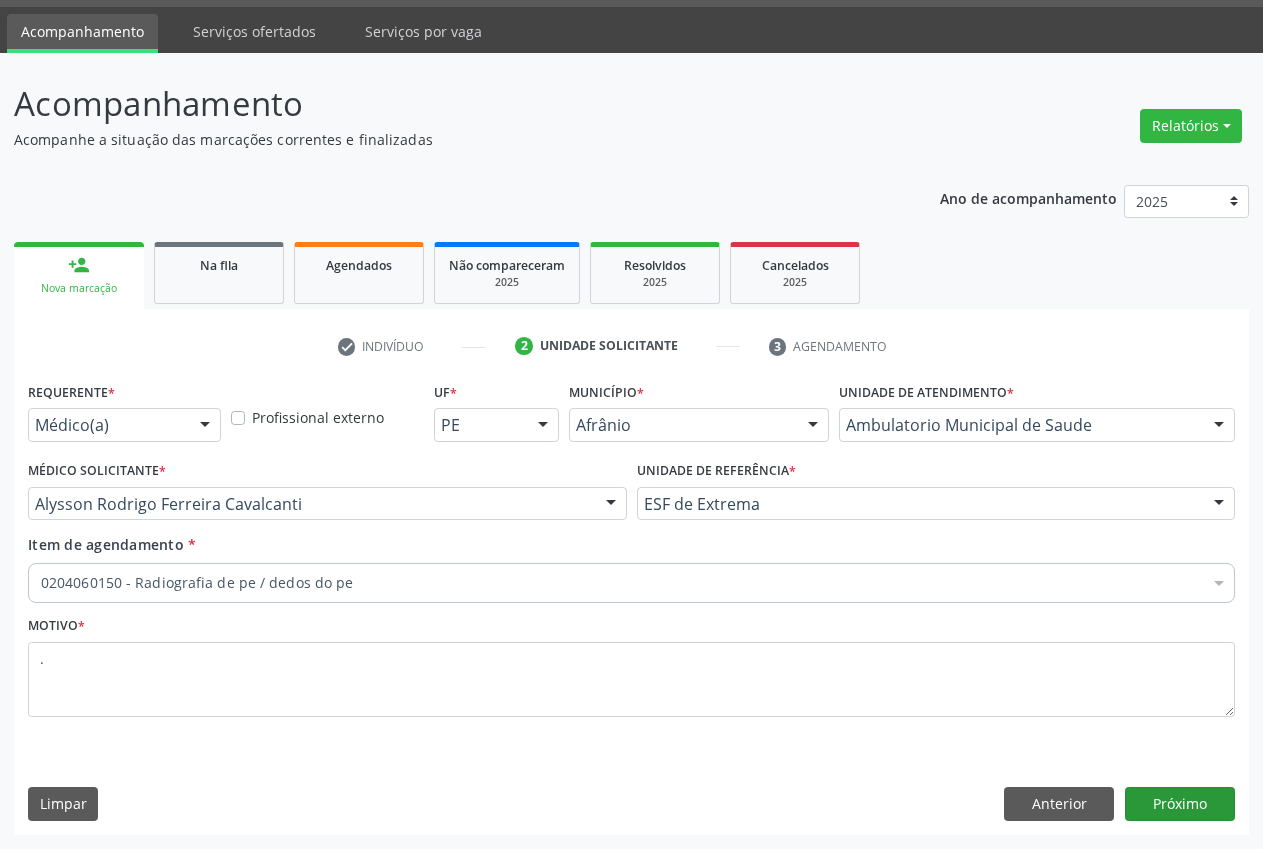 scroll, scrollTop: 21, scrollLeft: 0, axis: vertical 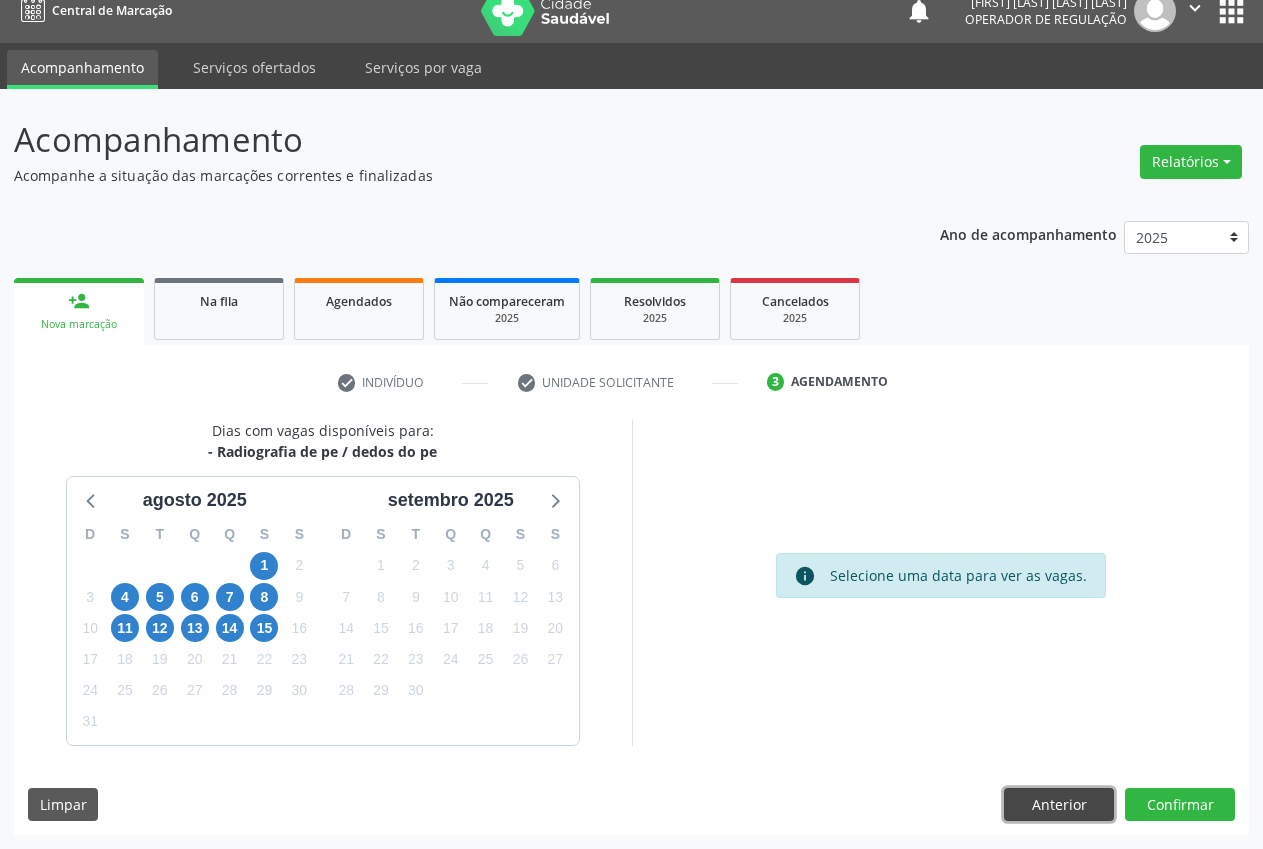 click on "Anterior" at bounding box center (1059, 805) 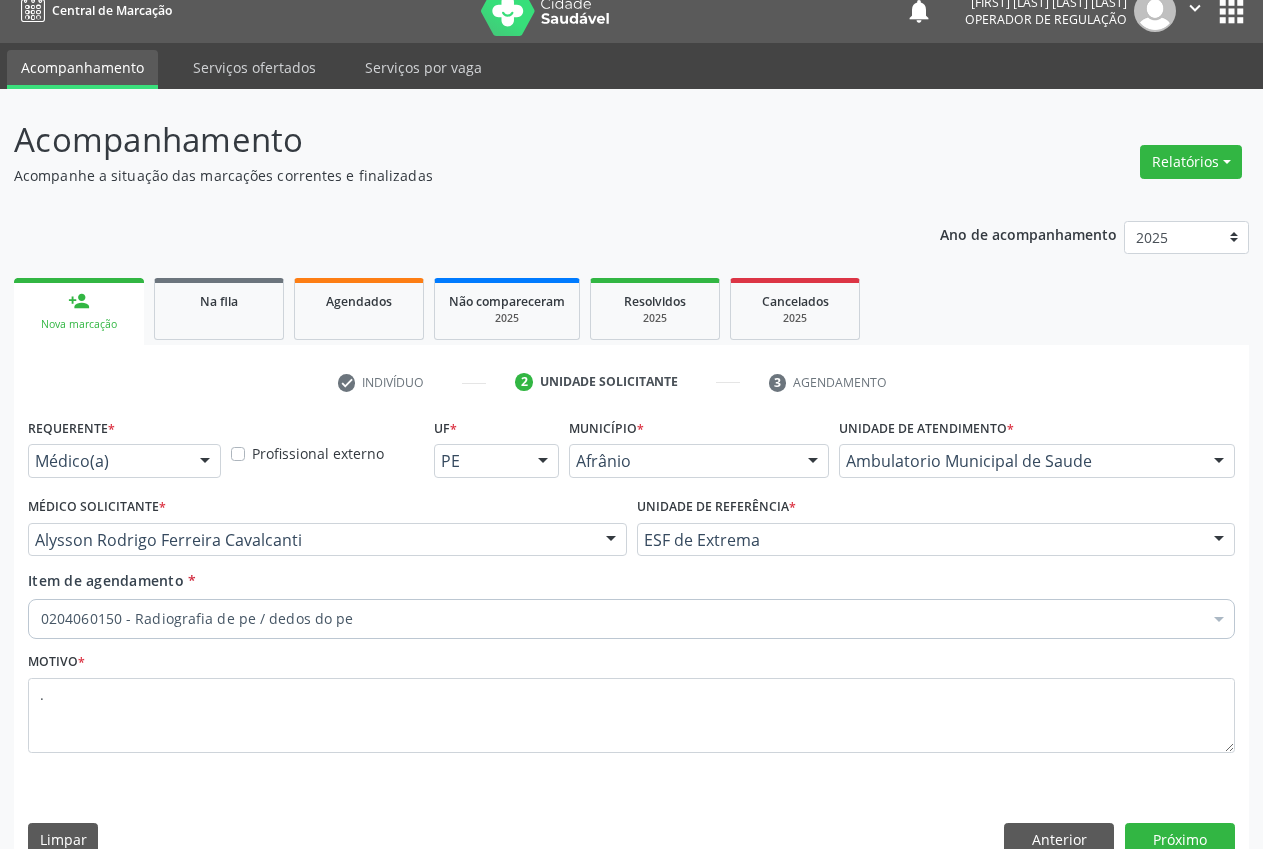 click on "Nova marcação" at bounding box center (79, 324) 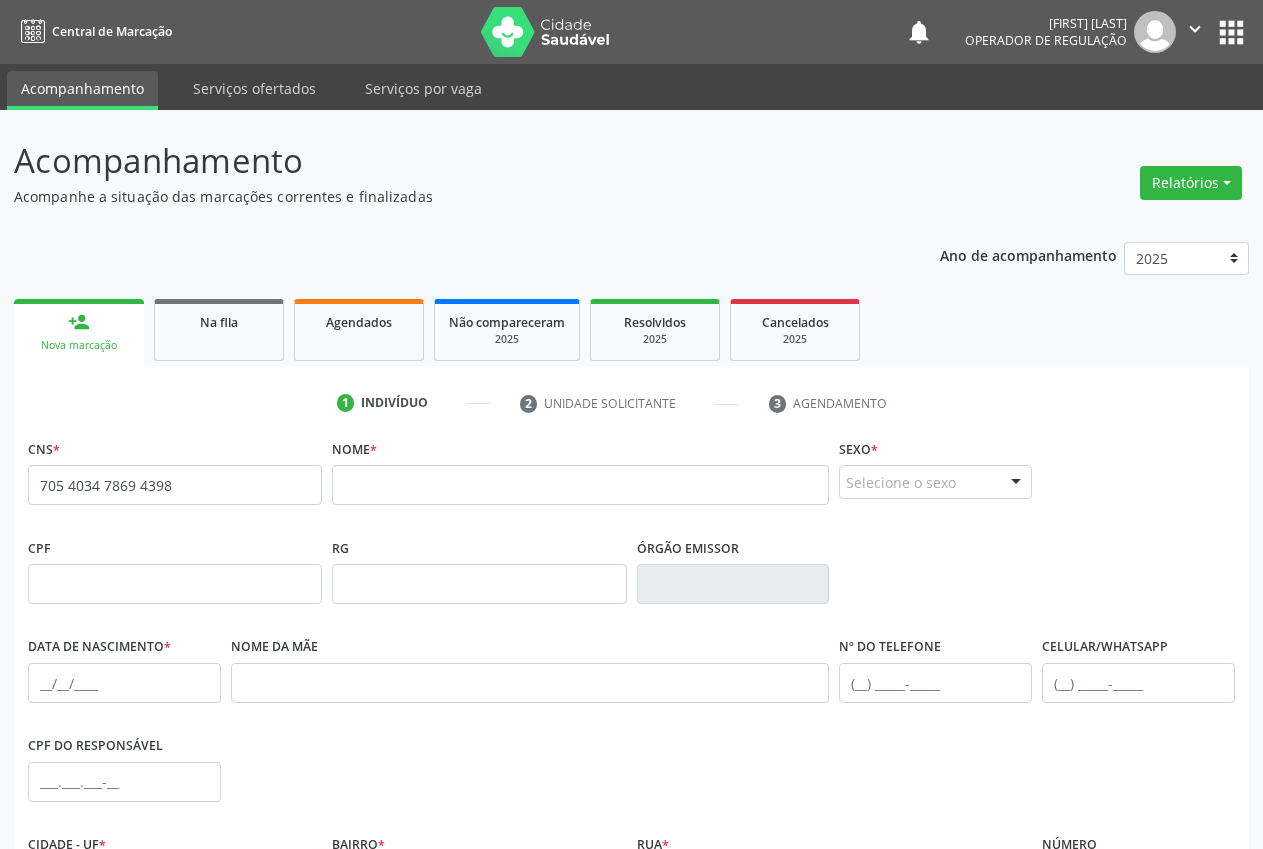 scroll, scrollTop: 0, scrollLeft: 0, axis: both 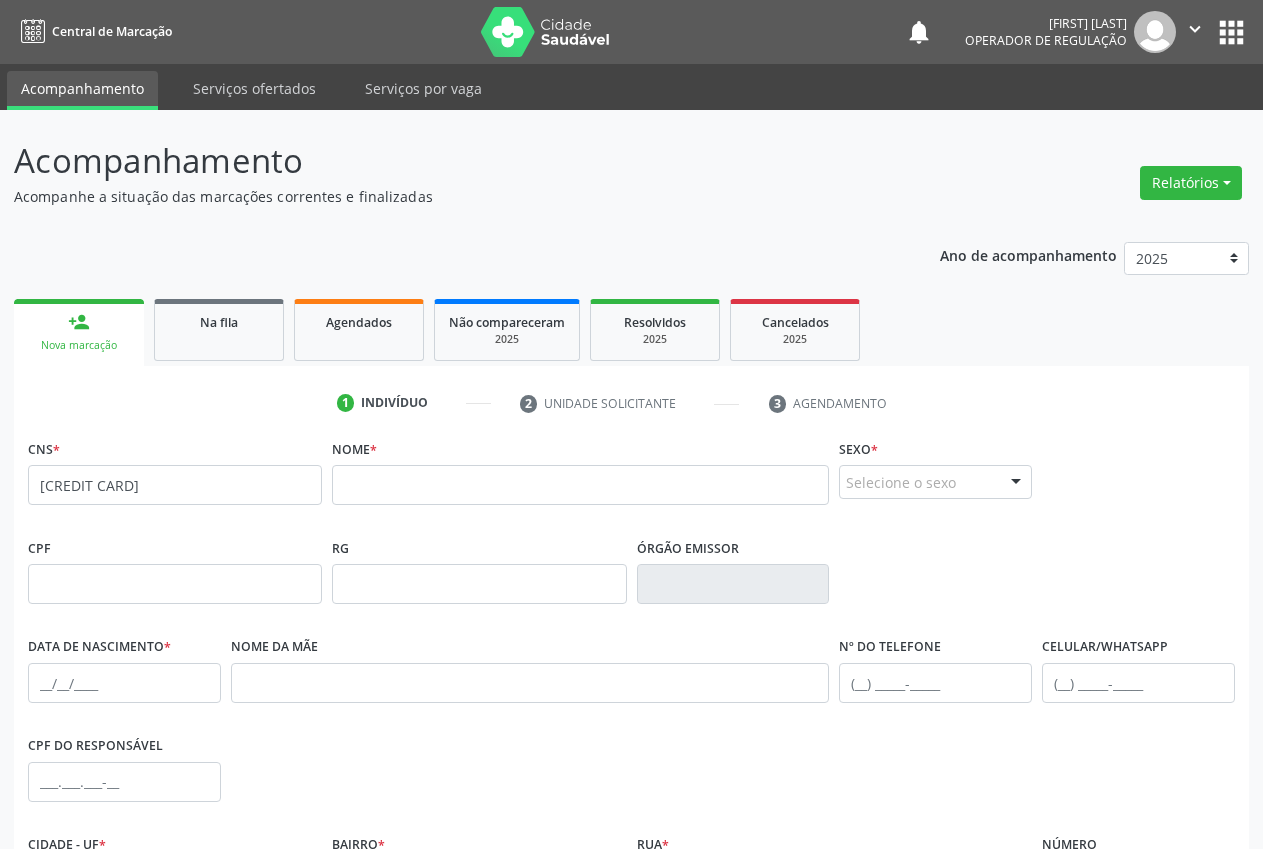 type on "704 6051 2388 5120" 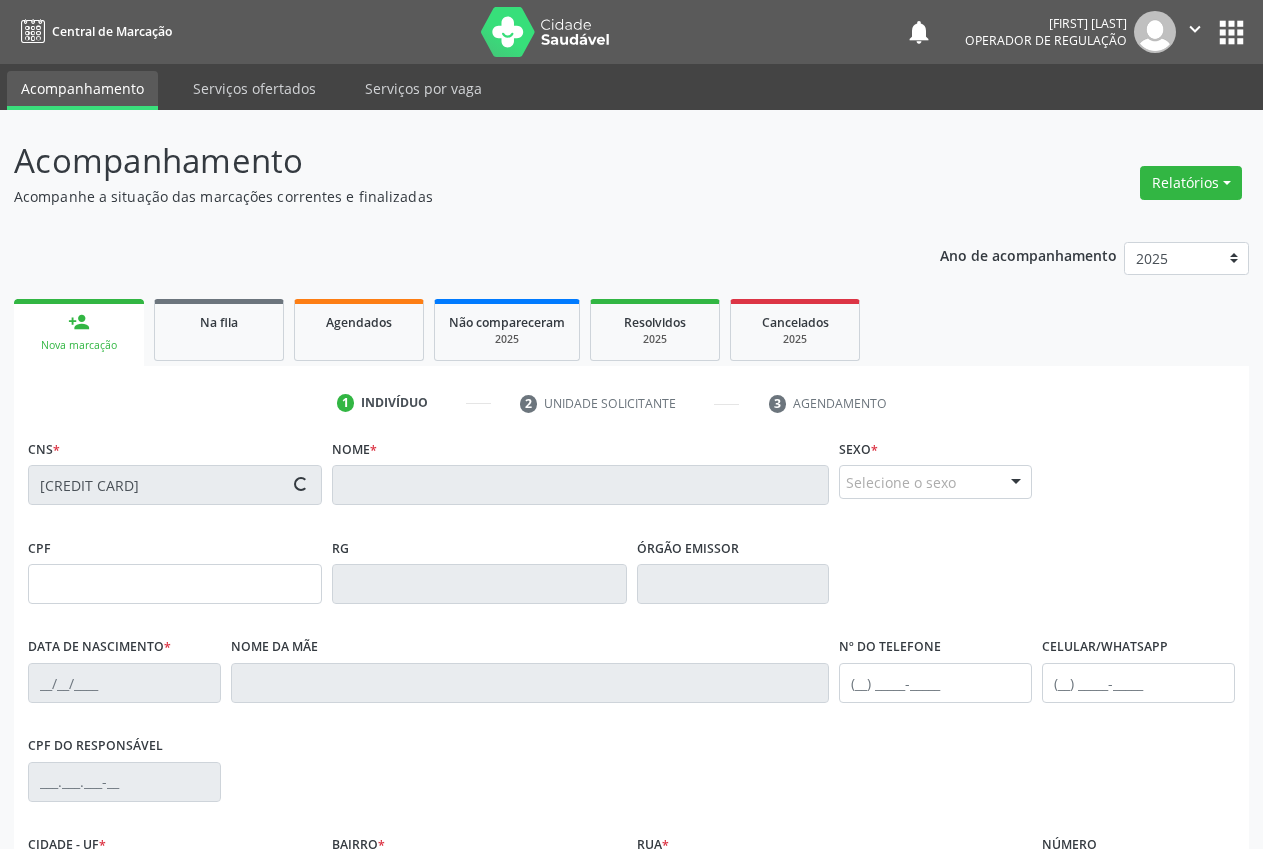type on "022.500.583-26" 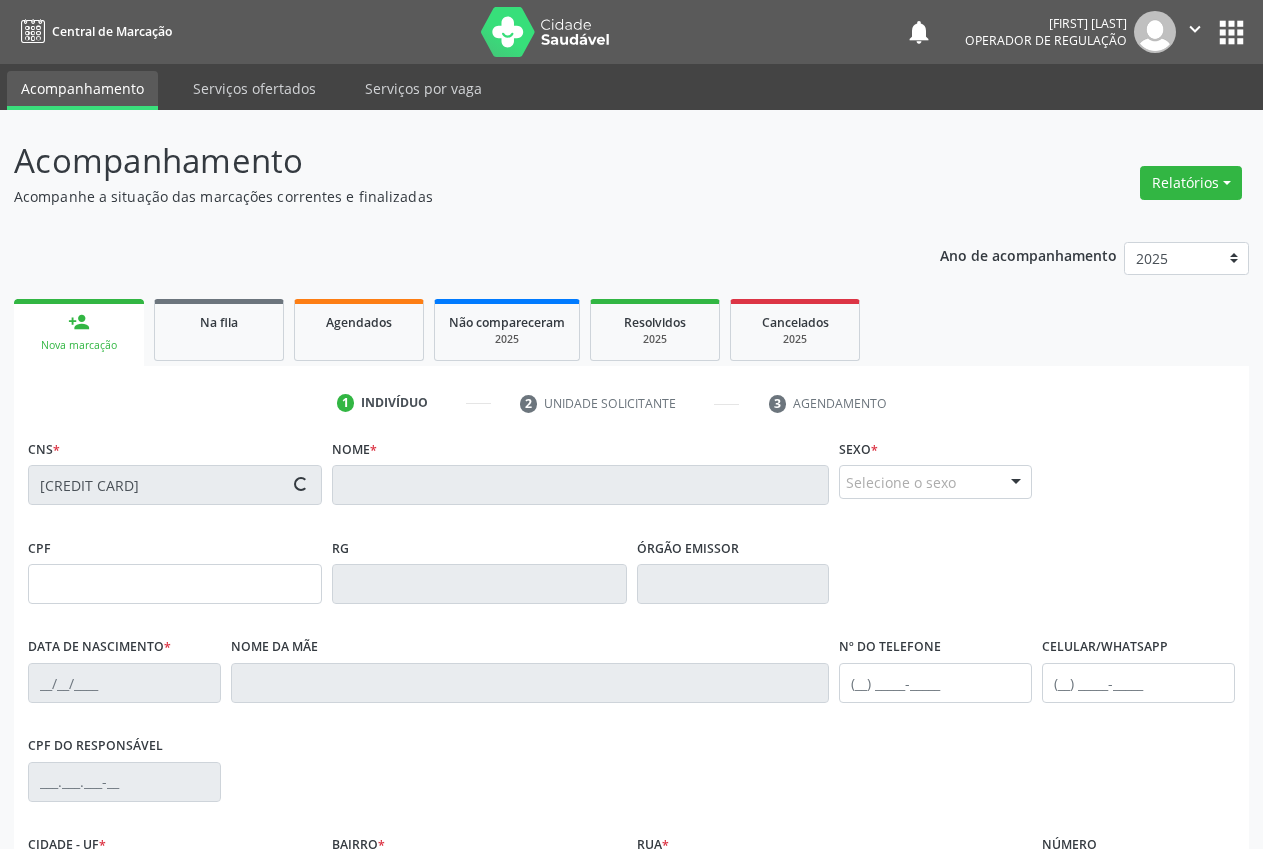 type on "12/11/1986" 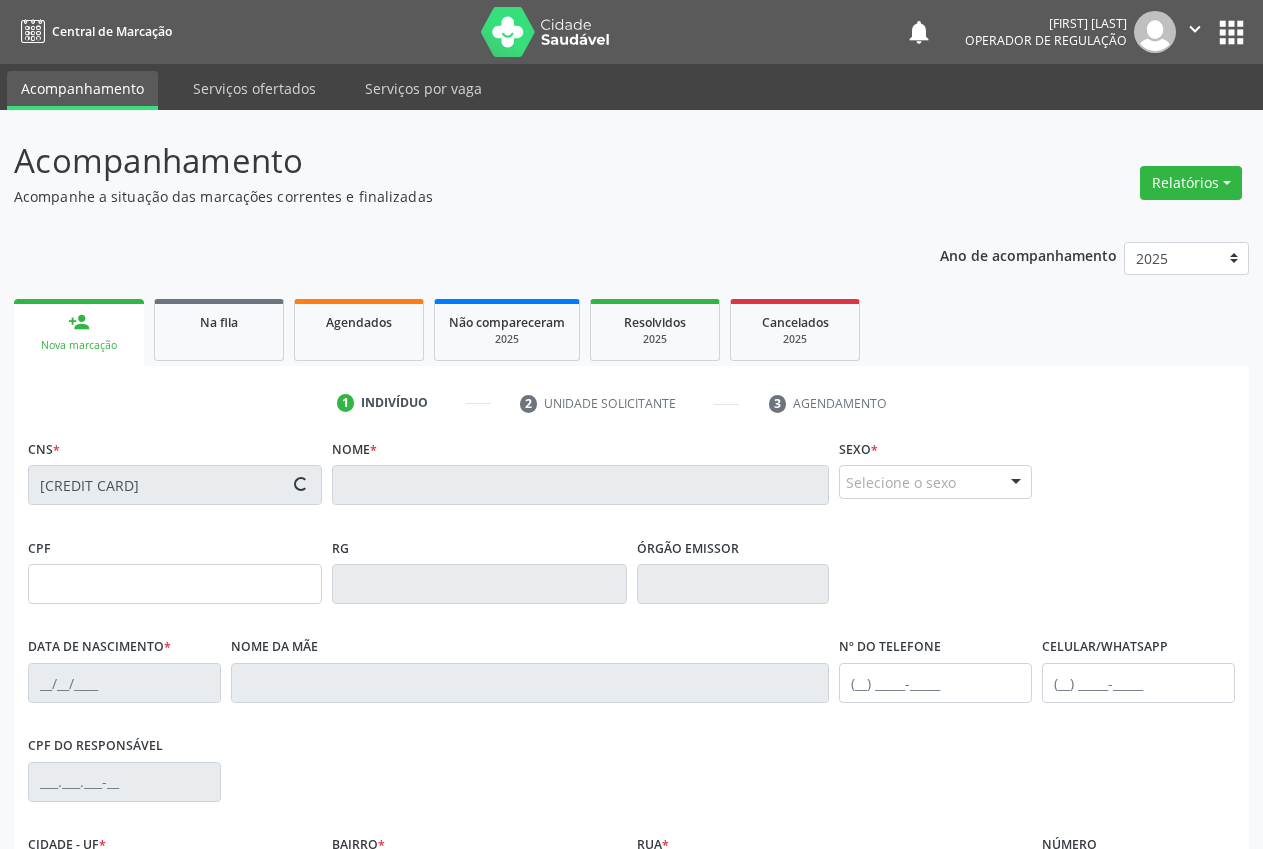 type on "(87) 98848-9672" 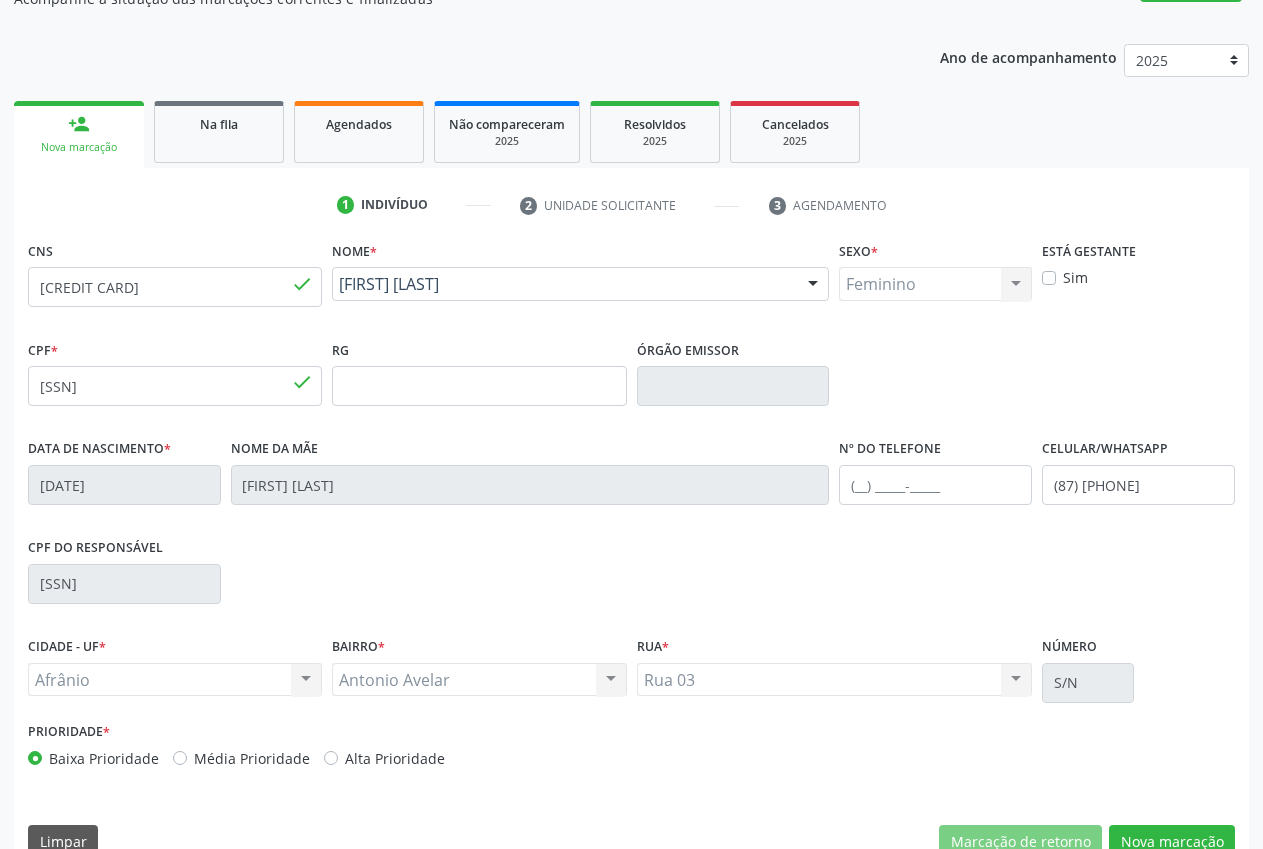 scroll, scrollTop: 235, scrollLeft: 0, axis: vertical 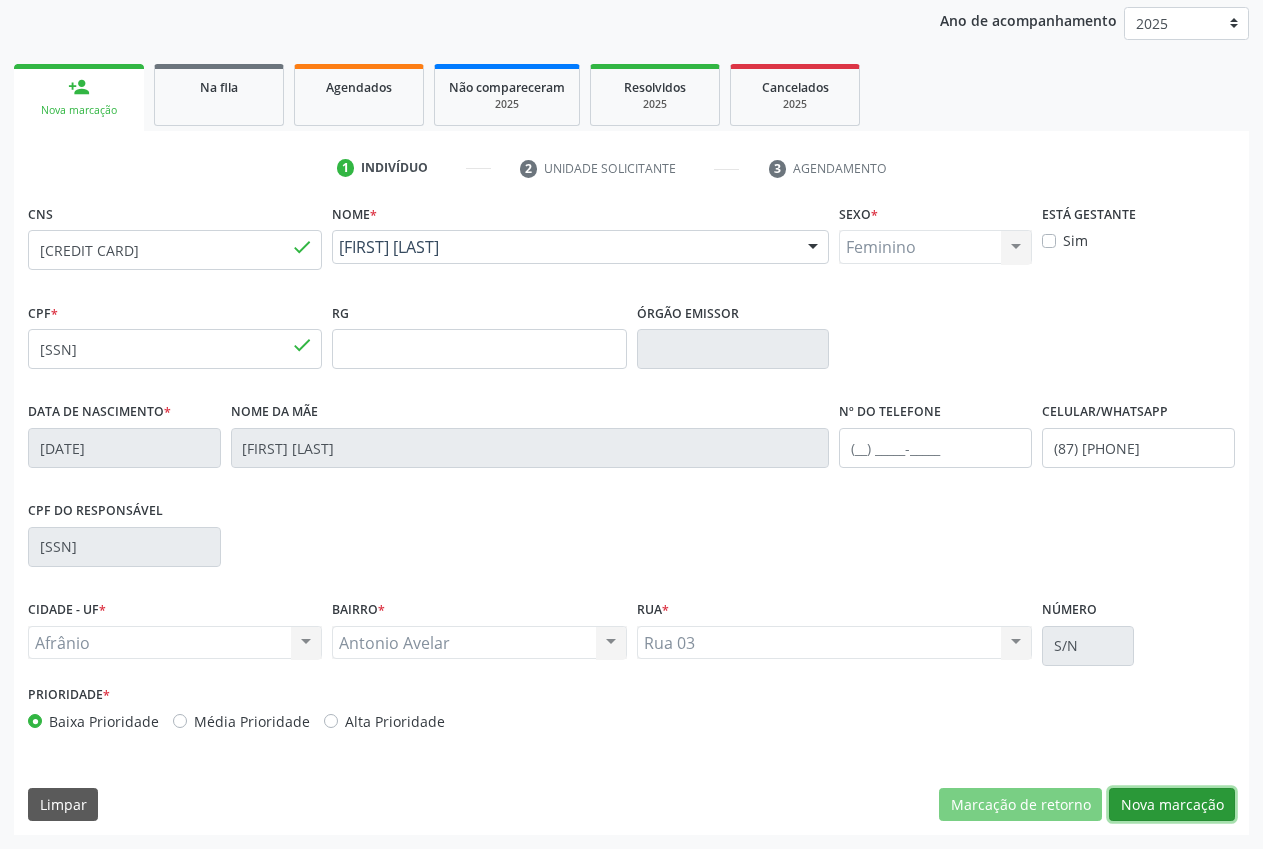 click on "Nova marcação" at bounding box center (1172, 805) 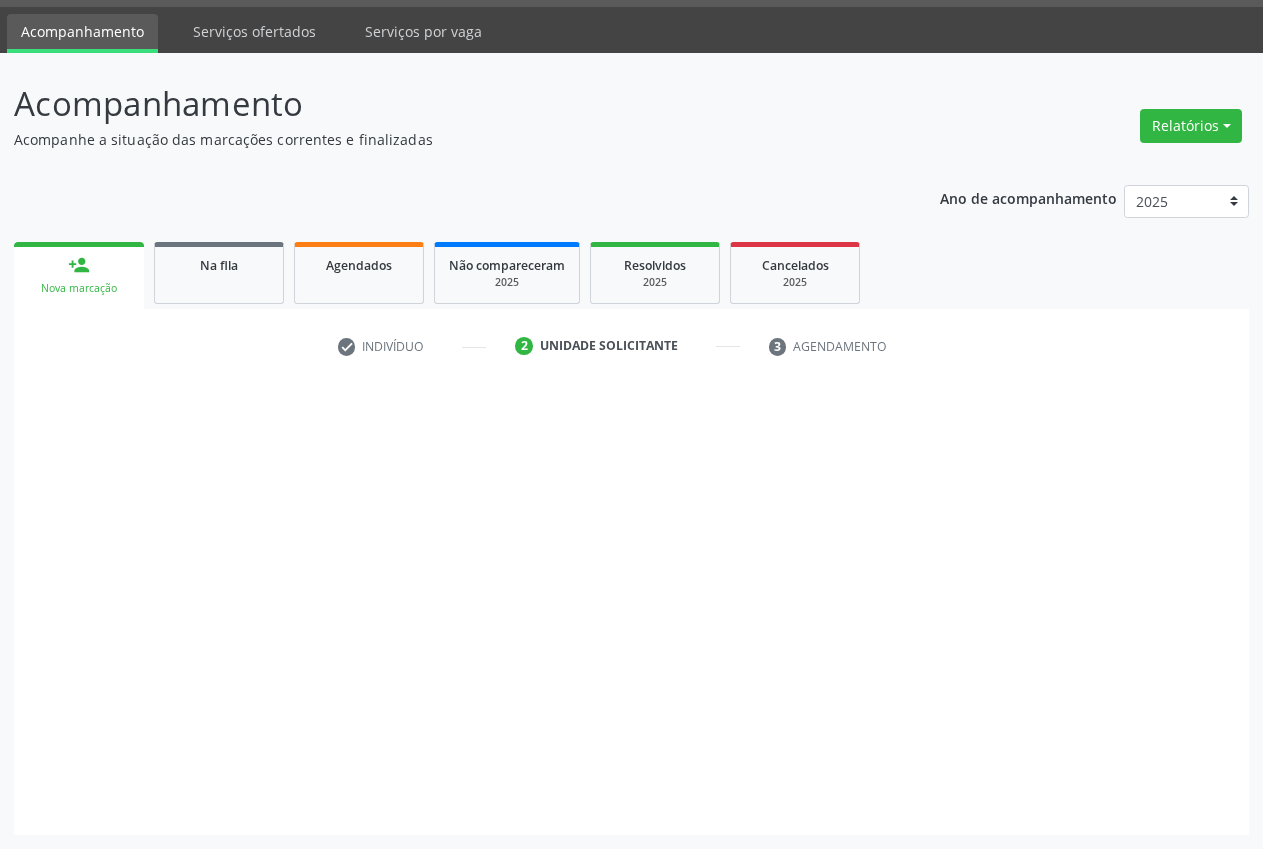 scroll, scrollTop: 57, scrollLeft: 0, axis: vertical 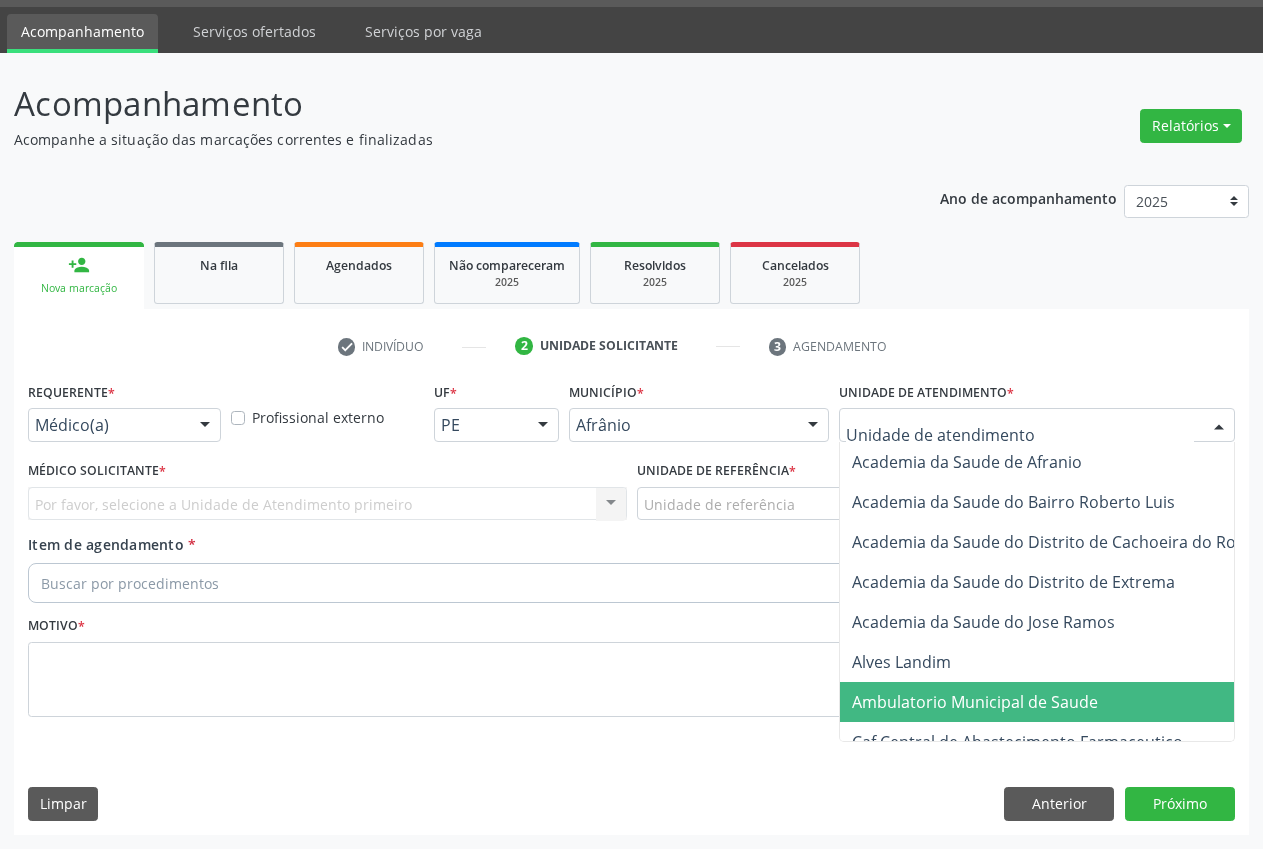 click on "Ambulatorio Municipal de Saude" at bounding box center [975, 702] 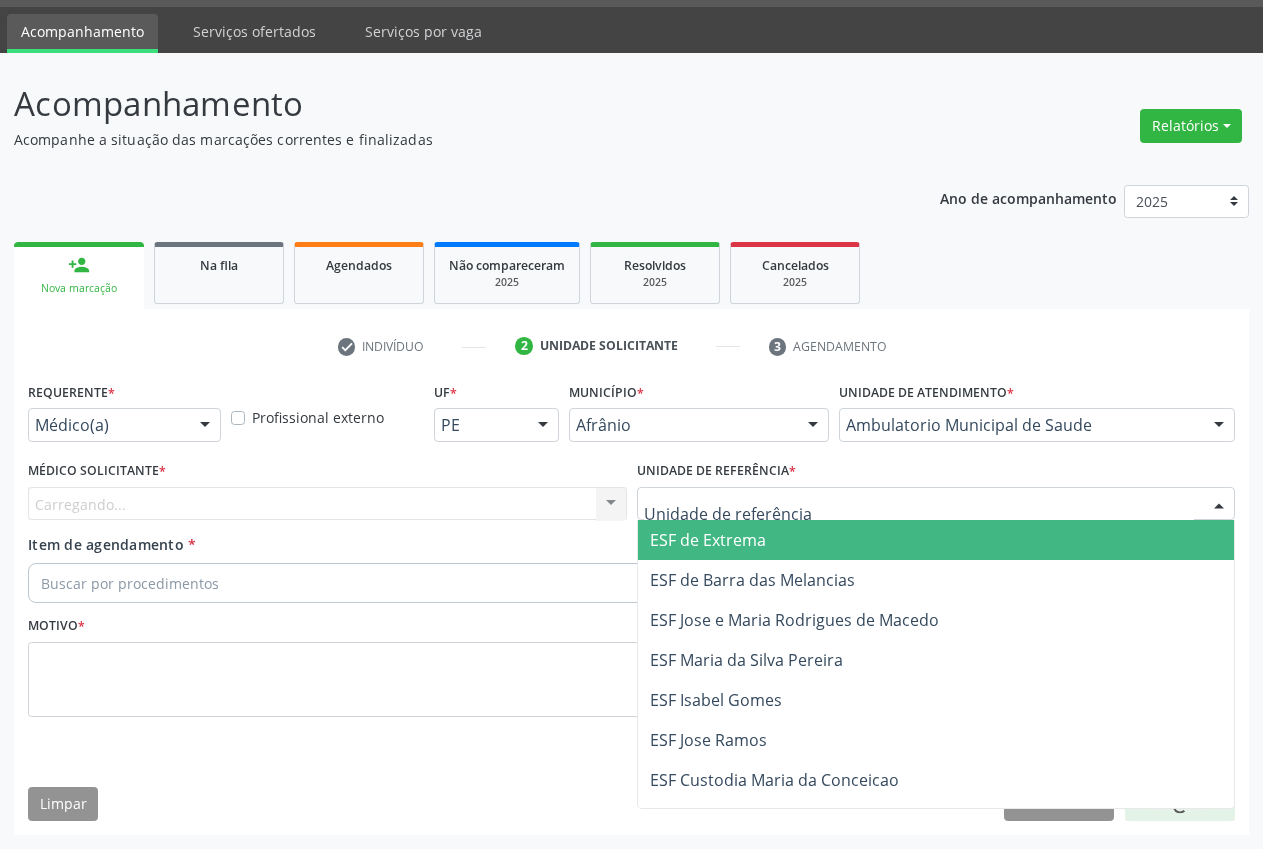click on "ESF de Extrema" at bounding box center (936, 540) 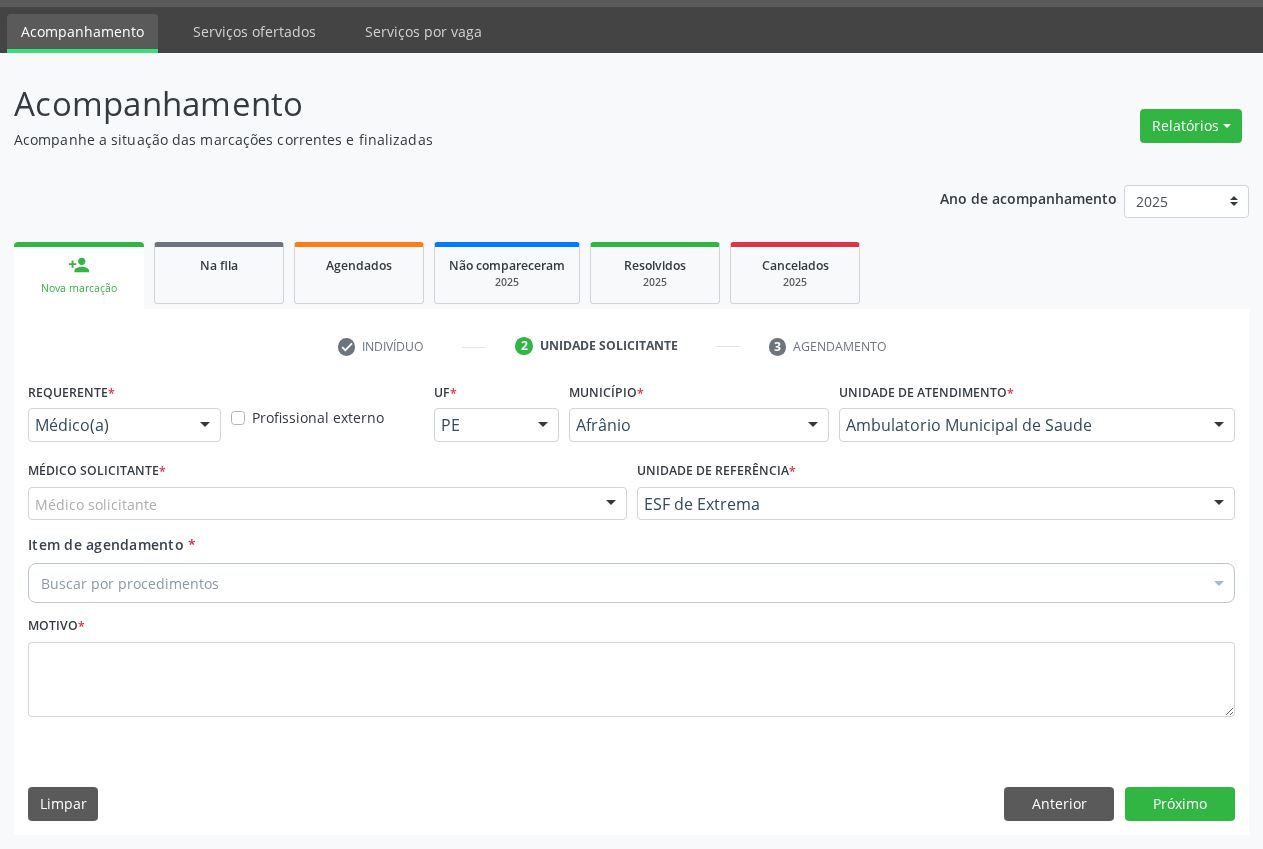 click at bounding box center [611, 505] 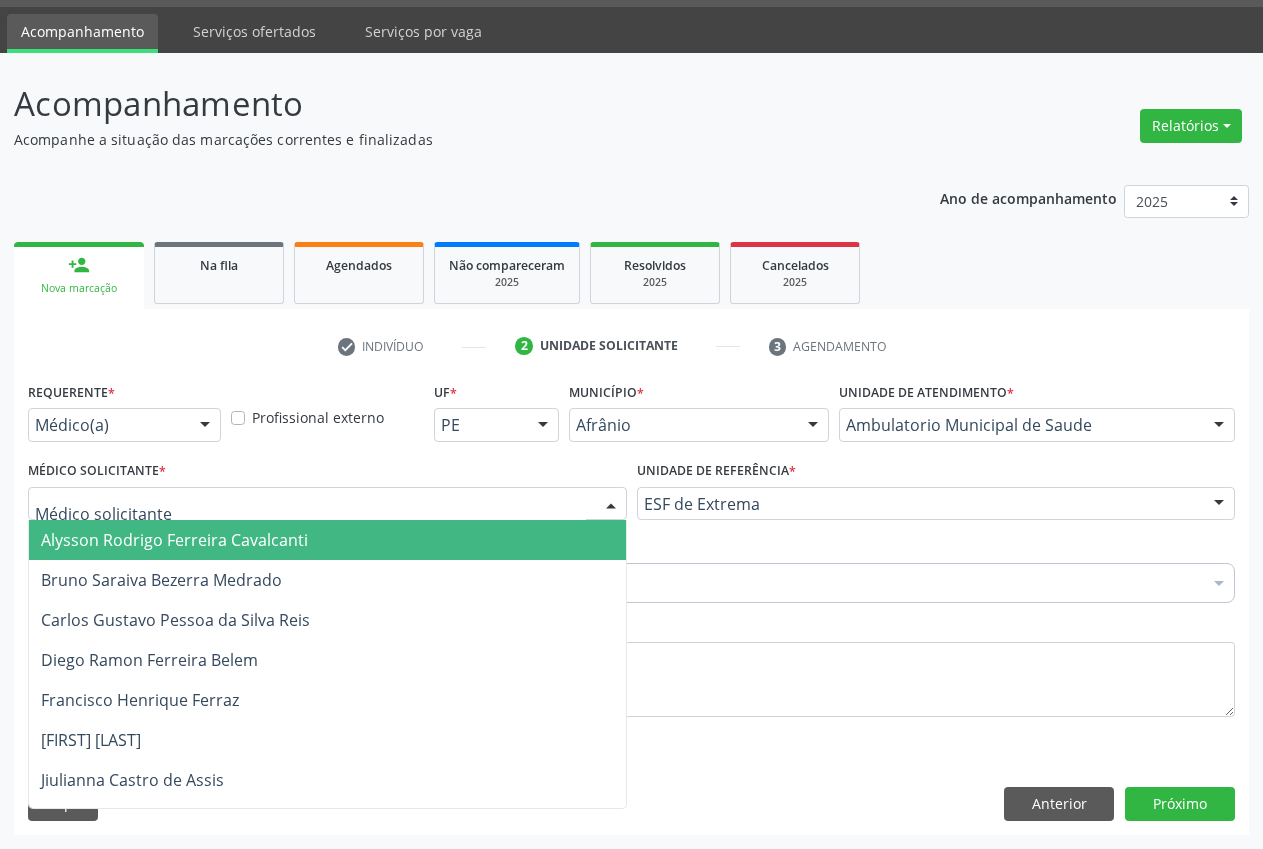 click on "Alysson Rodrigo Ferreira Cavalcanti" at bounding box center (327, 540) 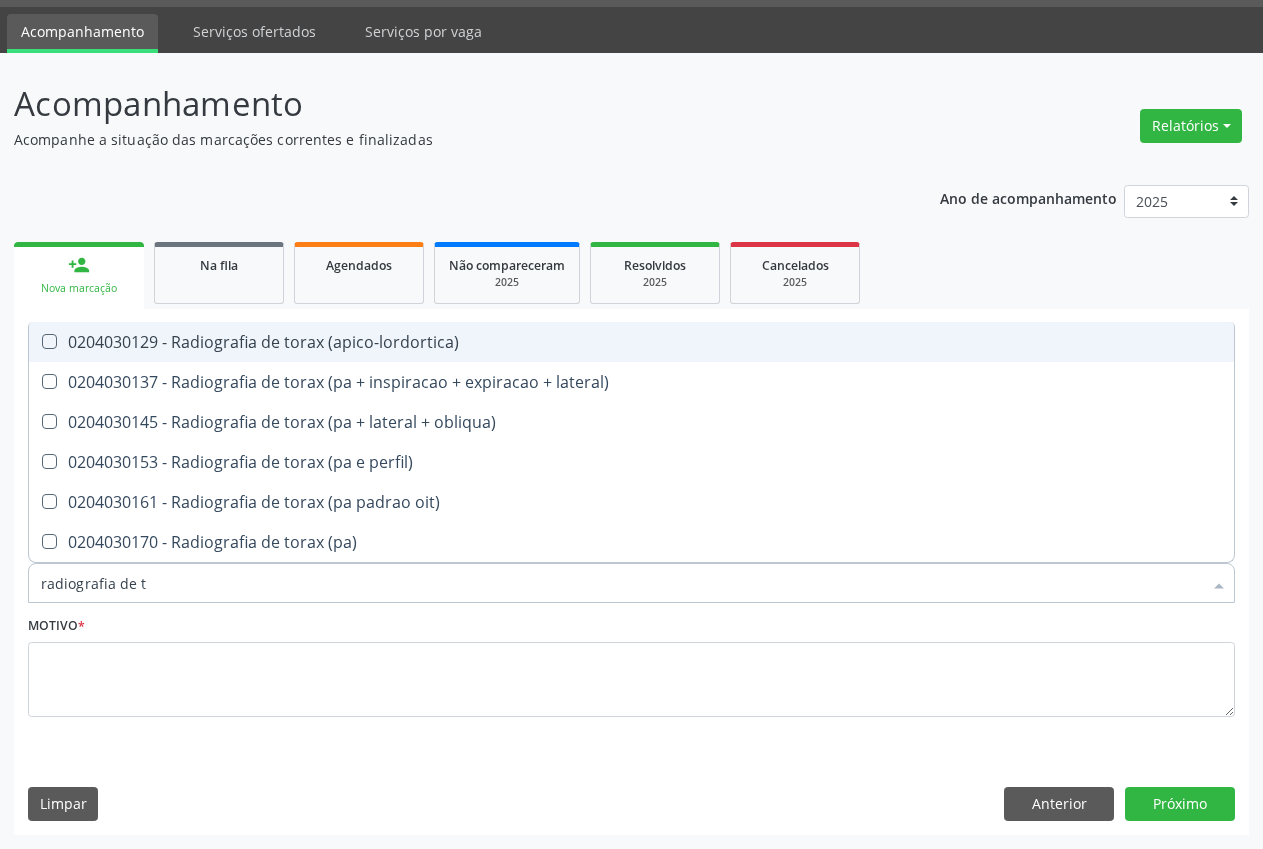 type on "radiografia de to" 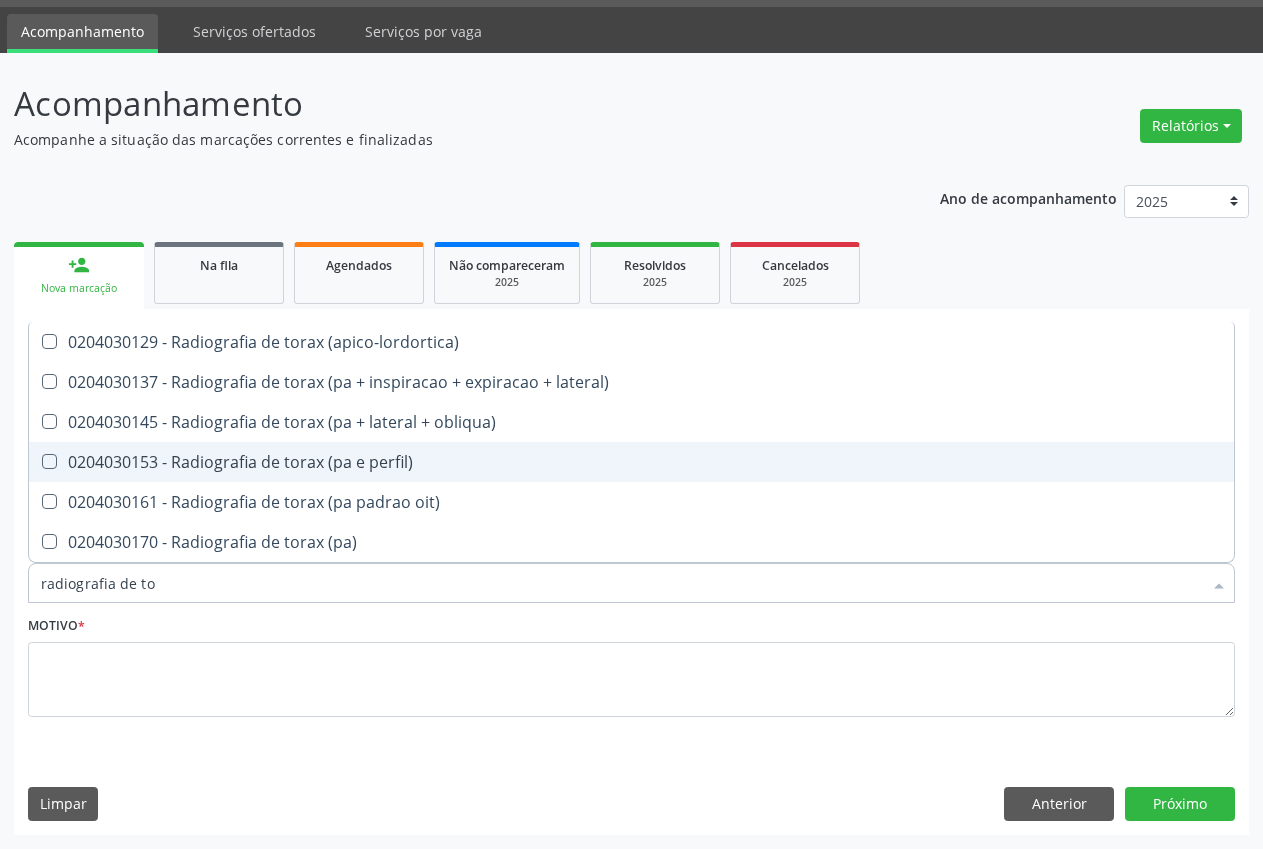 click on "0204030153 - Radiografia de torax (pa e perfil)" at bounding box center [631, 462] 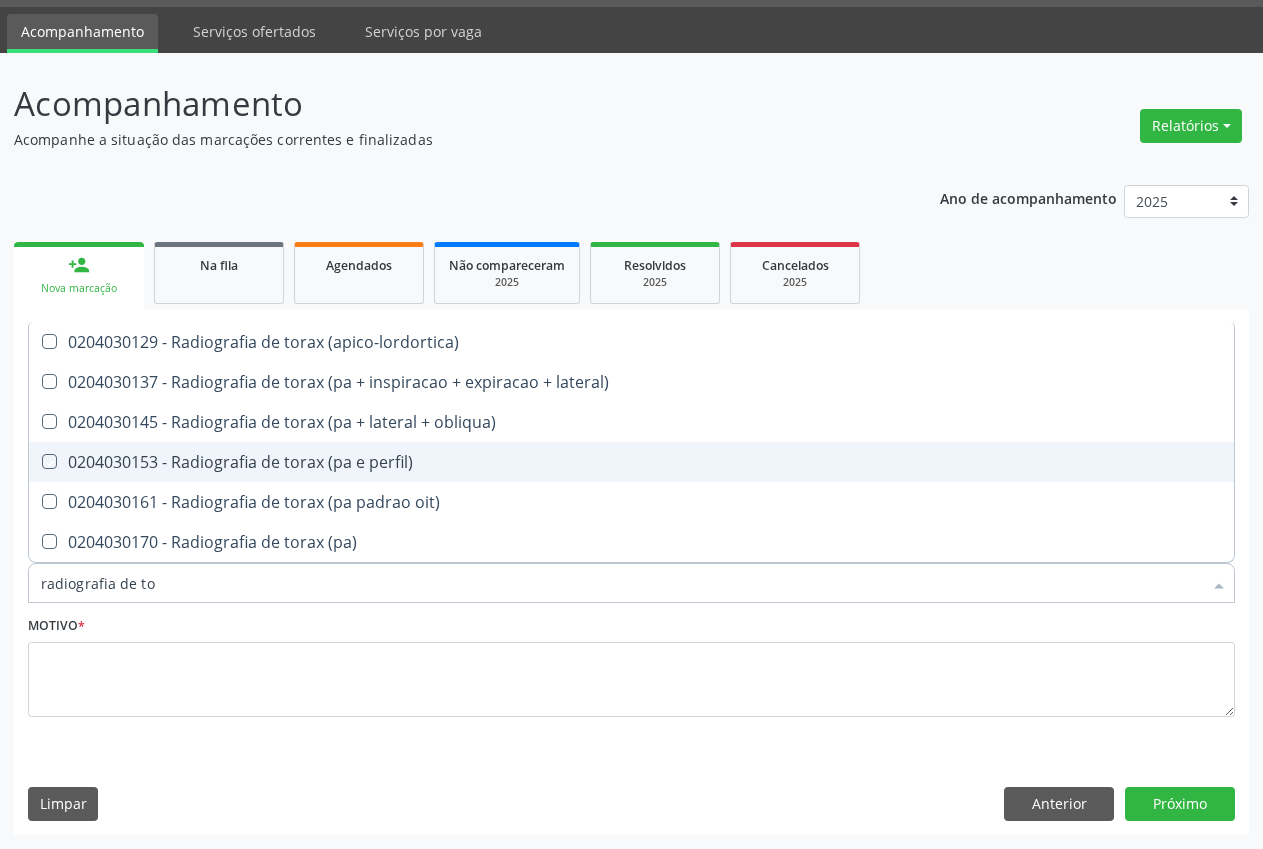 checkbox on "true" 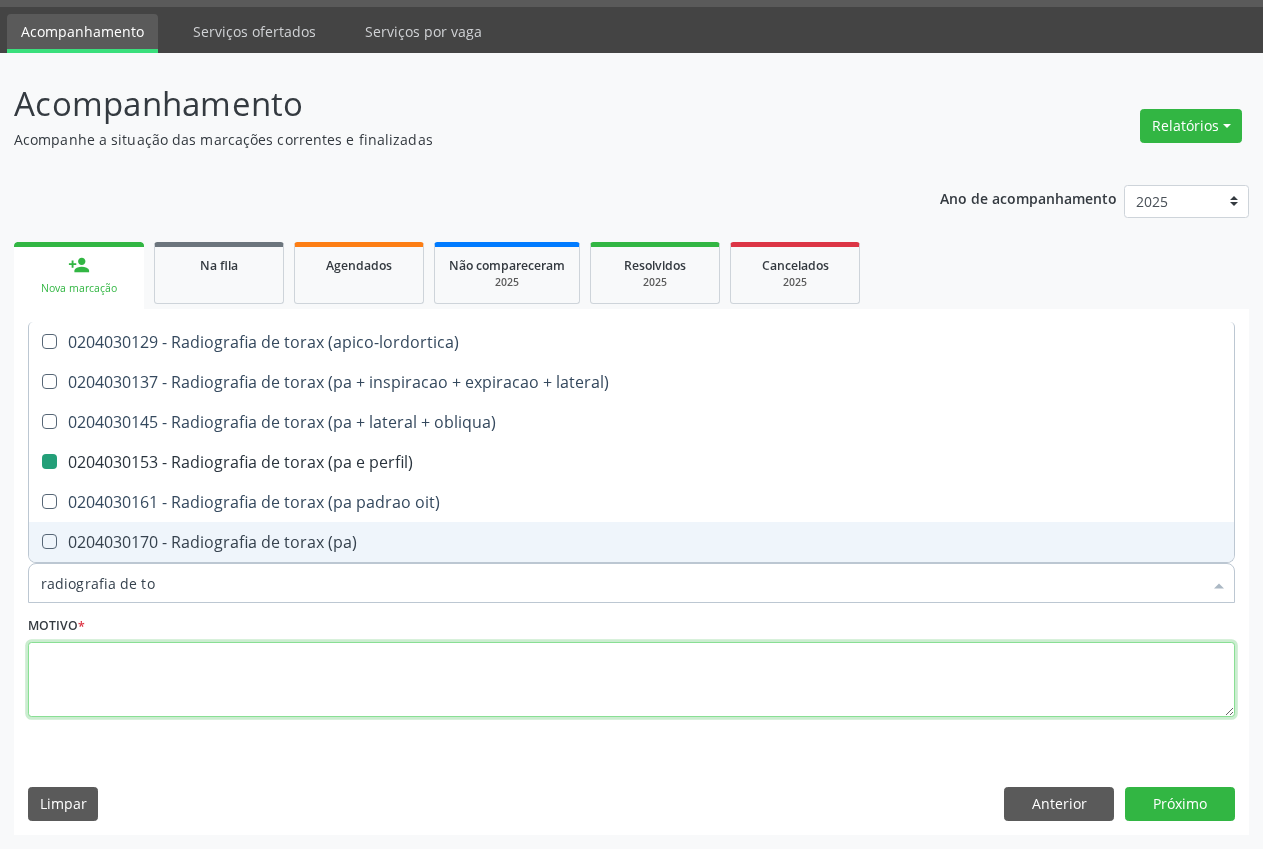 click at bounding box center [631, 680] 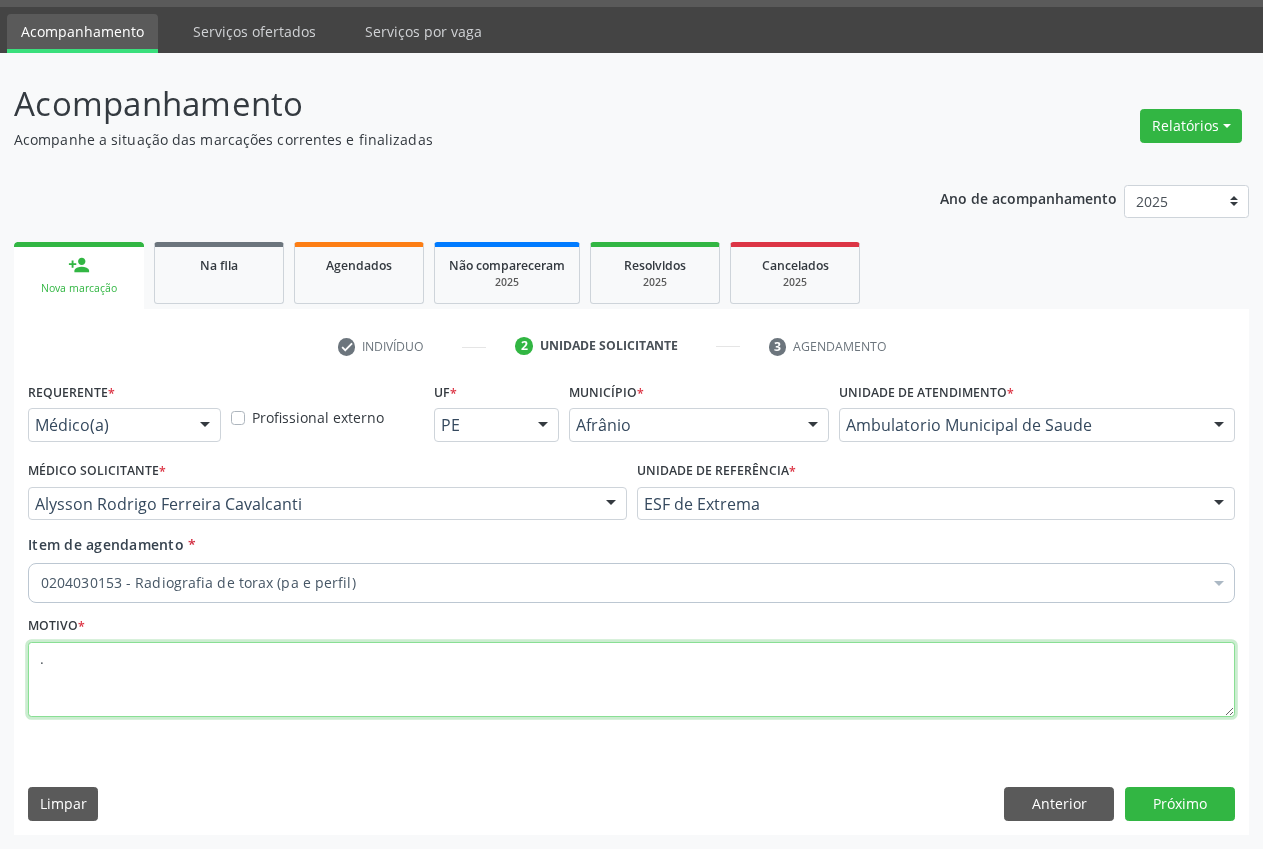 checkbox on "true" 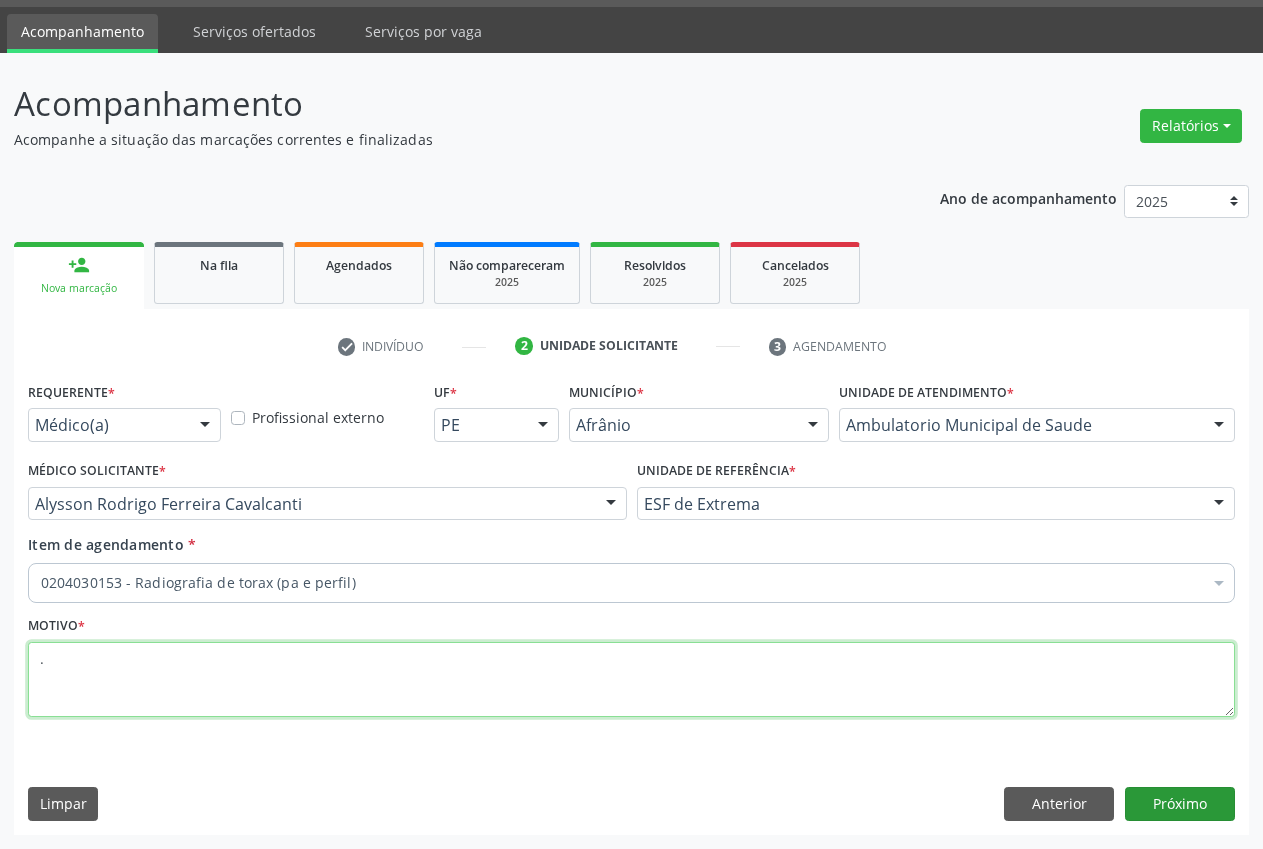 type on "." 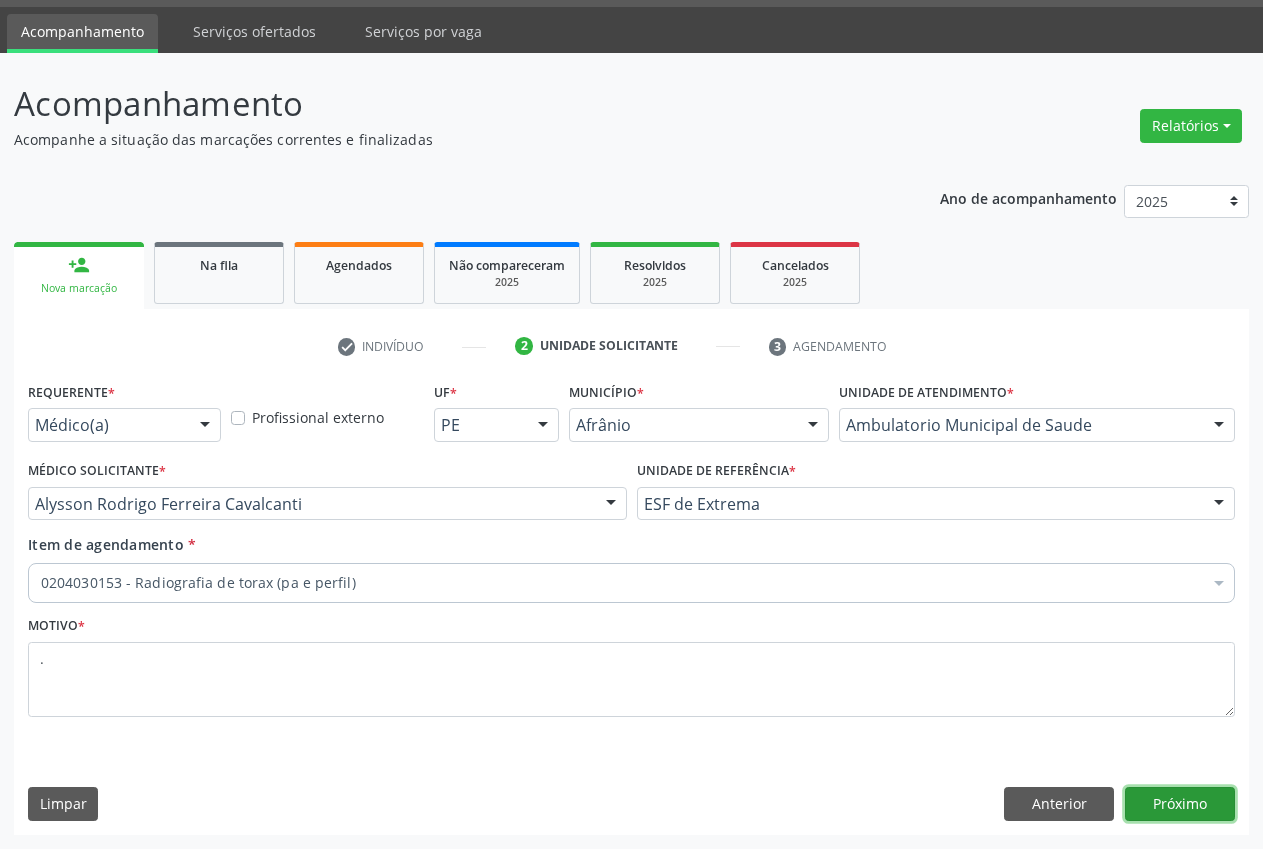 click on "Próximo" at bounding box center [1180, 804] 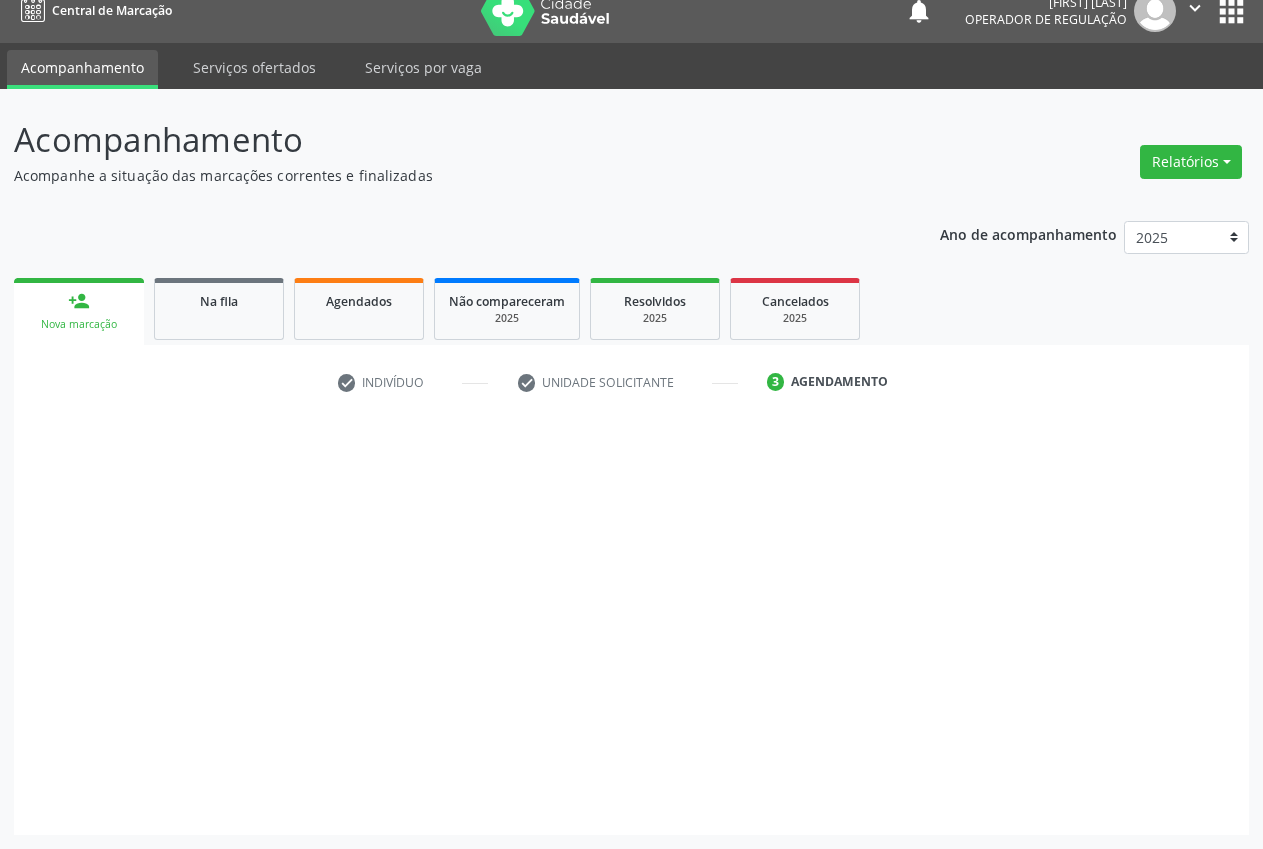 scroll, scrollTop: 21, scrollLeft: 0, axis: vertical 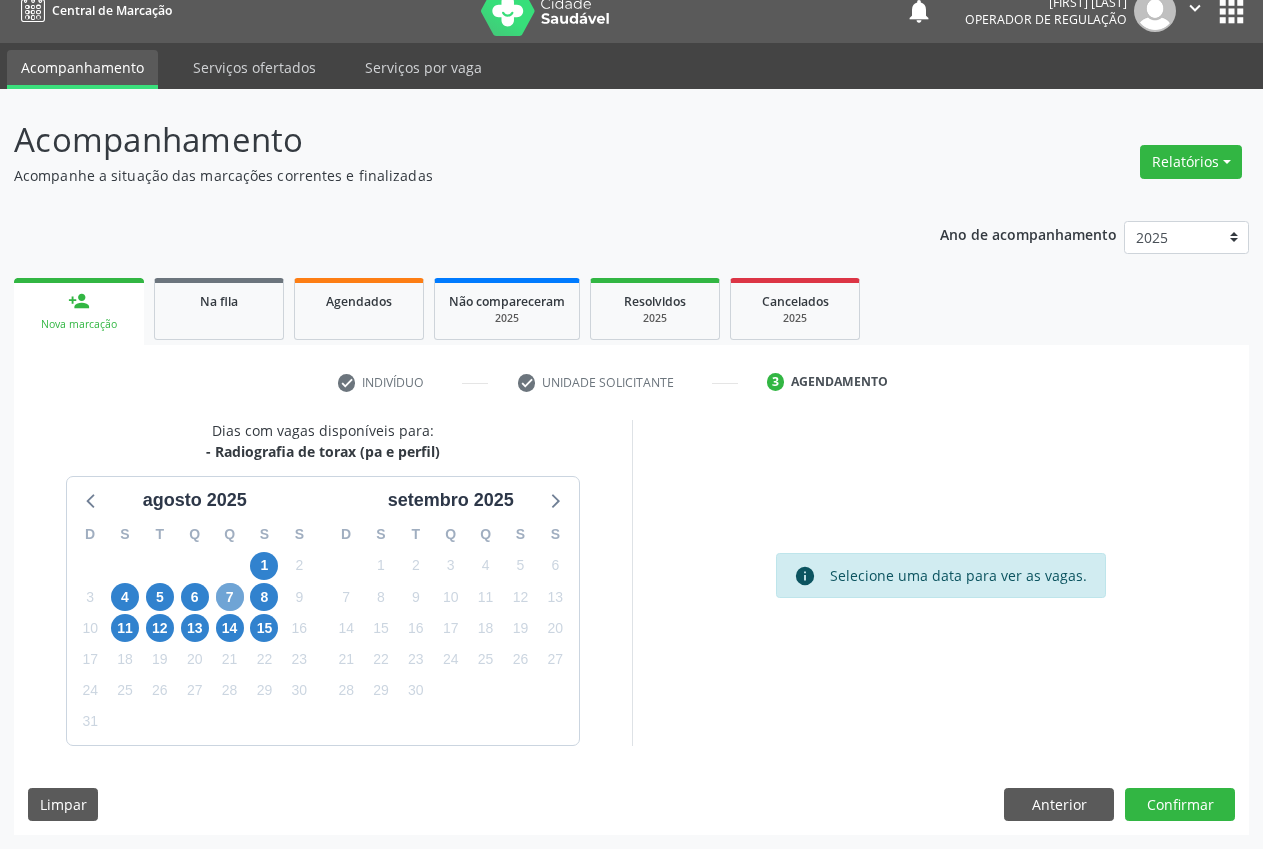 click on "7" at bounding box center [230, 597] 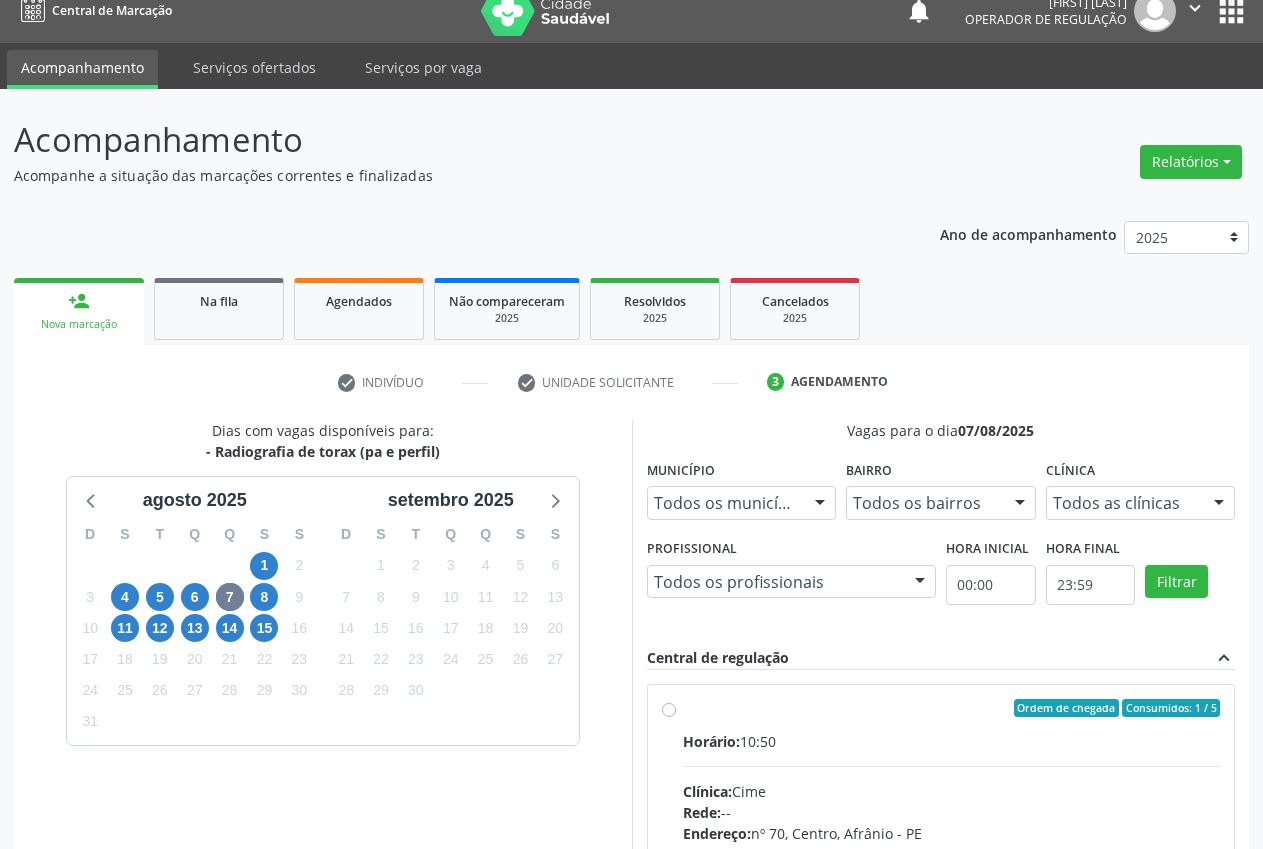 click on "Todos as clínicas" at bounding box center (1141, 503) 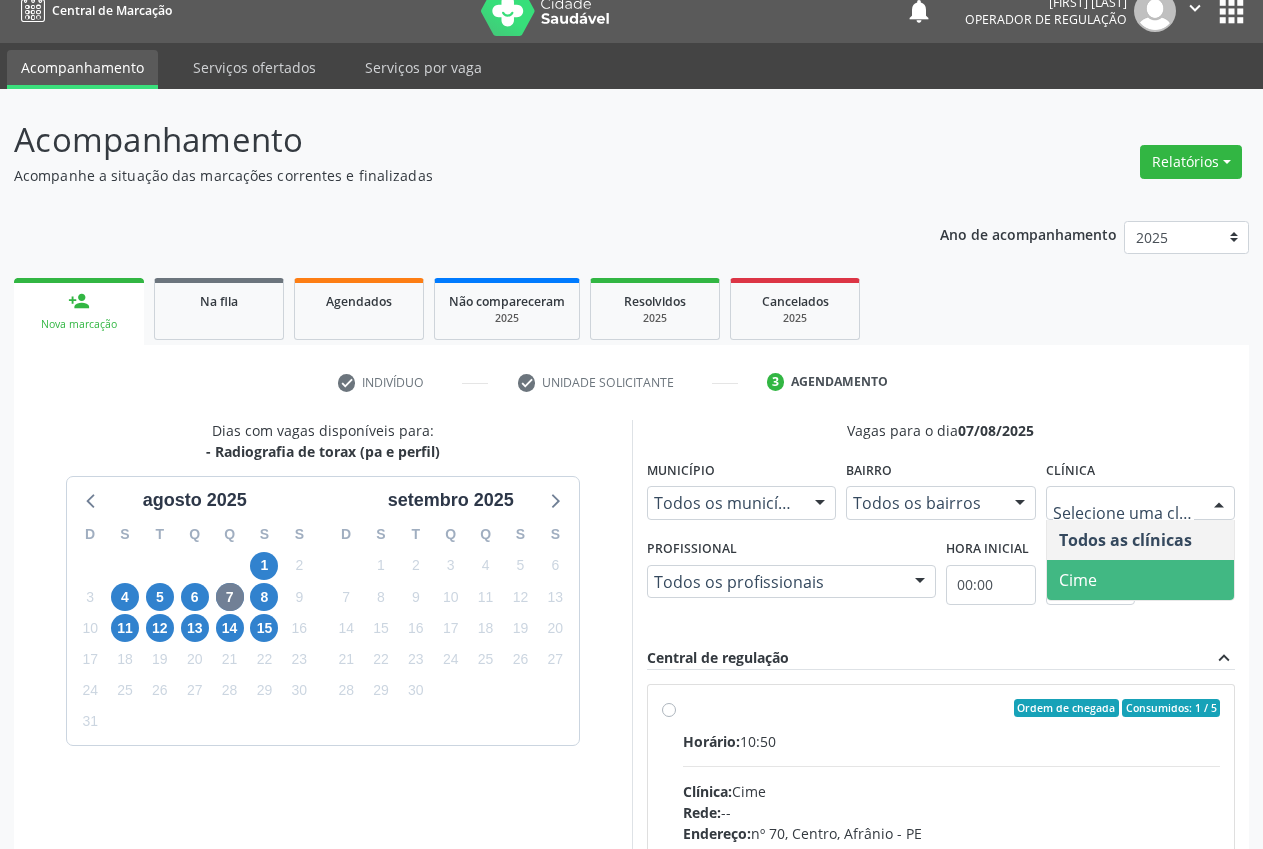 drag, startPoint x: 1141, startPoint y: 570, endPoint x: 1131, endPoint y: 574, distance: 10.770329 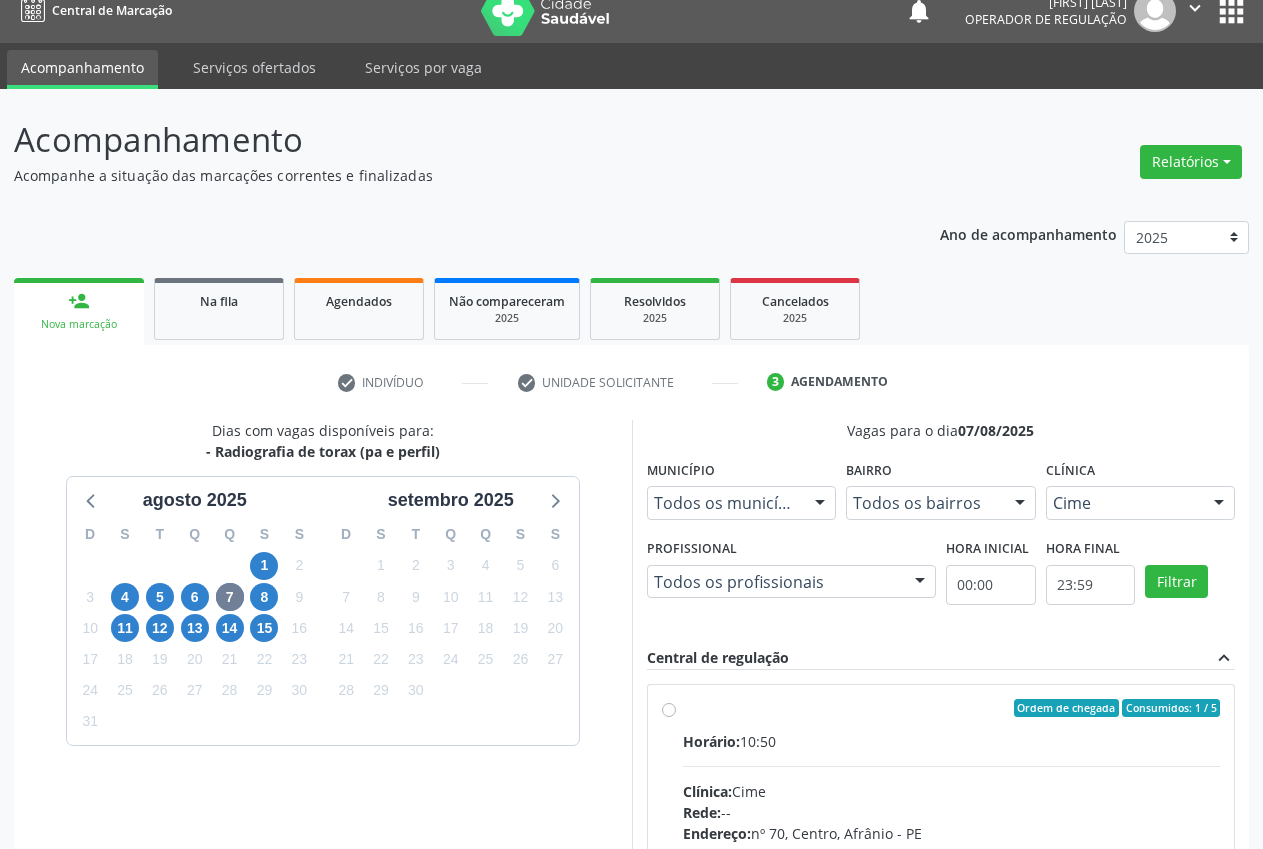 click on "Ordem de chegada
Consumidos: 1 / 5
Horário:   10:50
Clínica:  Cime
Rede:
--
Endereço:   nº 70, Centro, Afrânio - PE
Telefone:   (87) 88416145
Profissional:
--
Informações adicionais sobre o atendimento
Idade de atendimento:
Sem restrição
Gênero(s) atendido(s):
Sem restrição
Informações adicionais:
--" at bounding box center [941, 852] 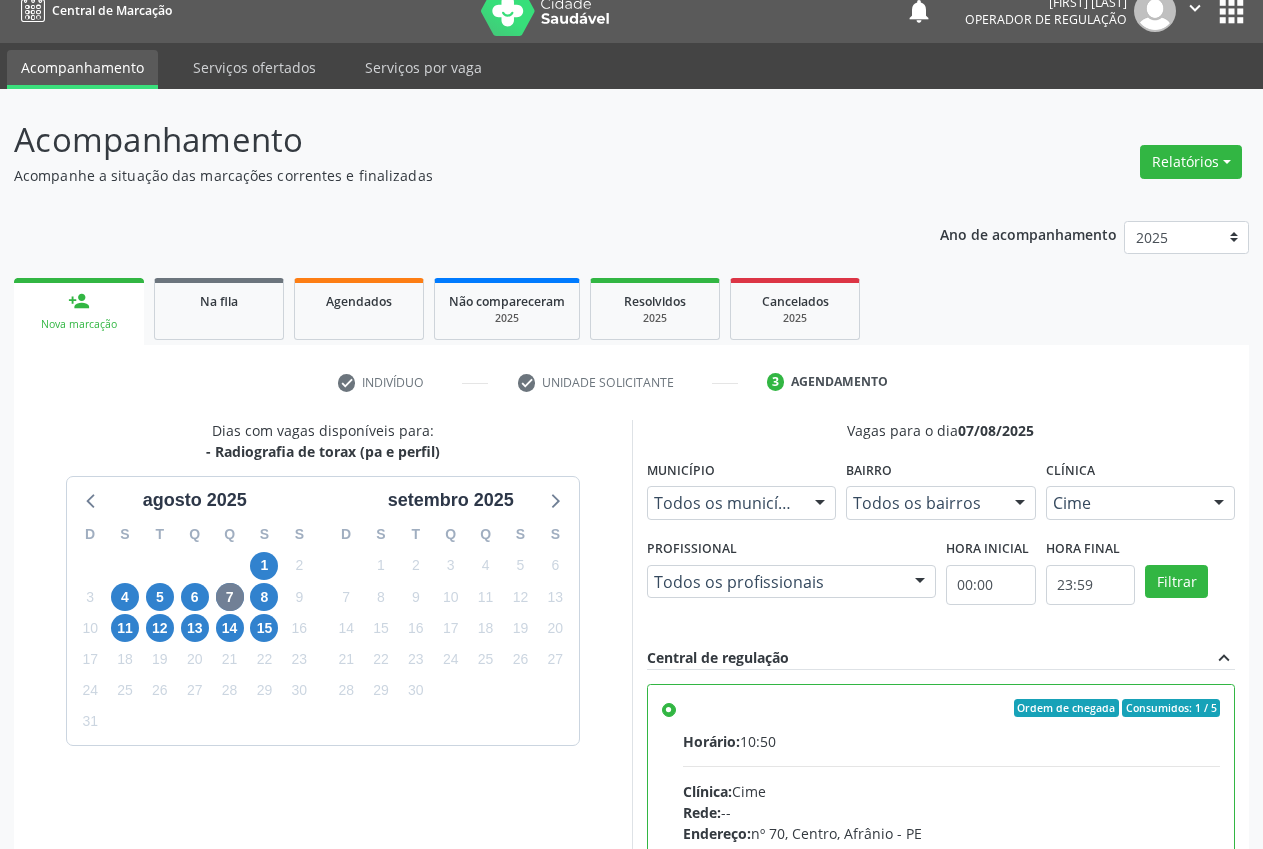 scroll, scrollTop: 346, scrollLeft: 0, axis: vertical 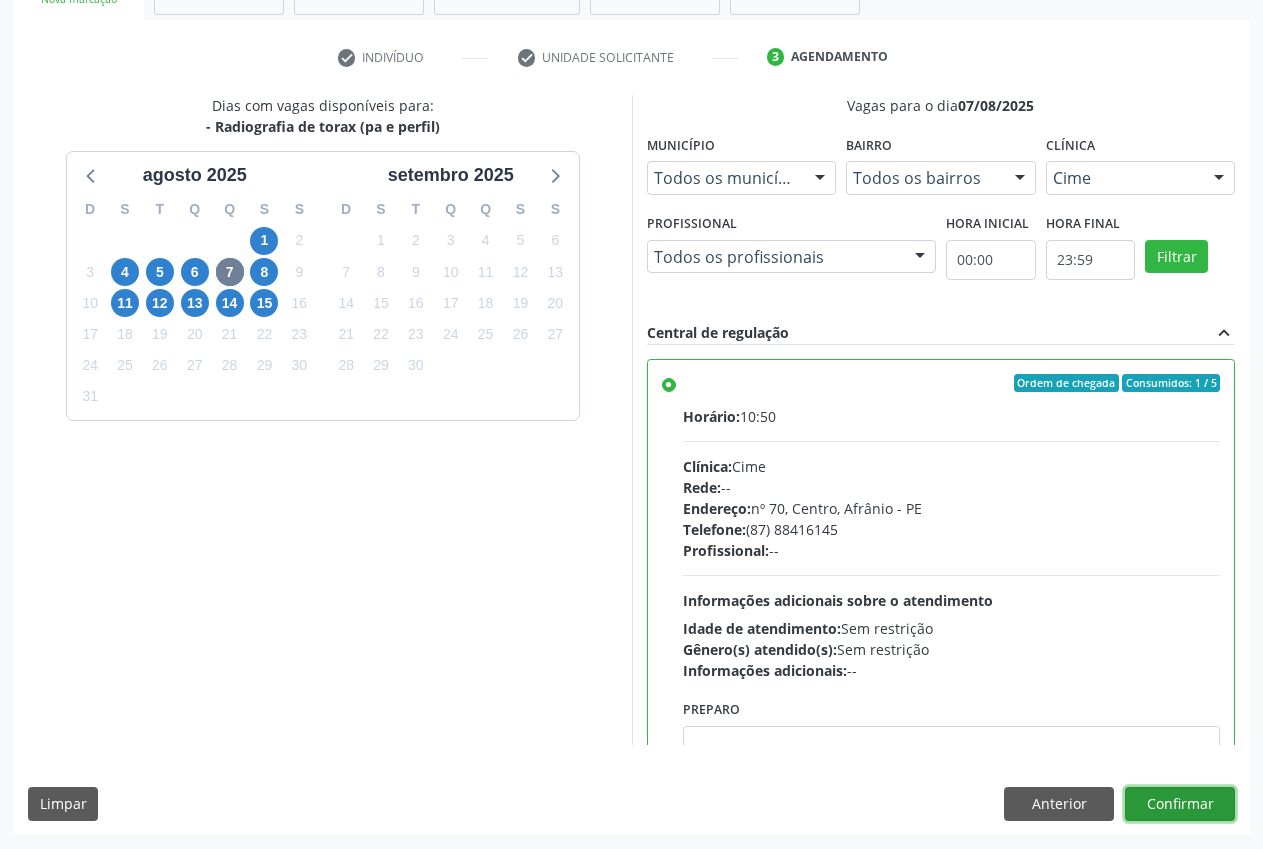click on "Confirmar" at bounding box center [1180, 804] 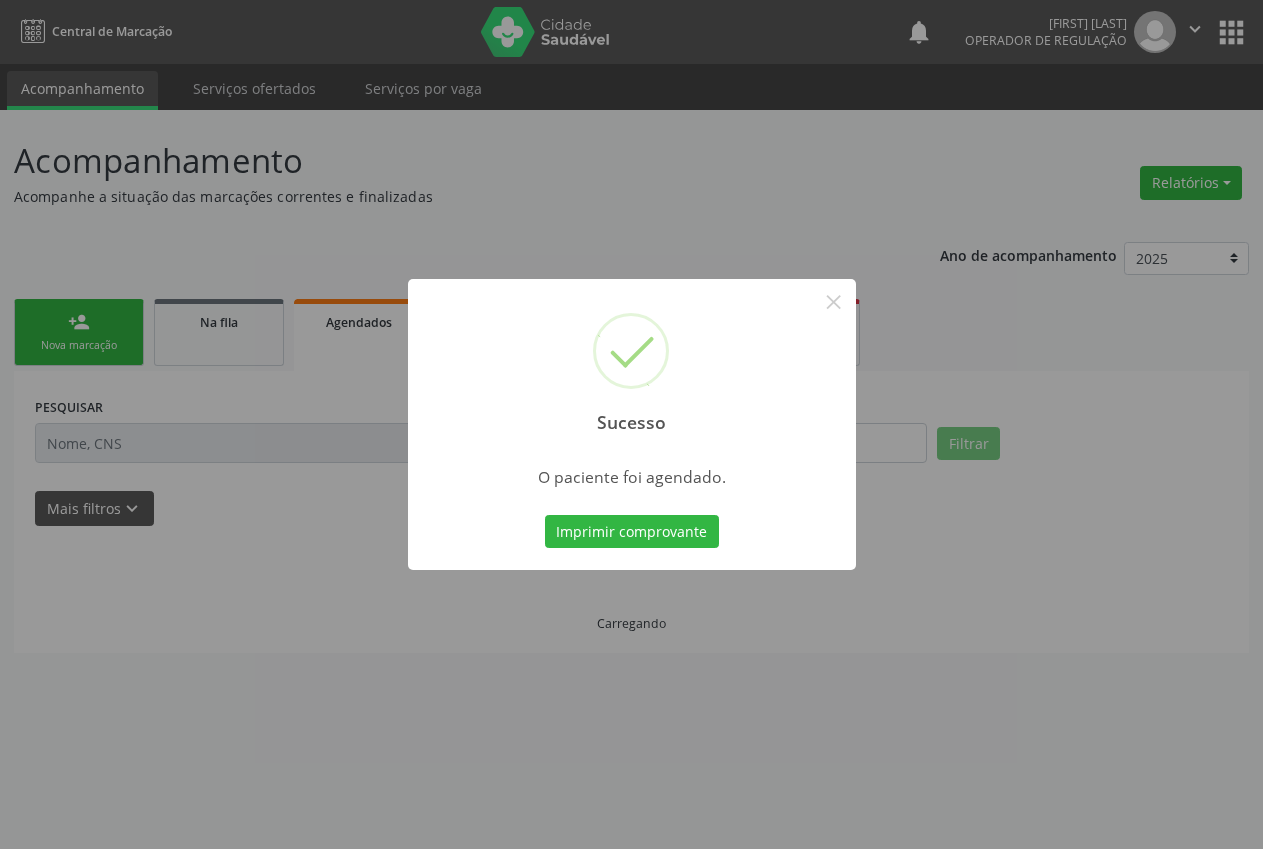 scroll, scrollTop: 0, scrollLeft: 0, axis: both 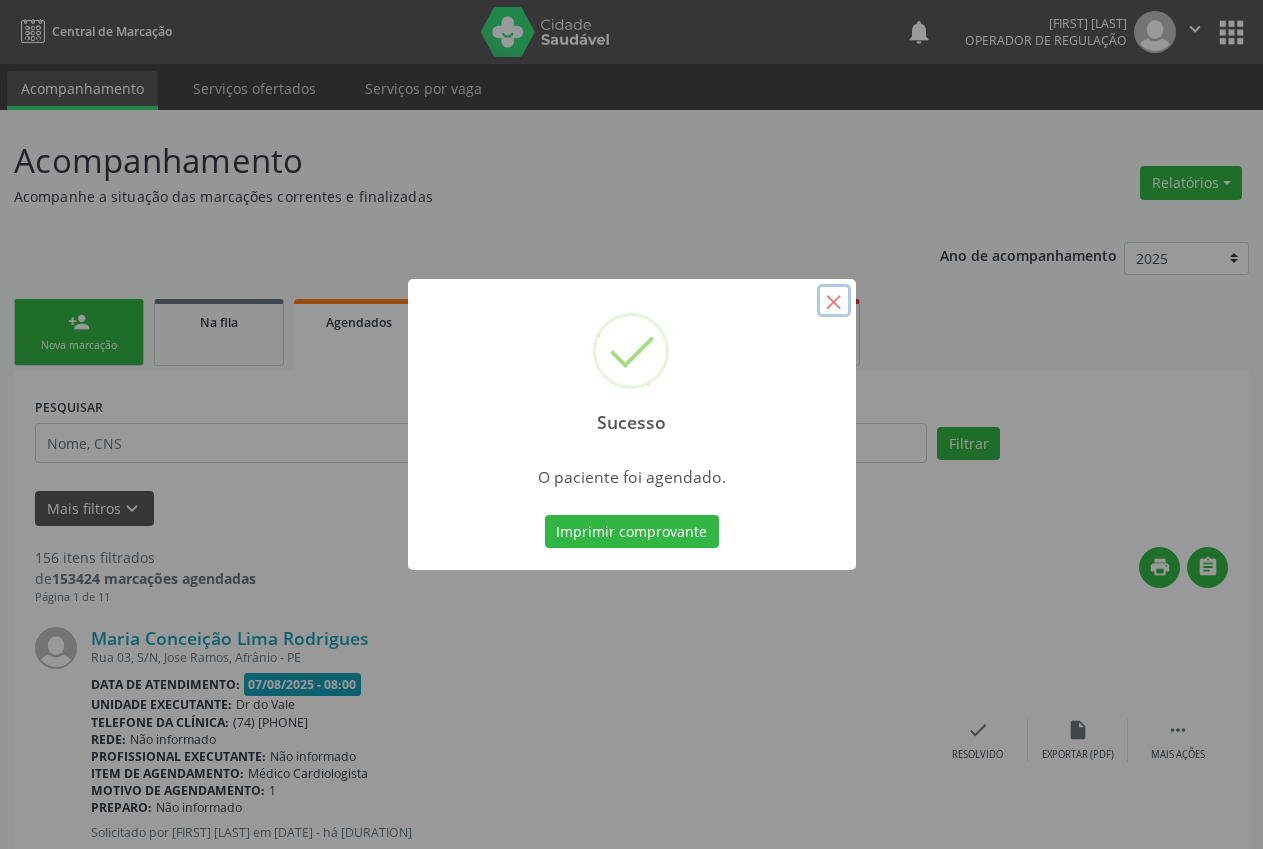 click on "×" at bounding box center [834, 301] 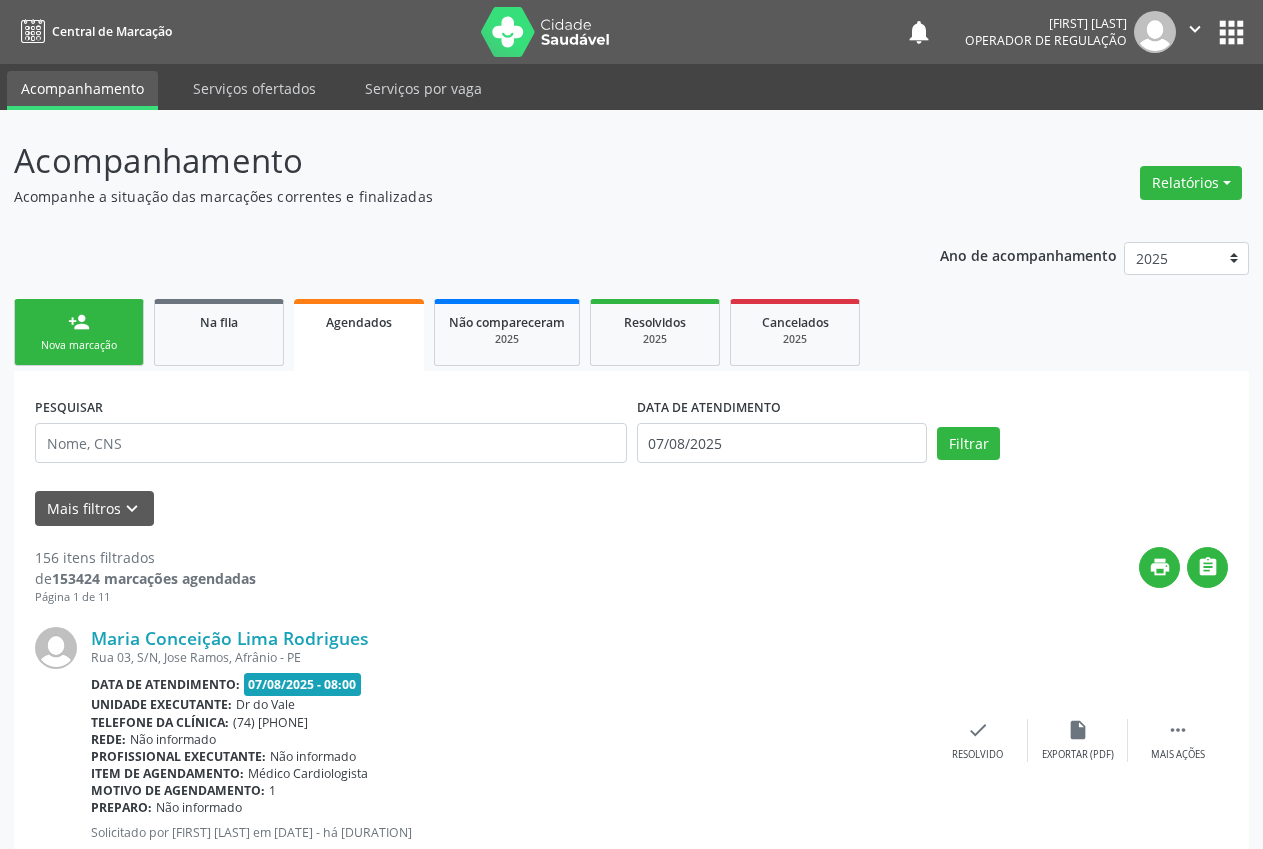 click on "Nova marcação" at bounding box center (79, 345) 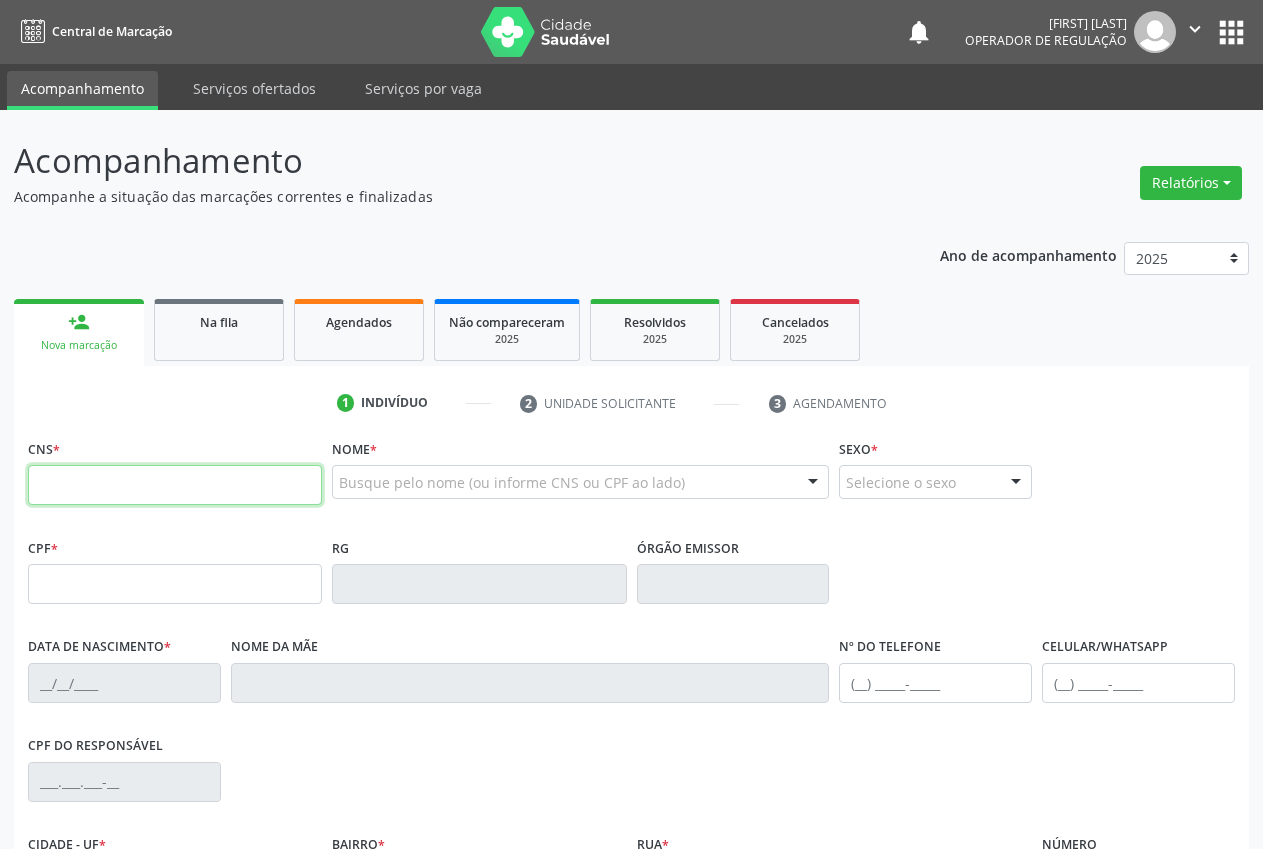 click at bounding box center (175, 485) 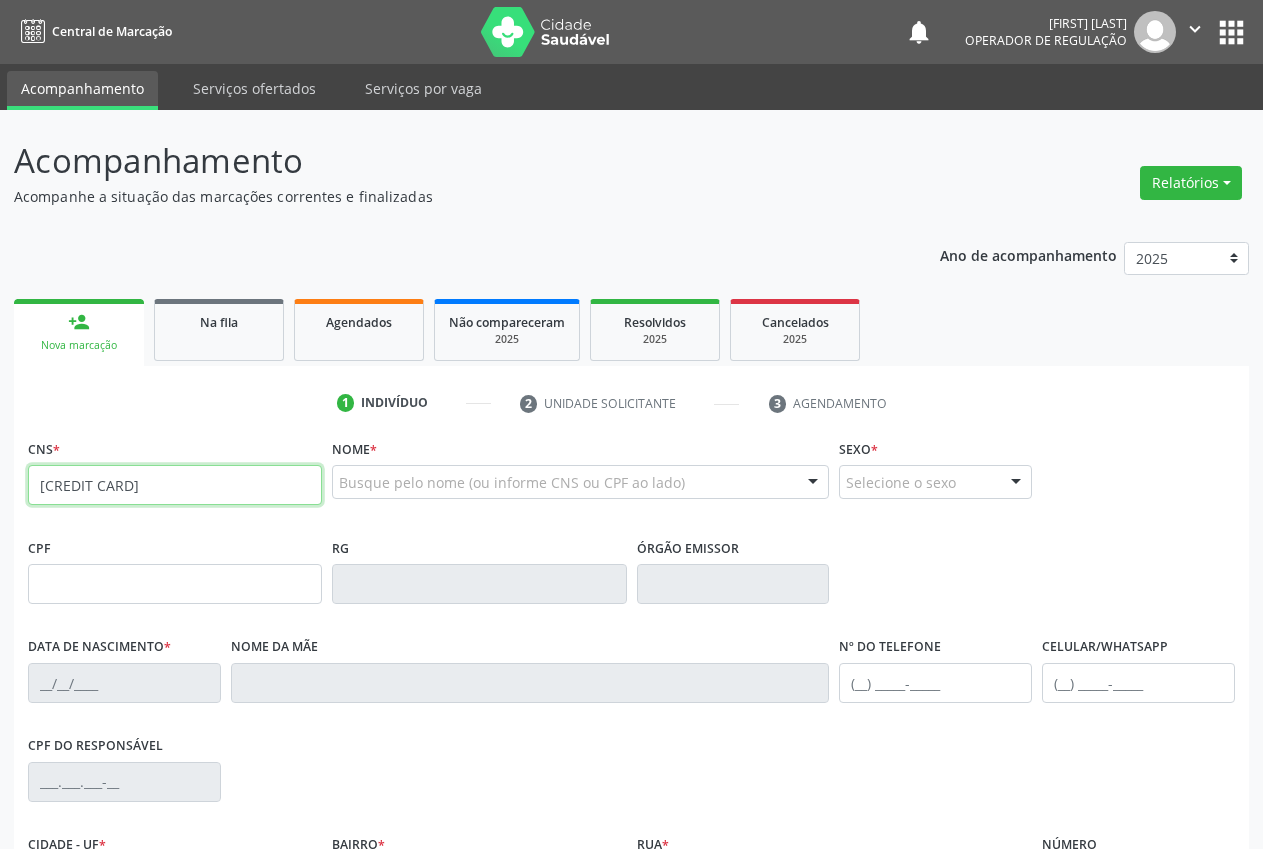 type on "704 6051 2388 5120" 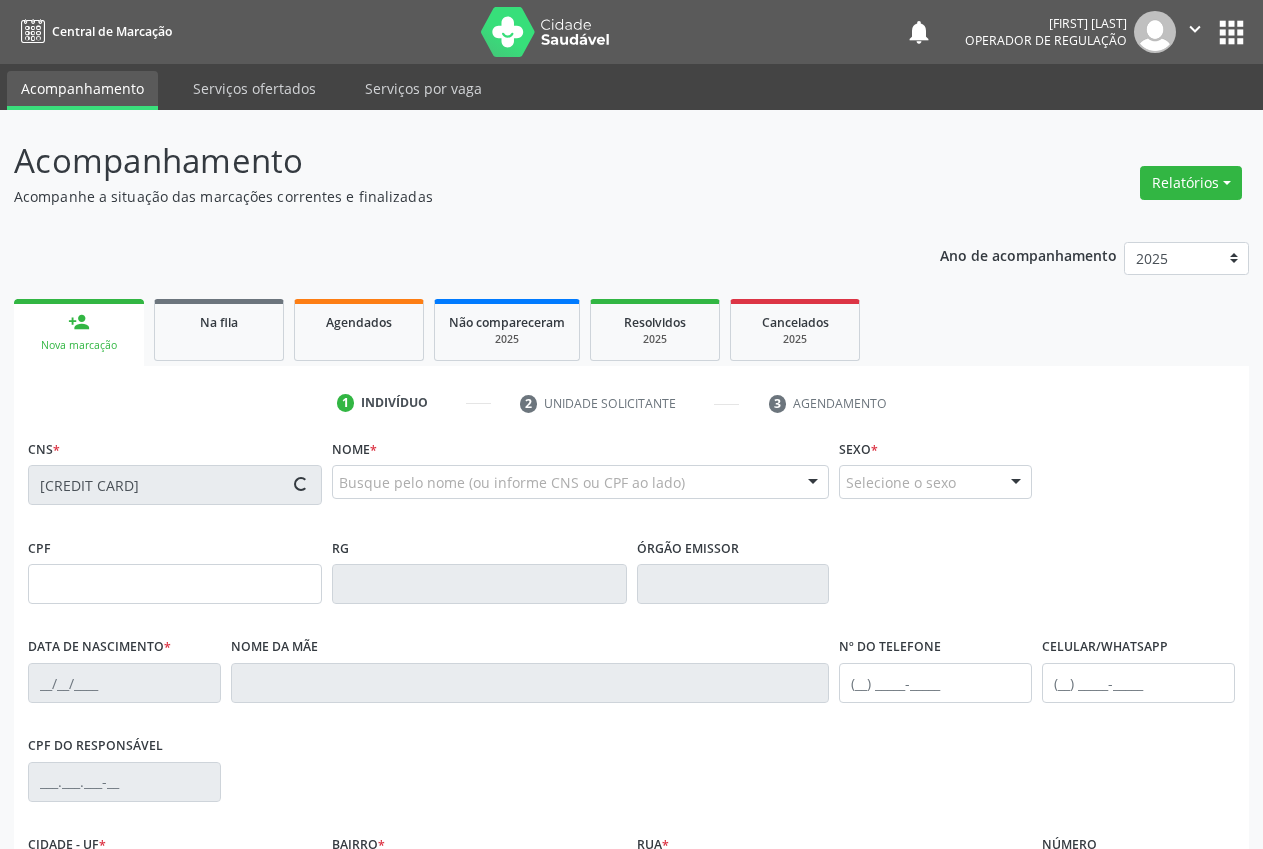 type on "022.500.583-26" 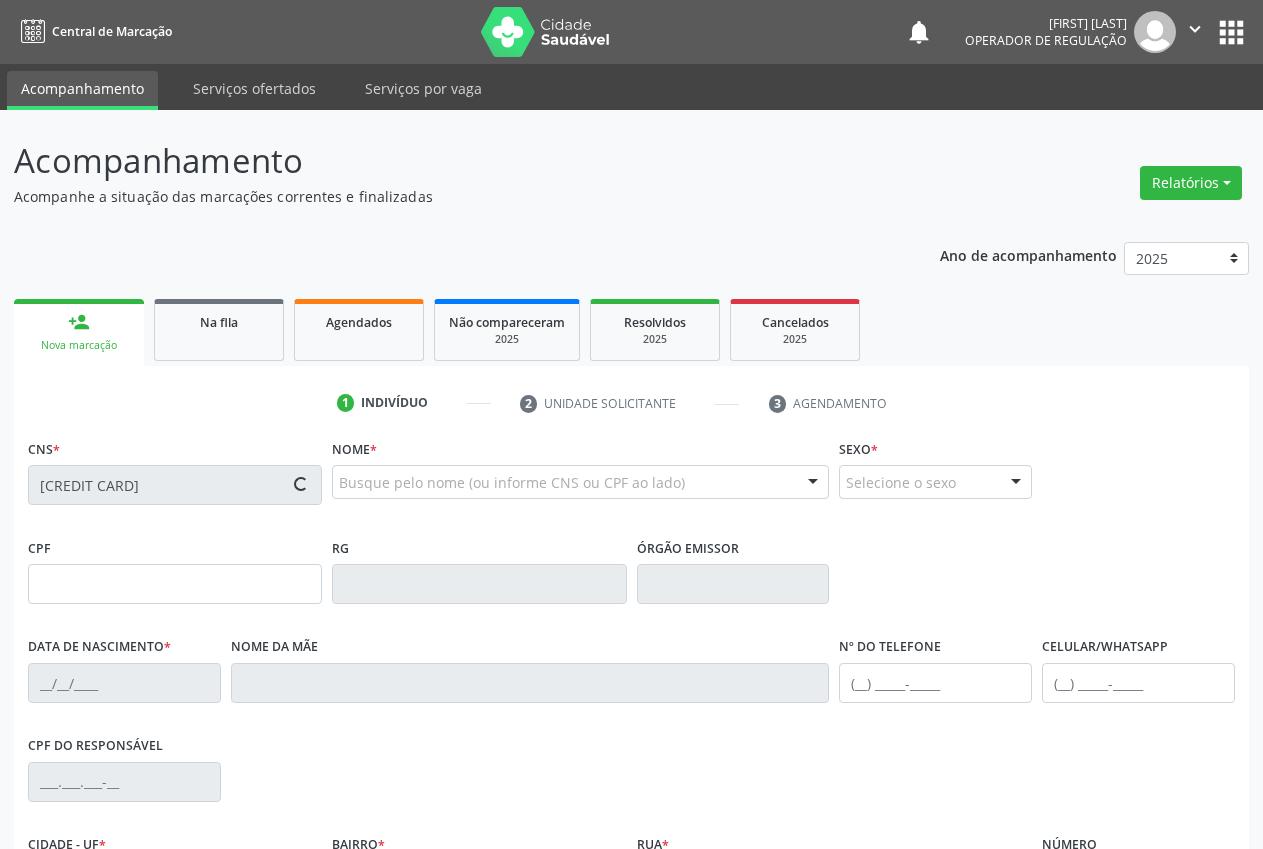 type on "12/11/1986" 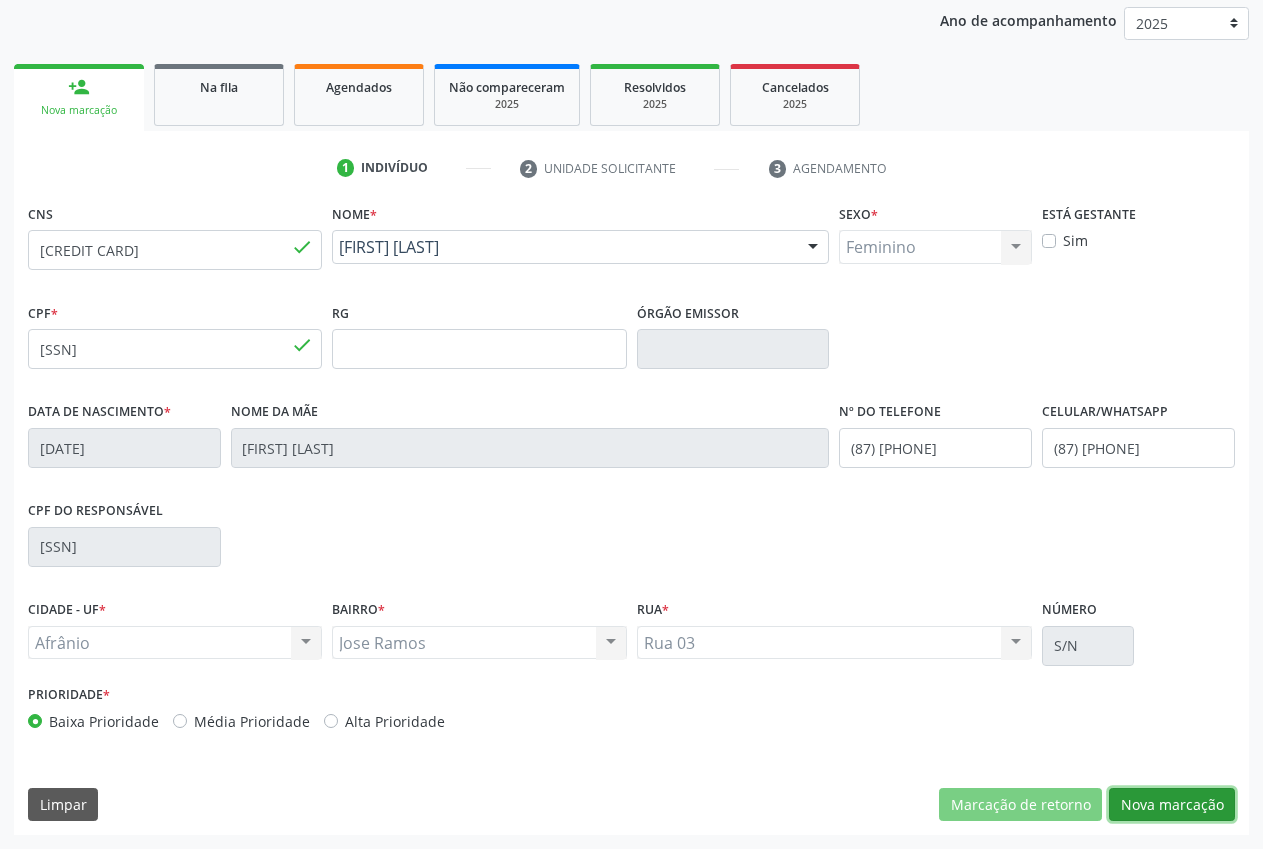 click on "Nova marcação" at bounding box center [1172, 805] 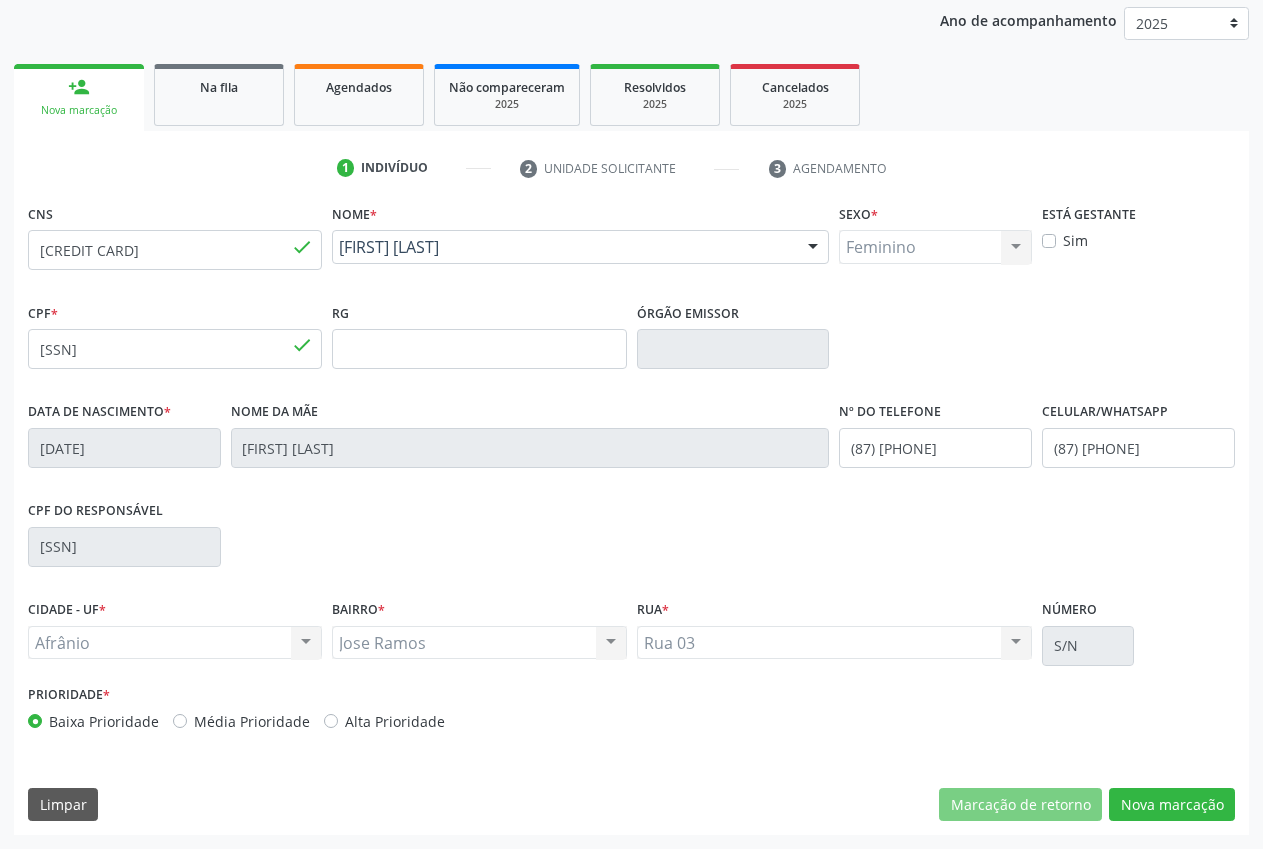scroll, scrollTop: 57, scrollLeft: 0, axis: vertical 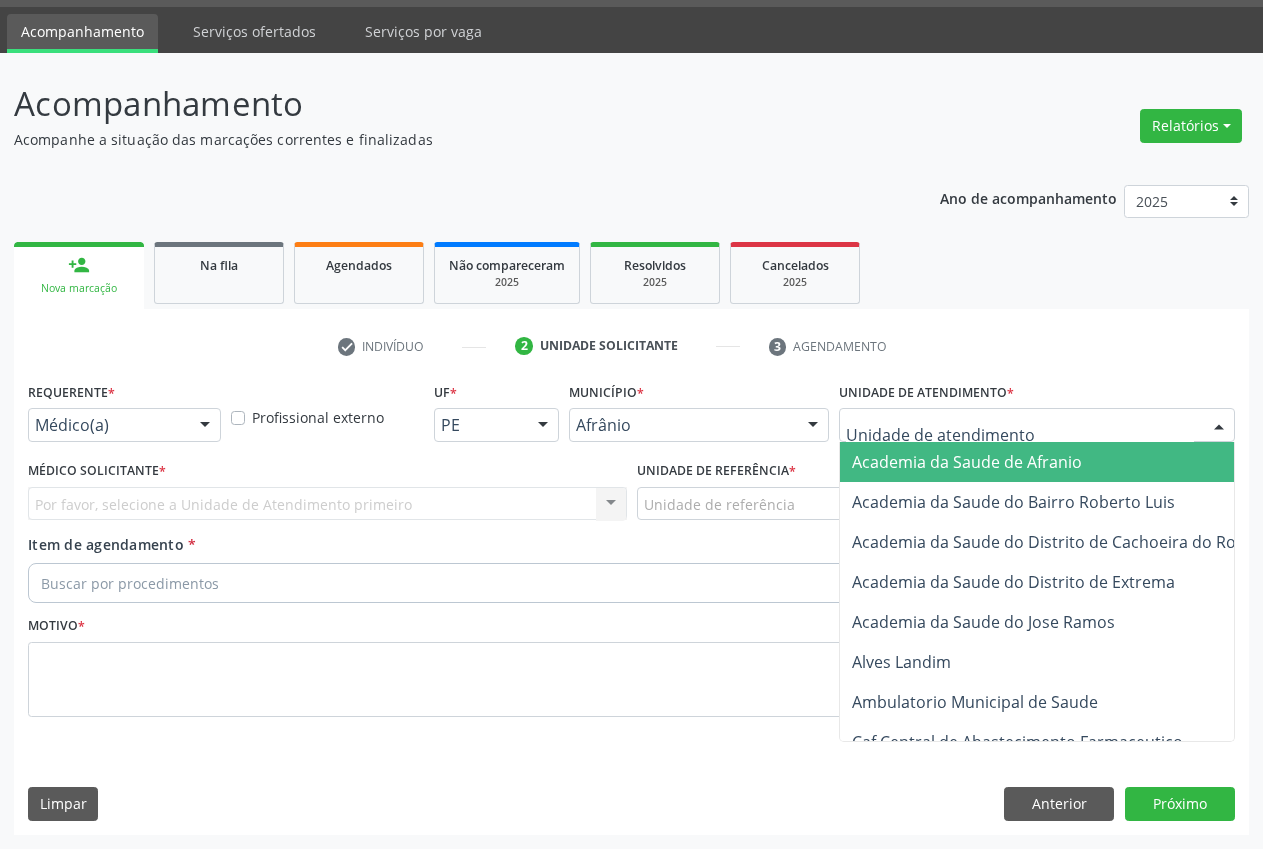 drag, startPoint x: 898, startPoint y: 430, endPoint x: 896, endPoint y: 453, distance: 23.086792 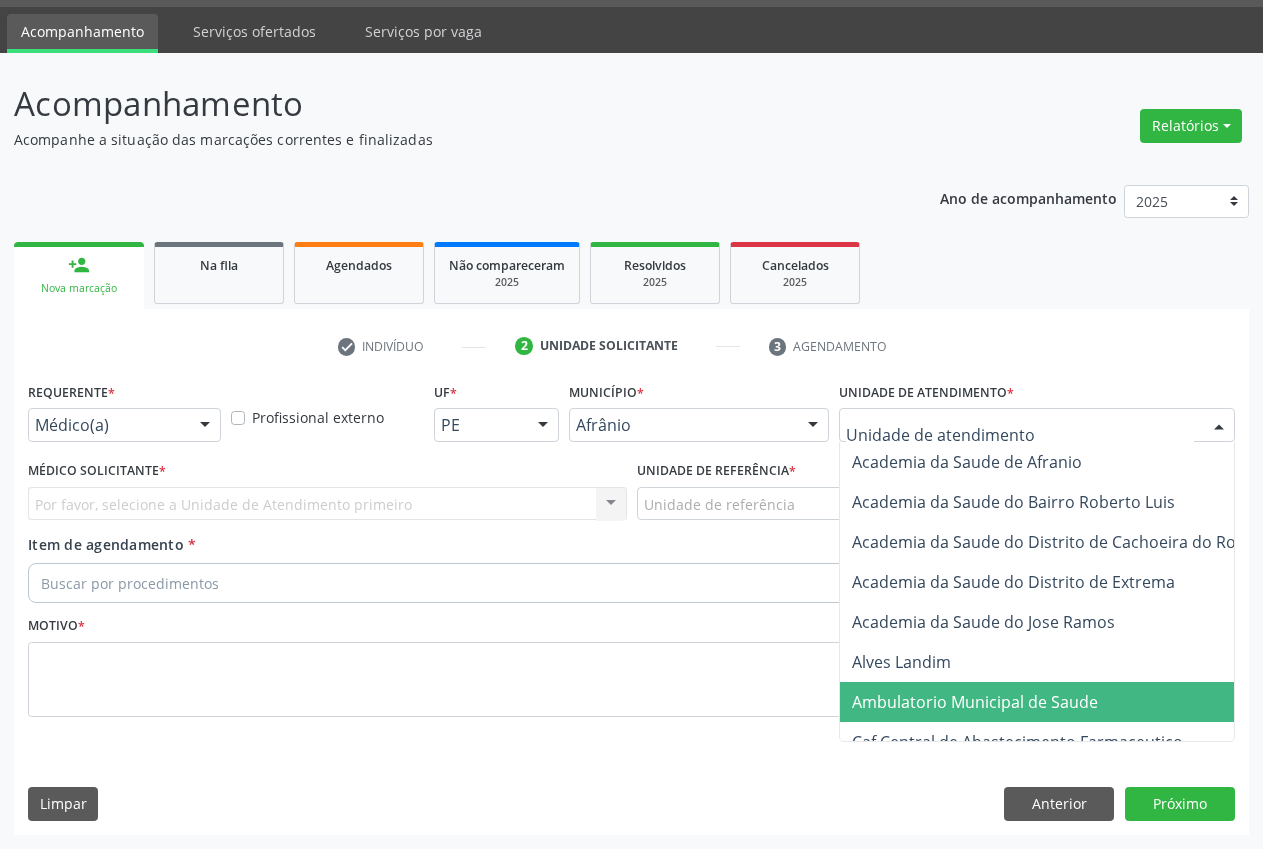 click on "Ambulatorio Municipal de Saude" at bounding box center (1078, 702) 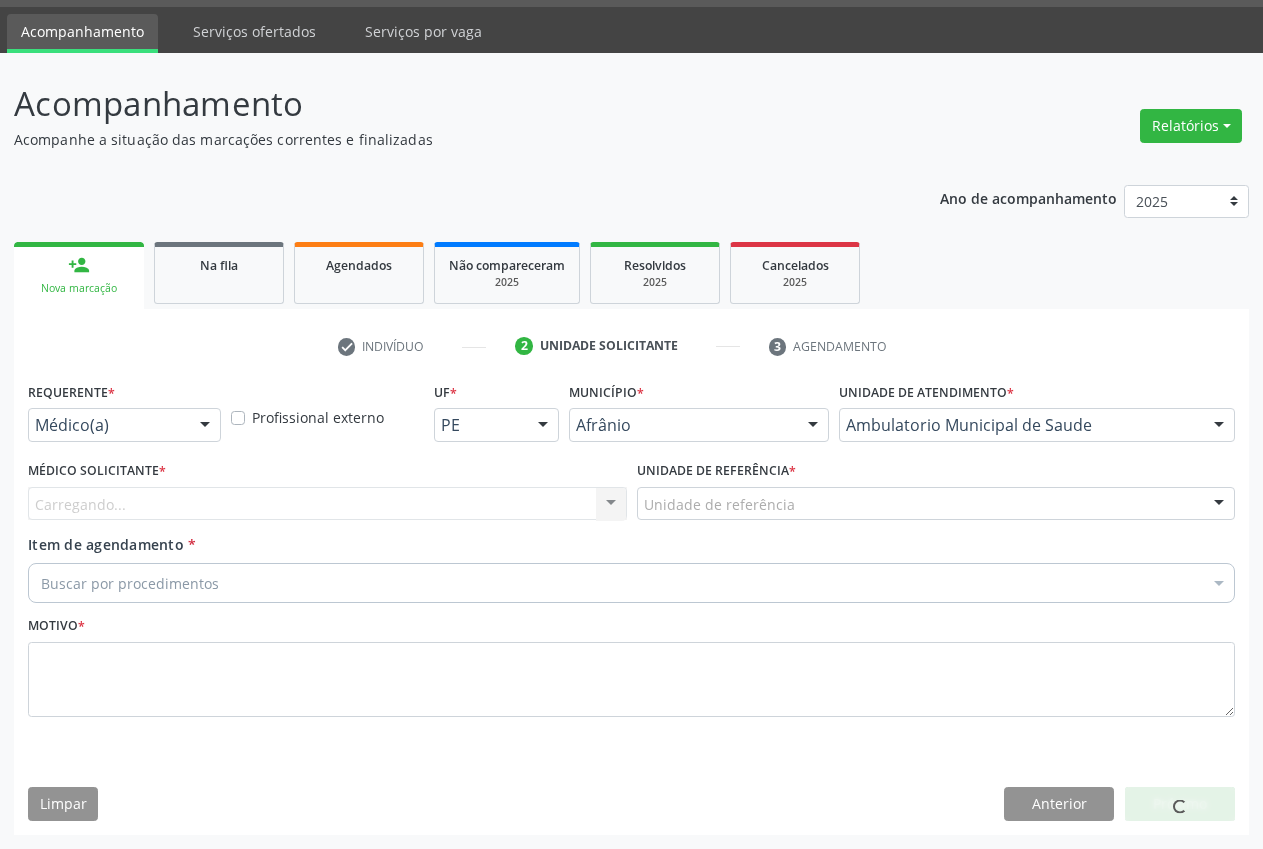 click on "Unidade de referência" at bounding box center [936, 504] 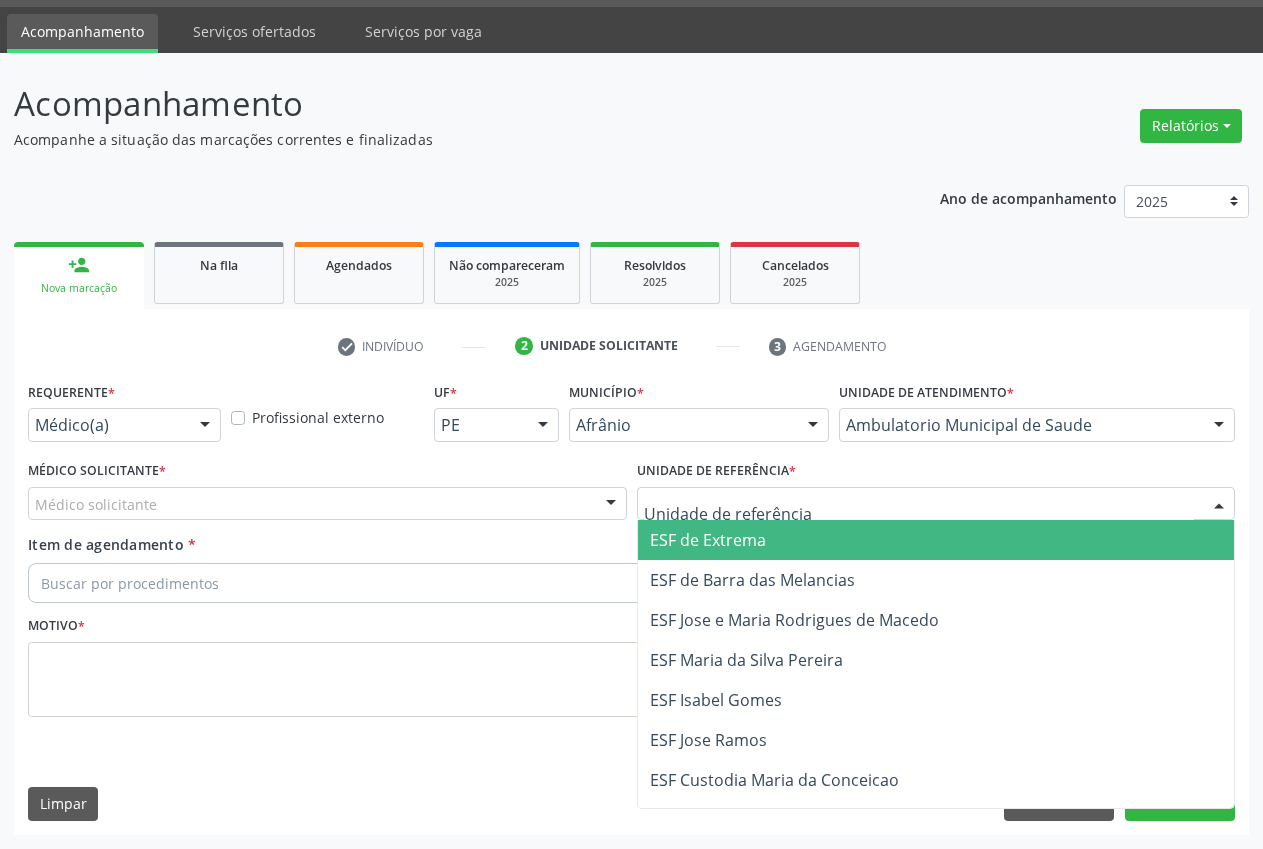 drag, startPoint x: 791, startPoint y: 541, endPoint x: 718, endPoint y: 516, distance: 77.16217 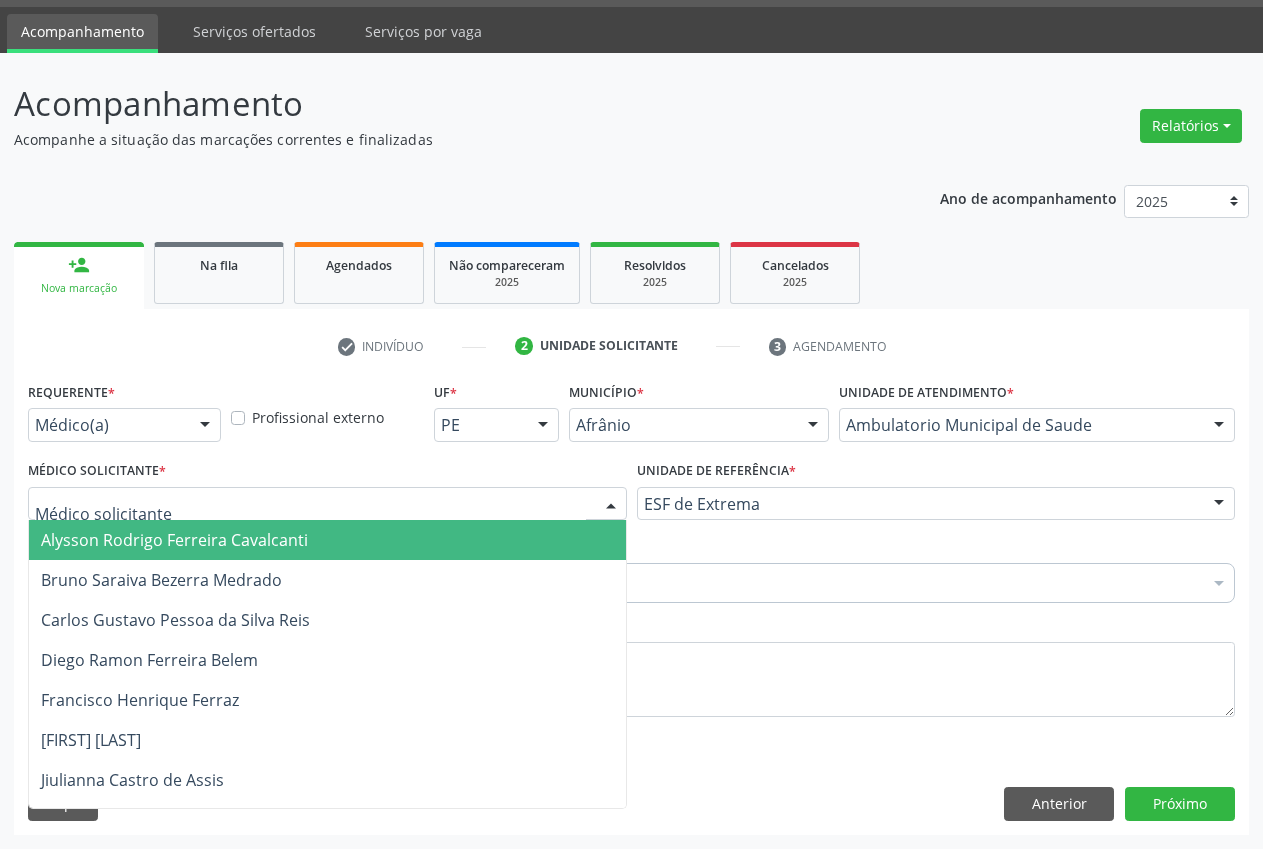 click at bounding box center [611, 505] 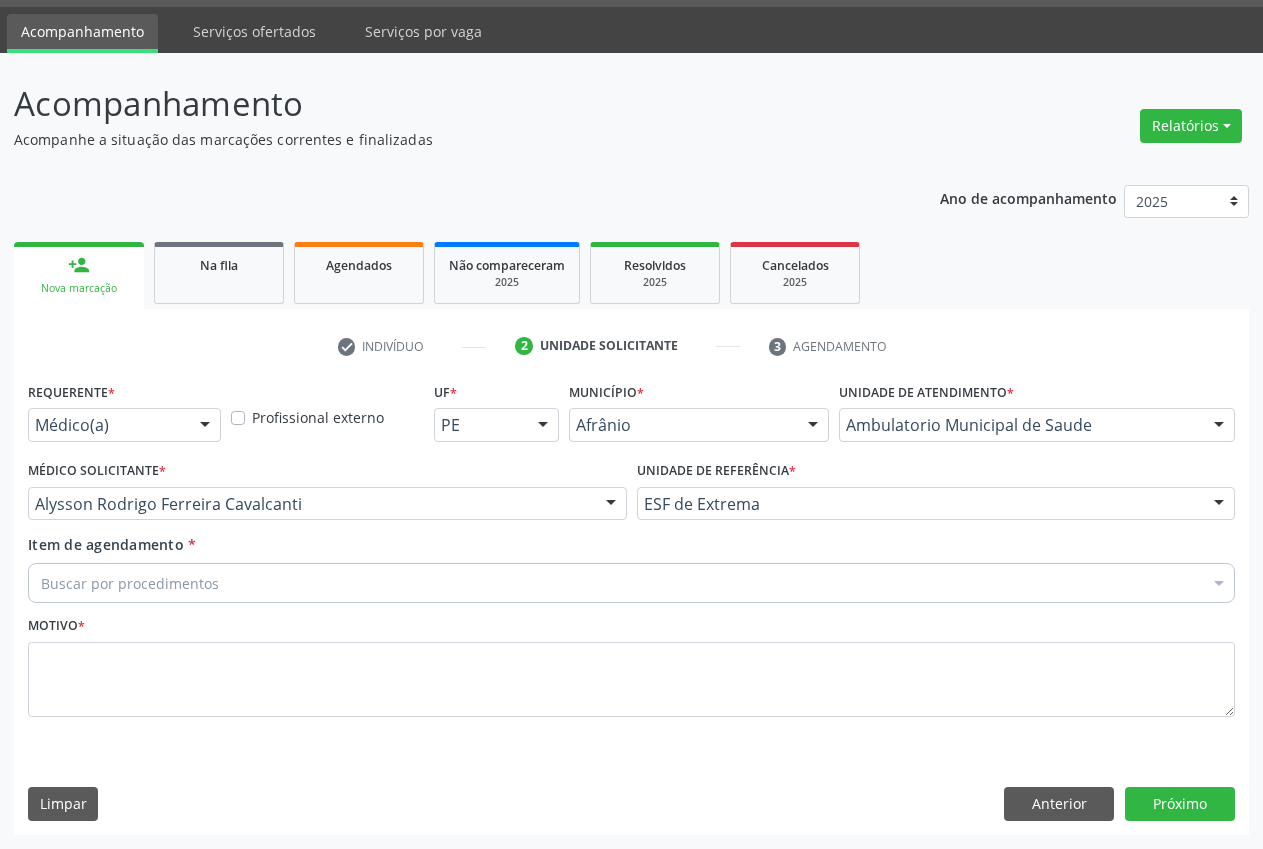 click on "Buscar por procedimentos" at bounding box center [631, 583] 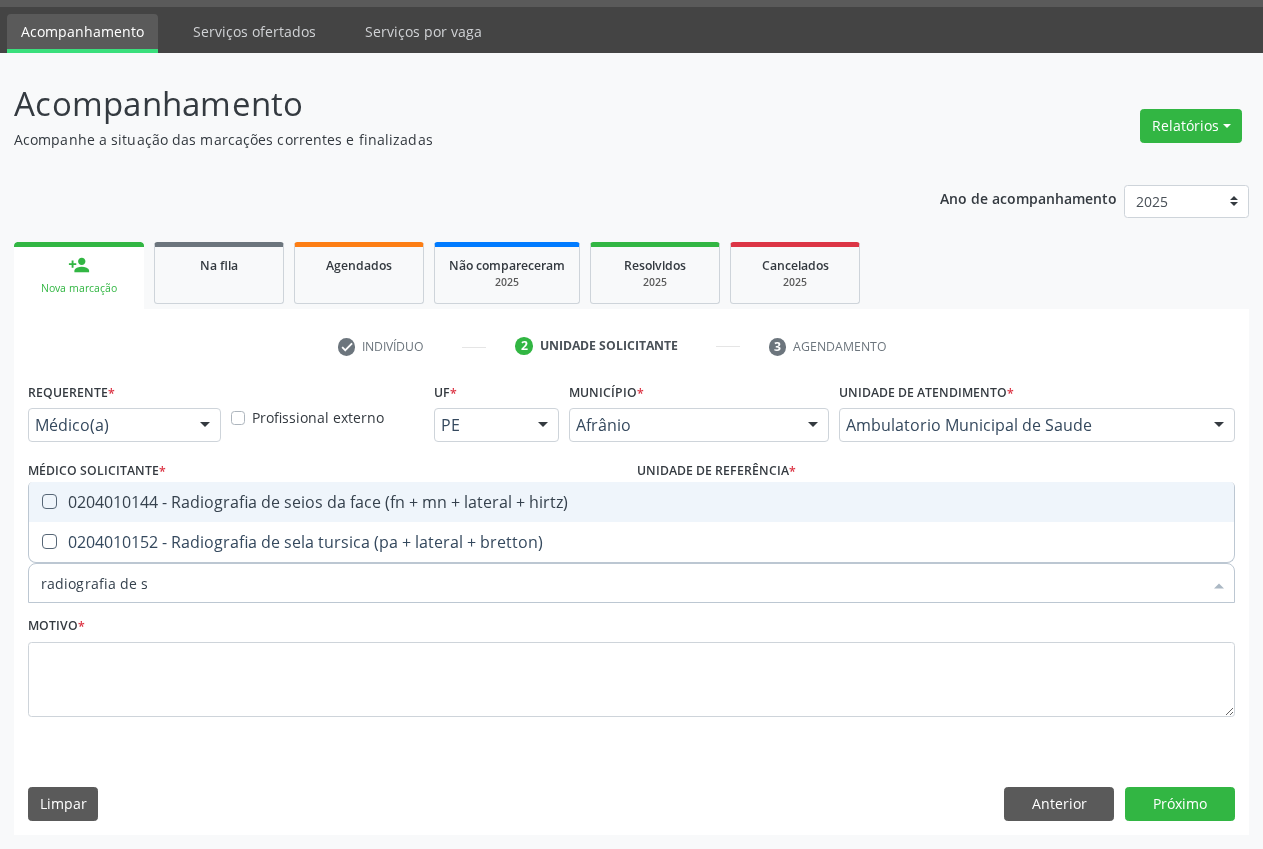 type on "radiografia de se" 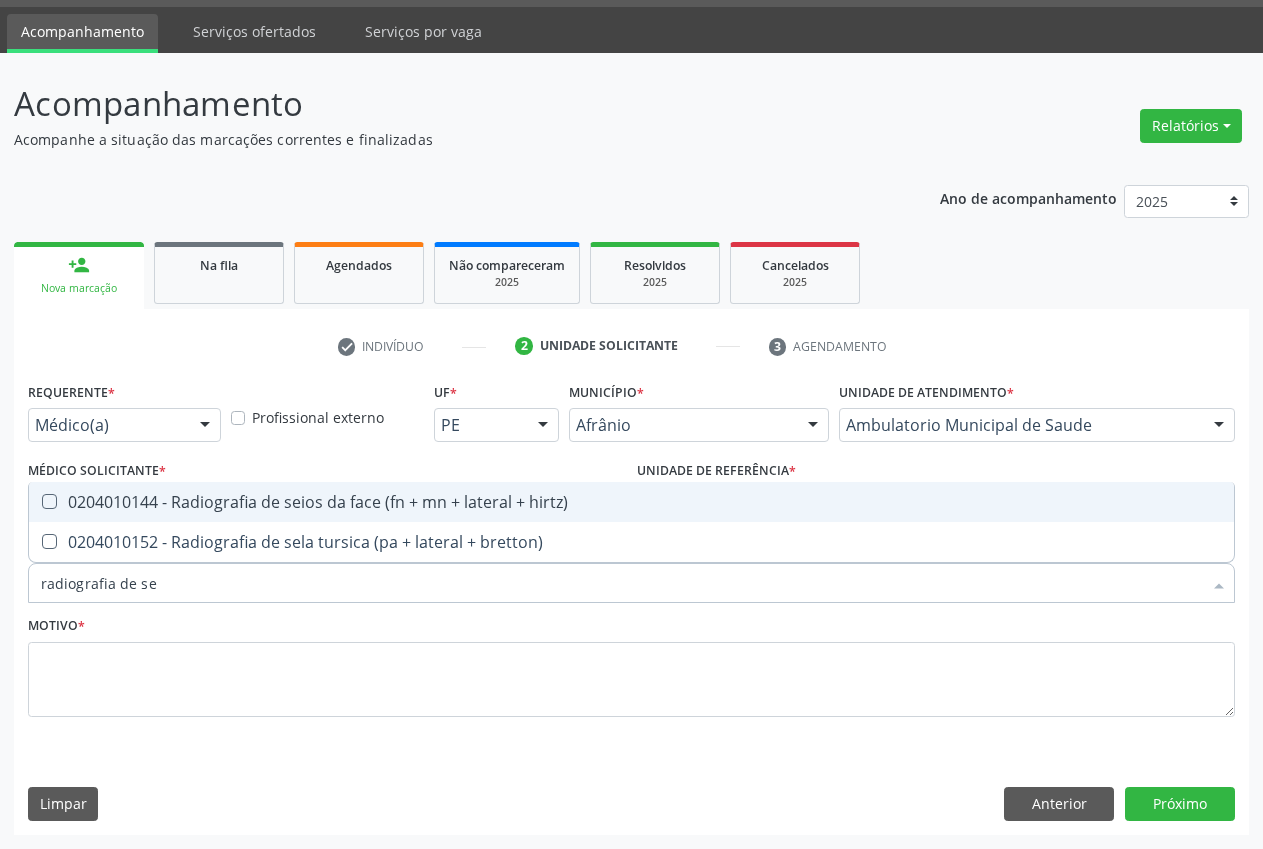 click on "0204010144 - Radiografia de seios da face (fn + mn + lateral + hirtz)" at bounding box center (631, 502) 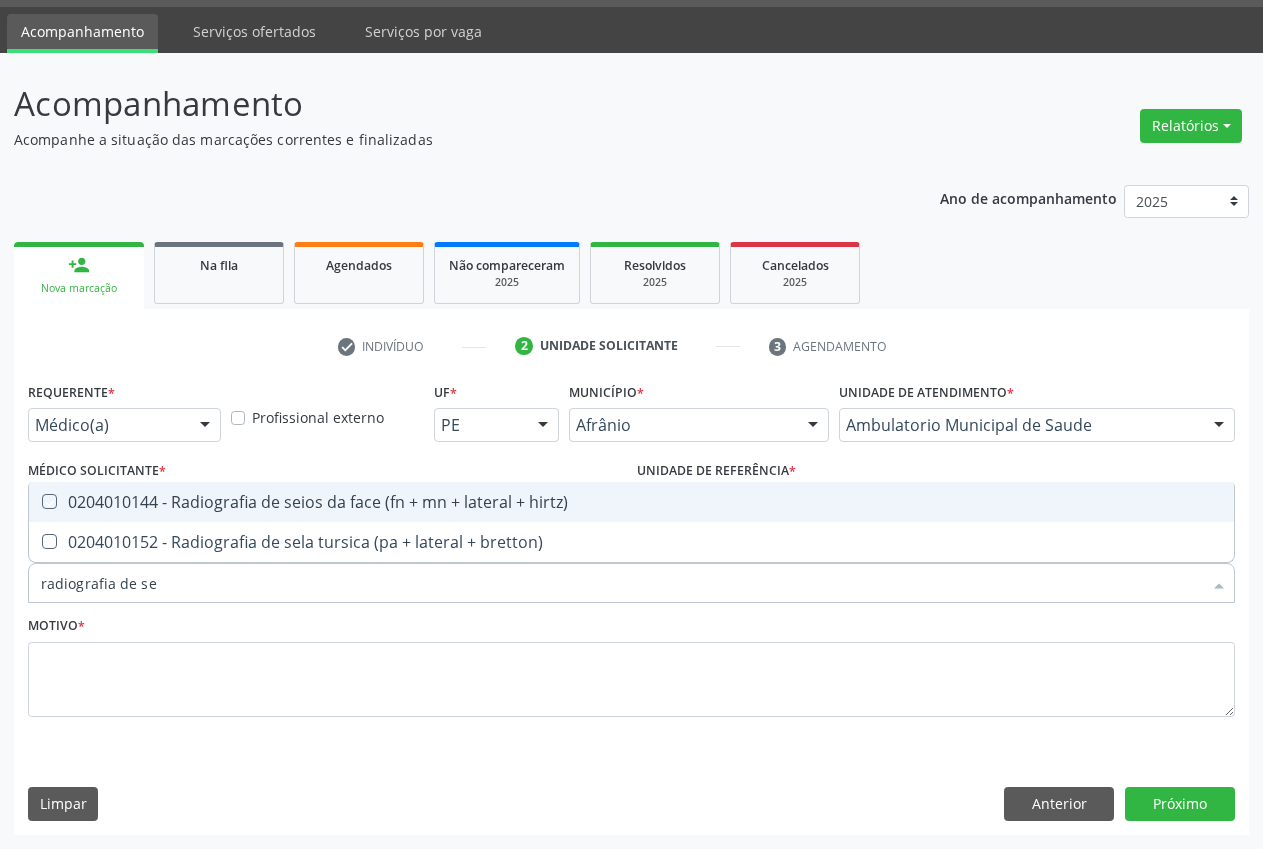 checkbox on "true" 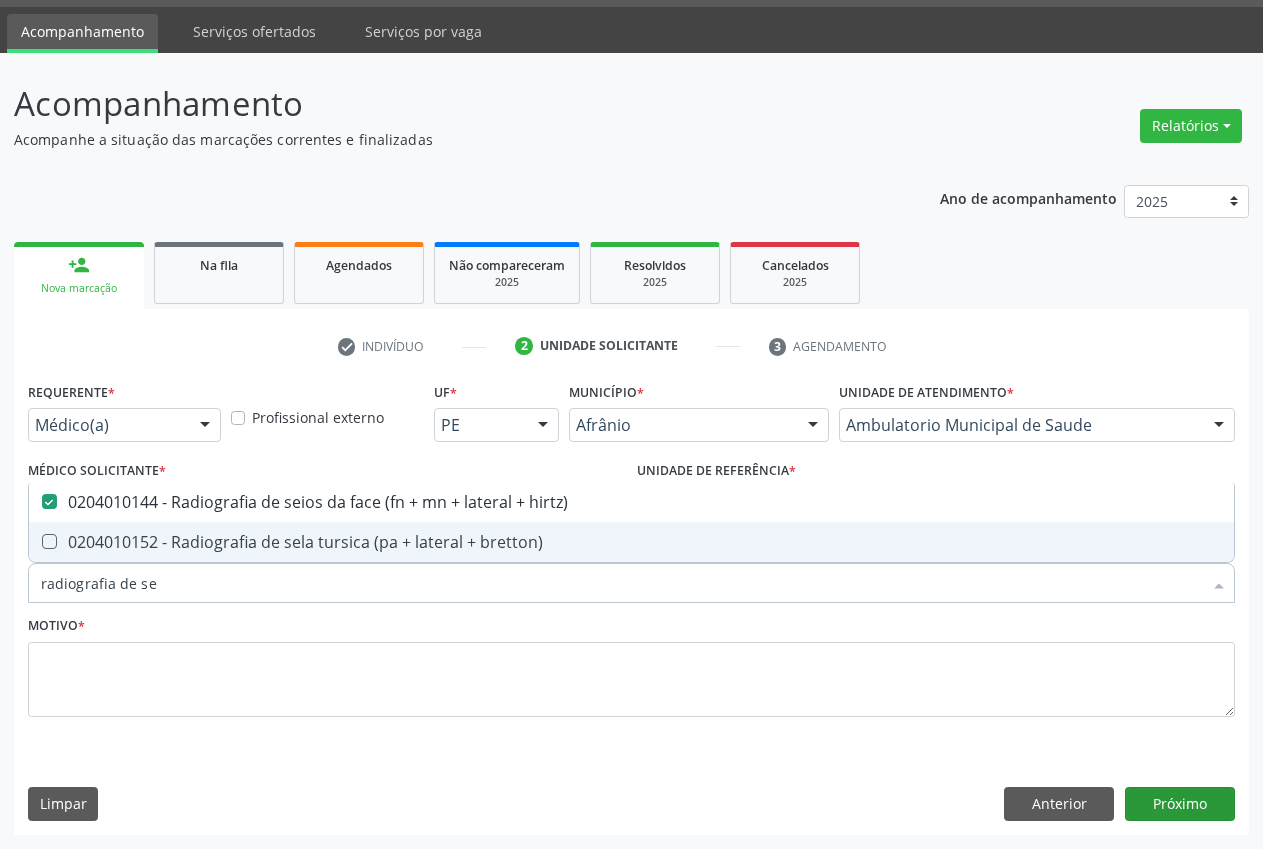 type on "radiografia de se" 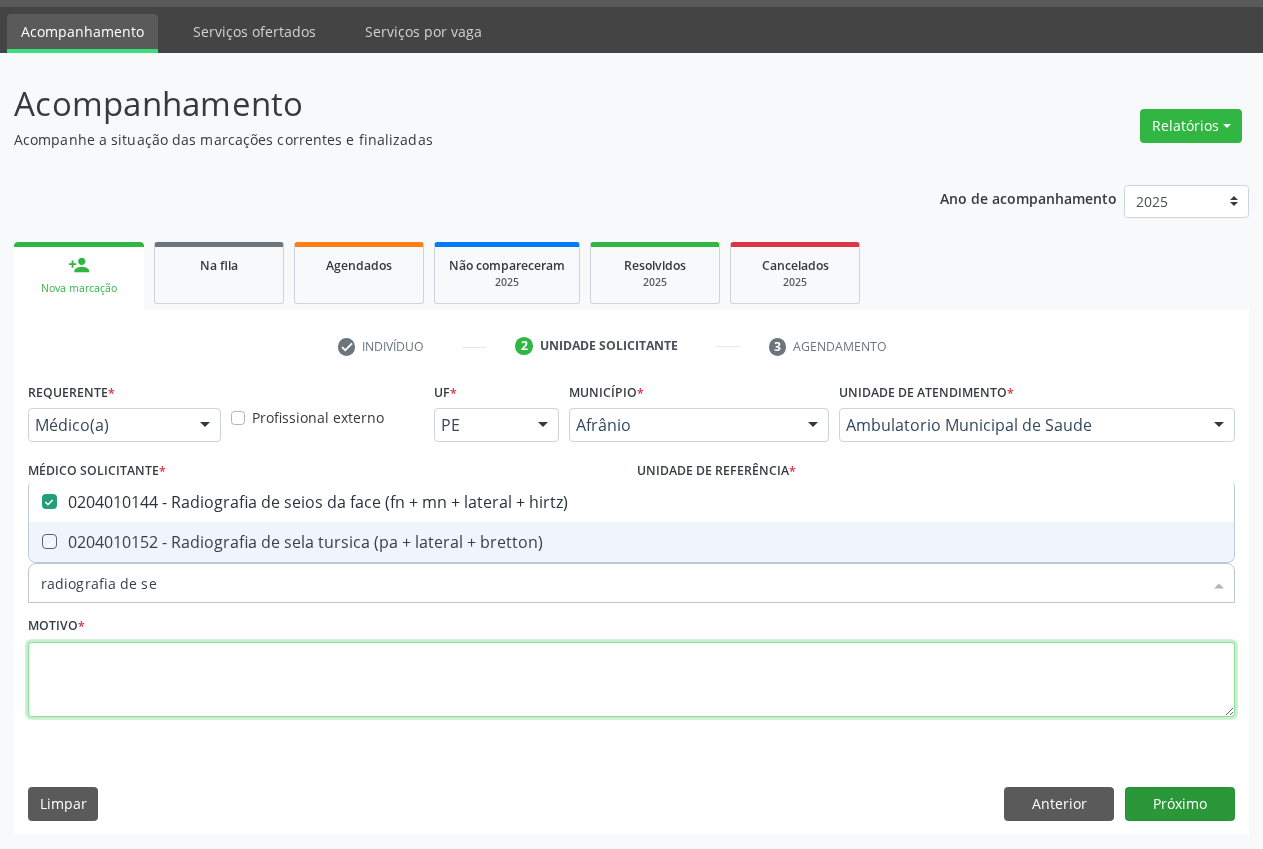 click at bounding box center [631, 680] 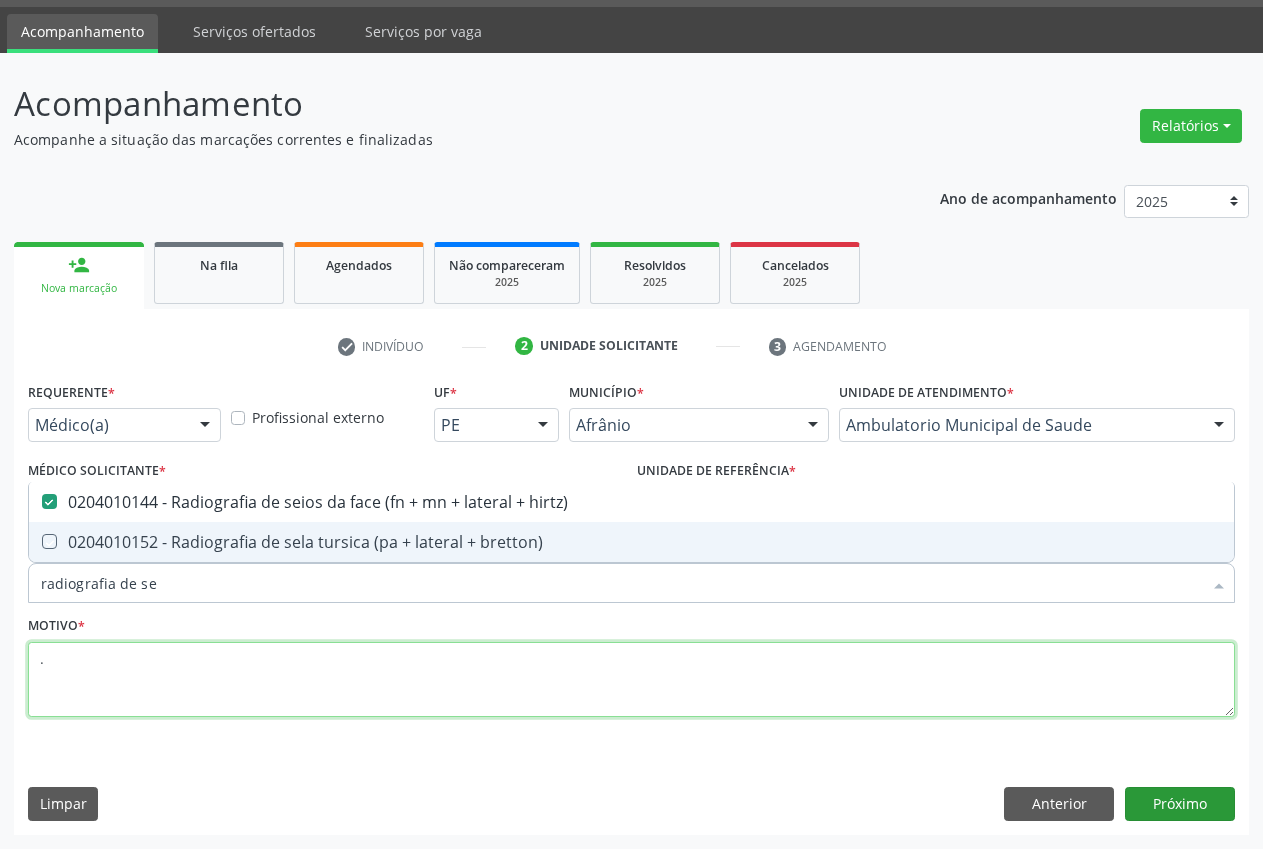 type on "." 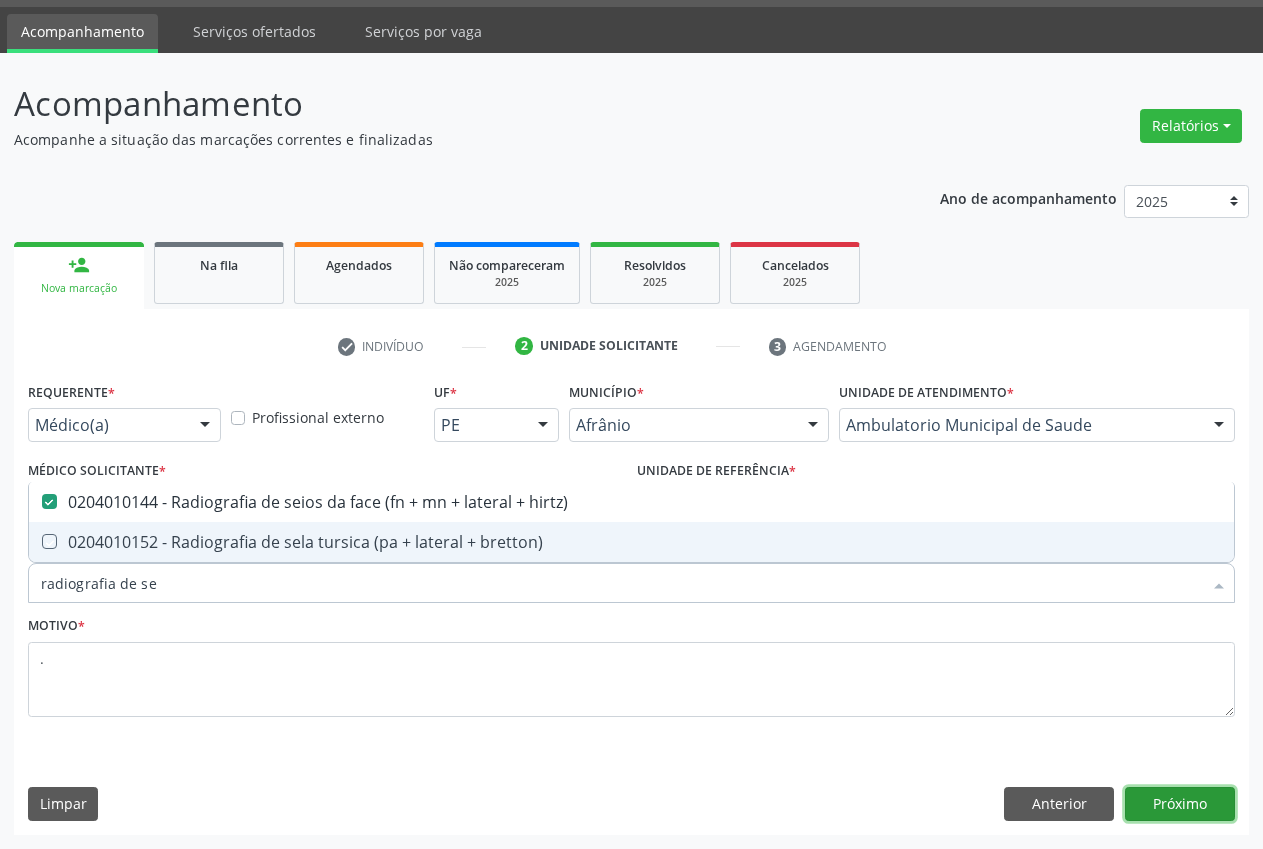 click on "Próximo" at bounding box center (1180, 804) 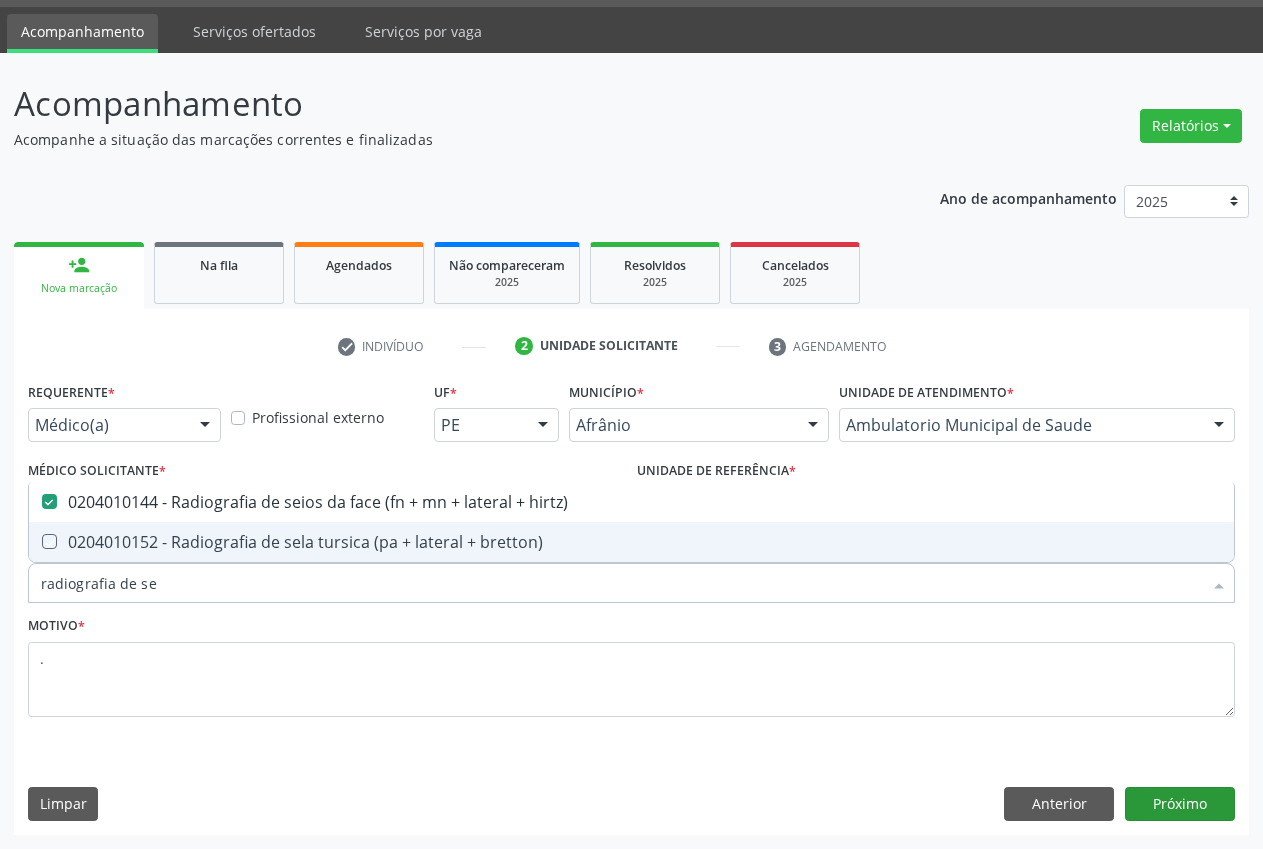 type 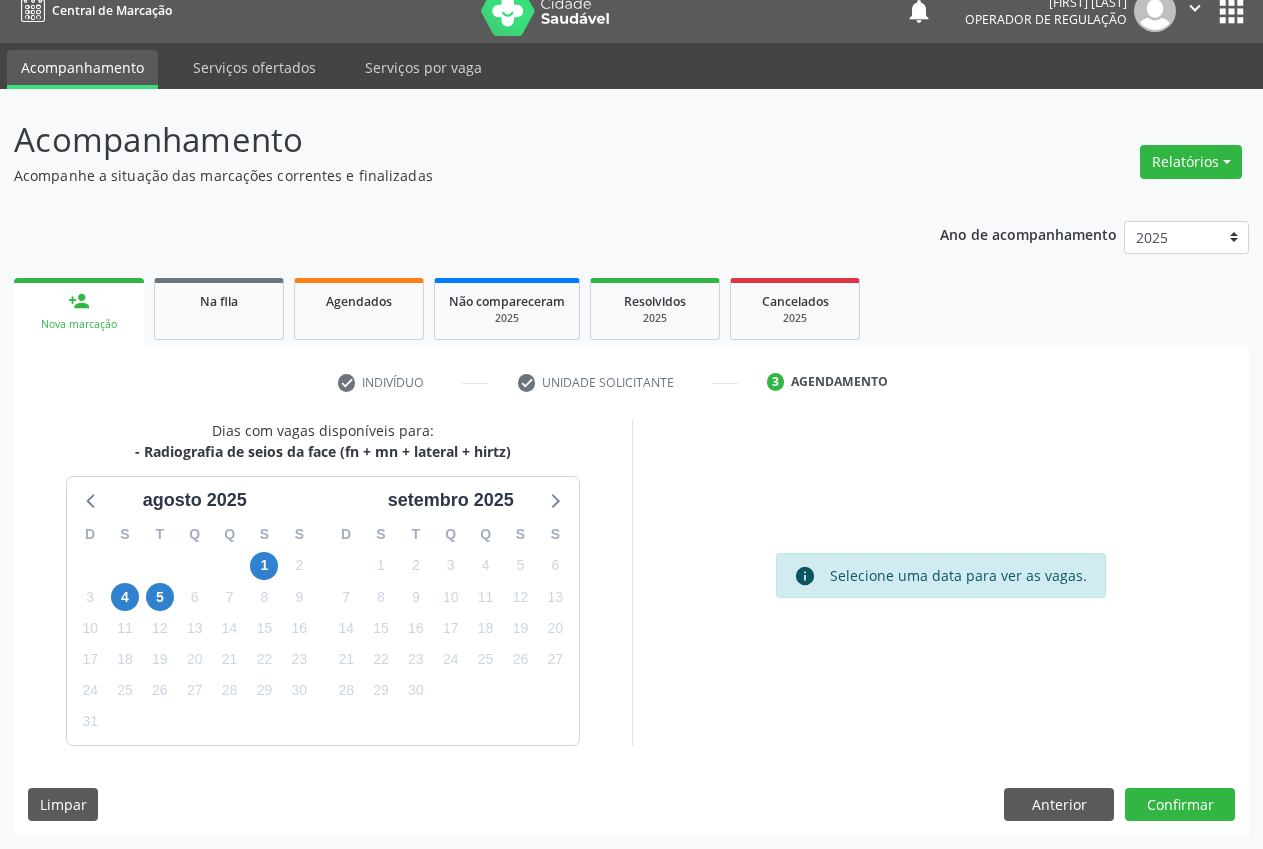 scroll, scrollTop: 21, scrollLeft: 0, axis: vertical 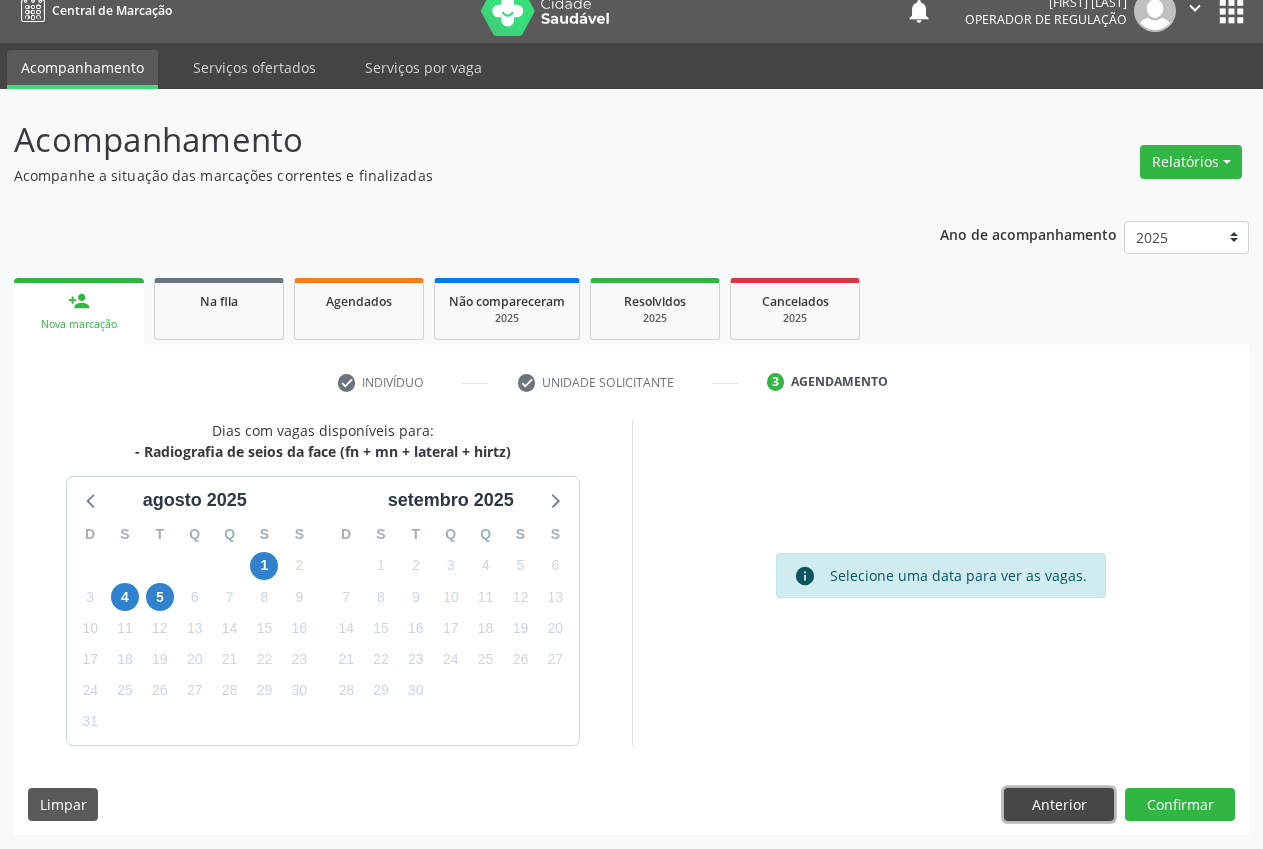click on "Anterior" at bounding box center [1059, 805] 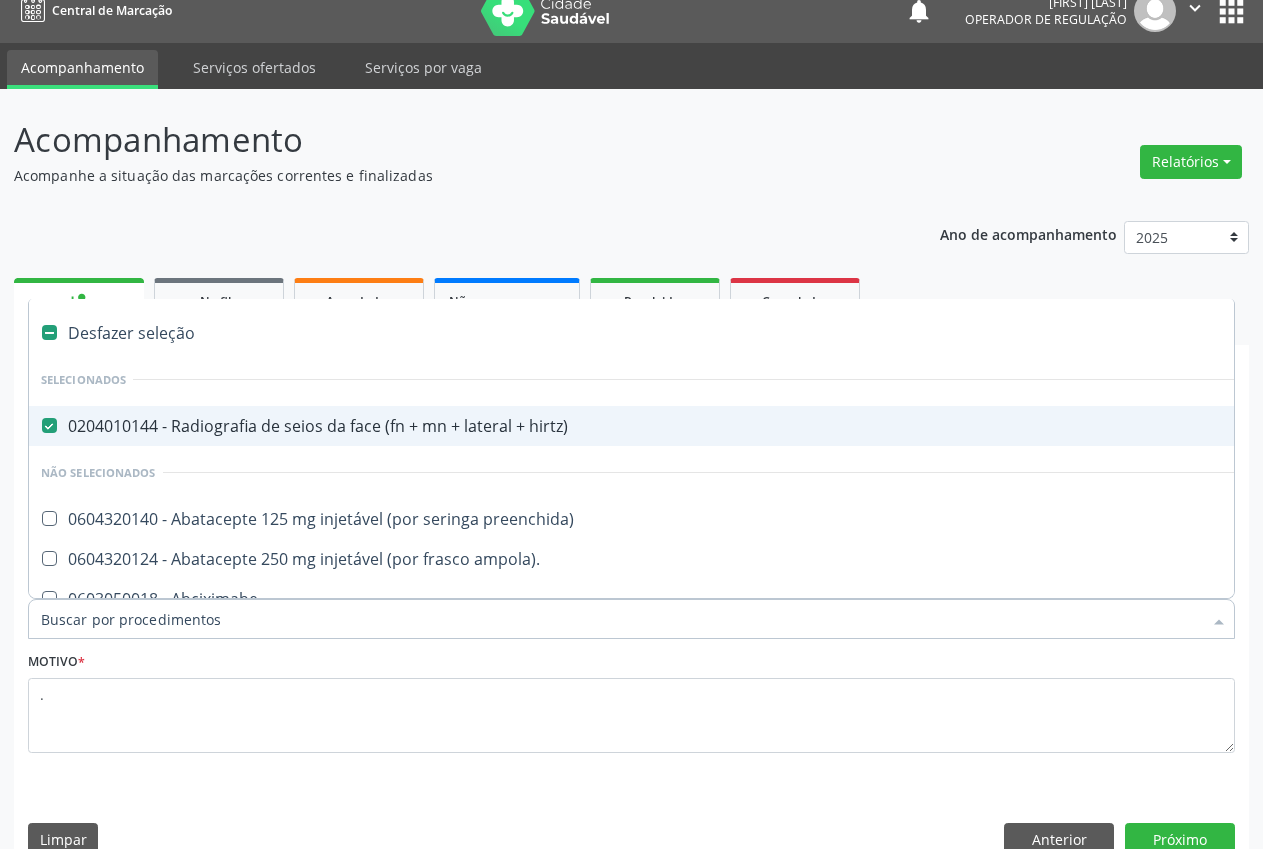 drag, startPoint x: 138, startPoint y: 424, endPoint x: 145, endPoint y: 432, distance: 10.630146 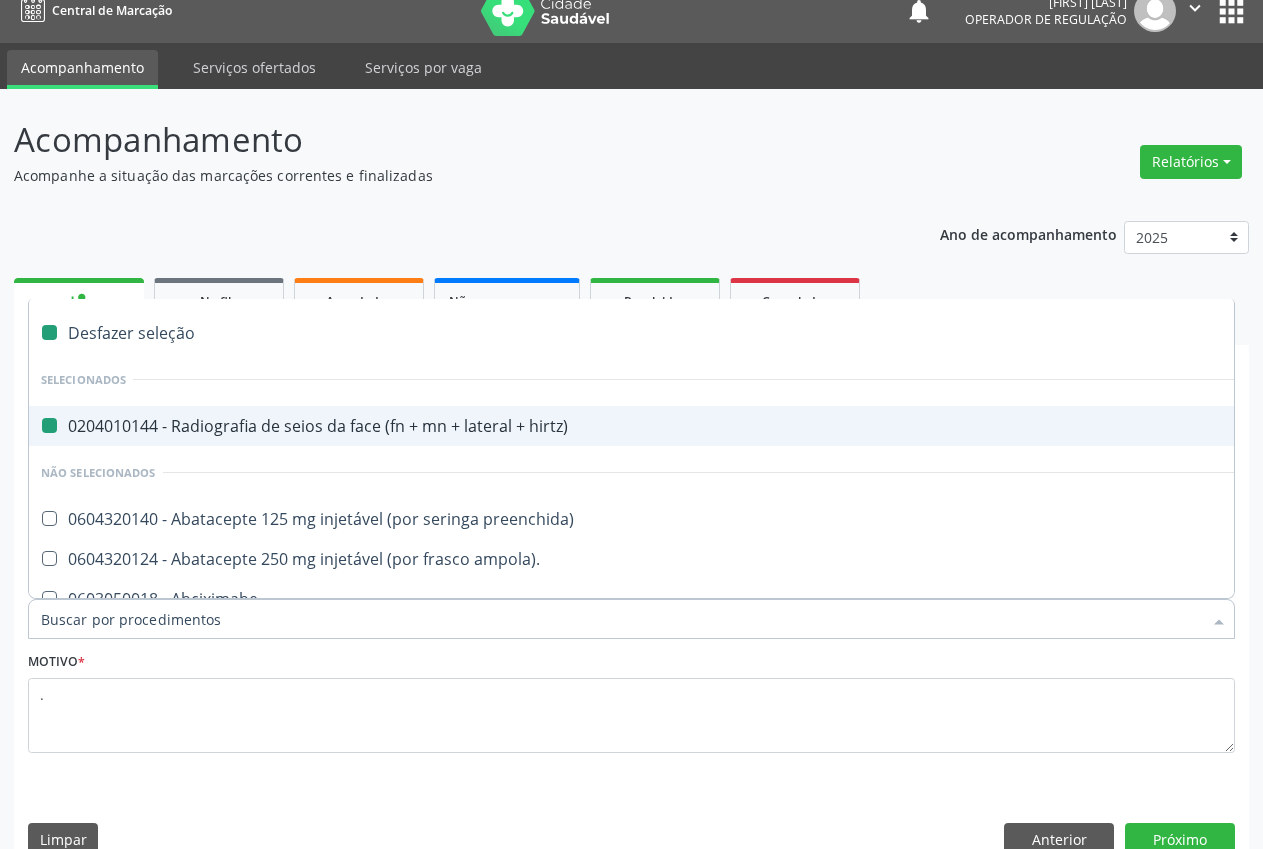 checkbox on "false" 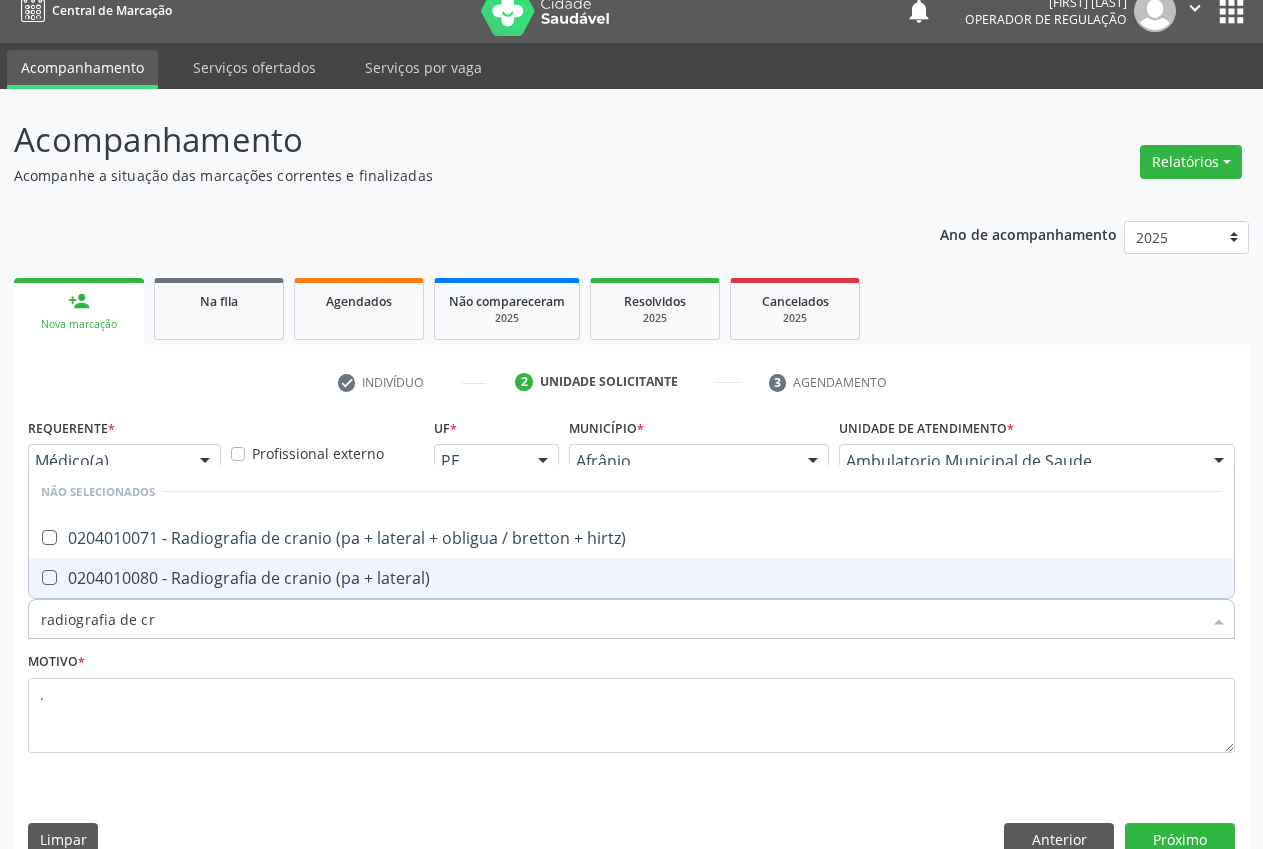 type on "radiografia de cra" 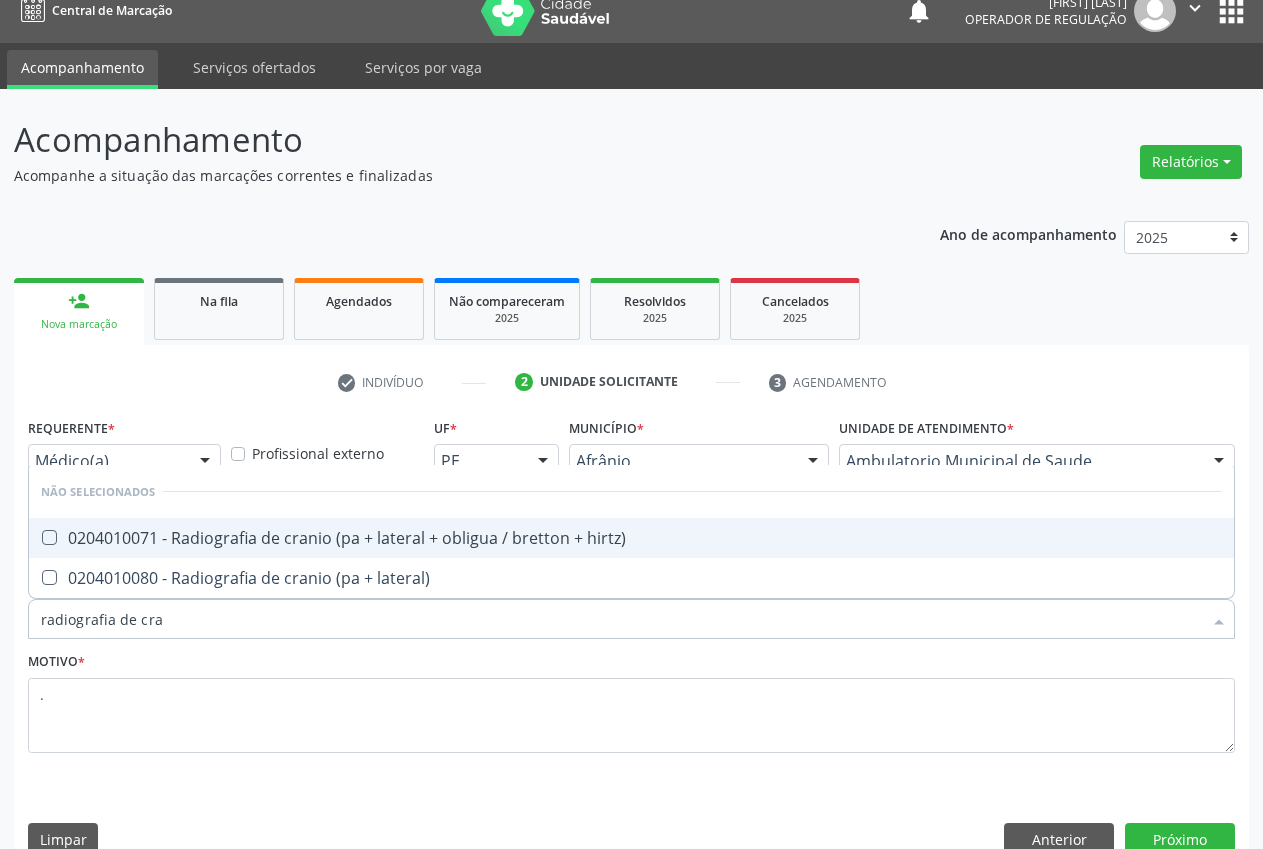 click on "0204010071 - Radiografia de cranio (pa + lateral + obligua / bretton + hirtz)" at bounding box center [631, 538] 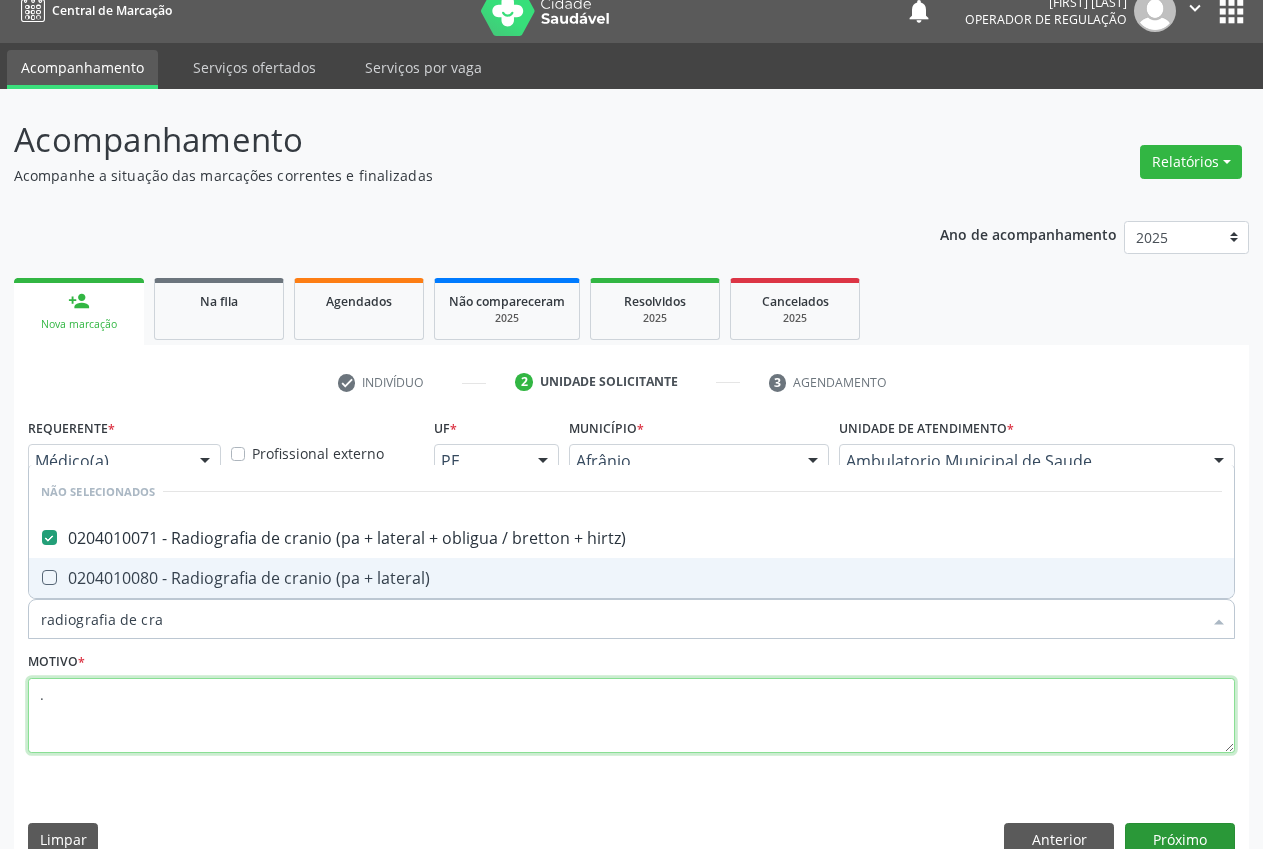 click on "." at bounding box center [631, 716] 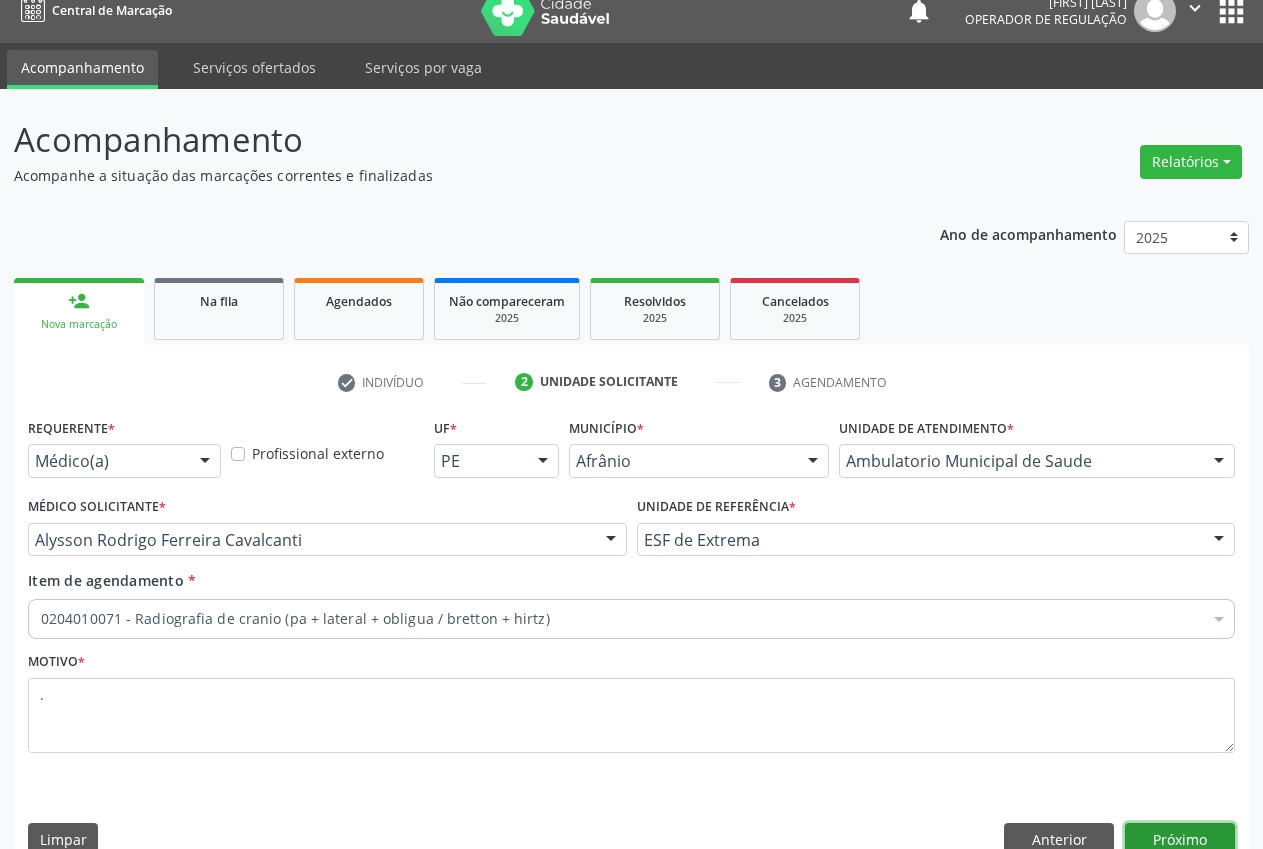 click on "Próximo" at bounding box center (1180, 840) 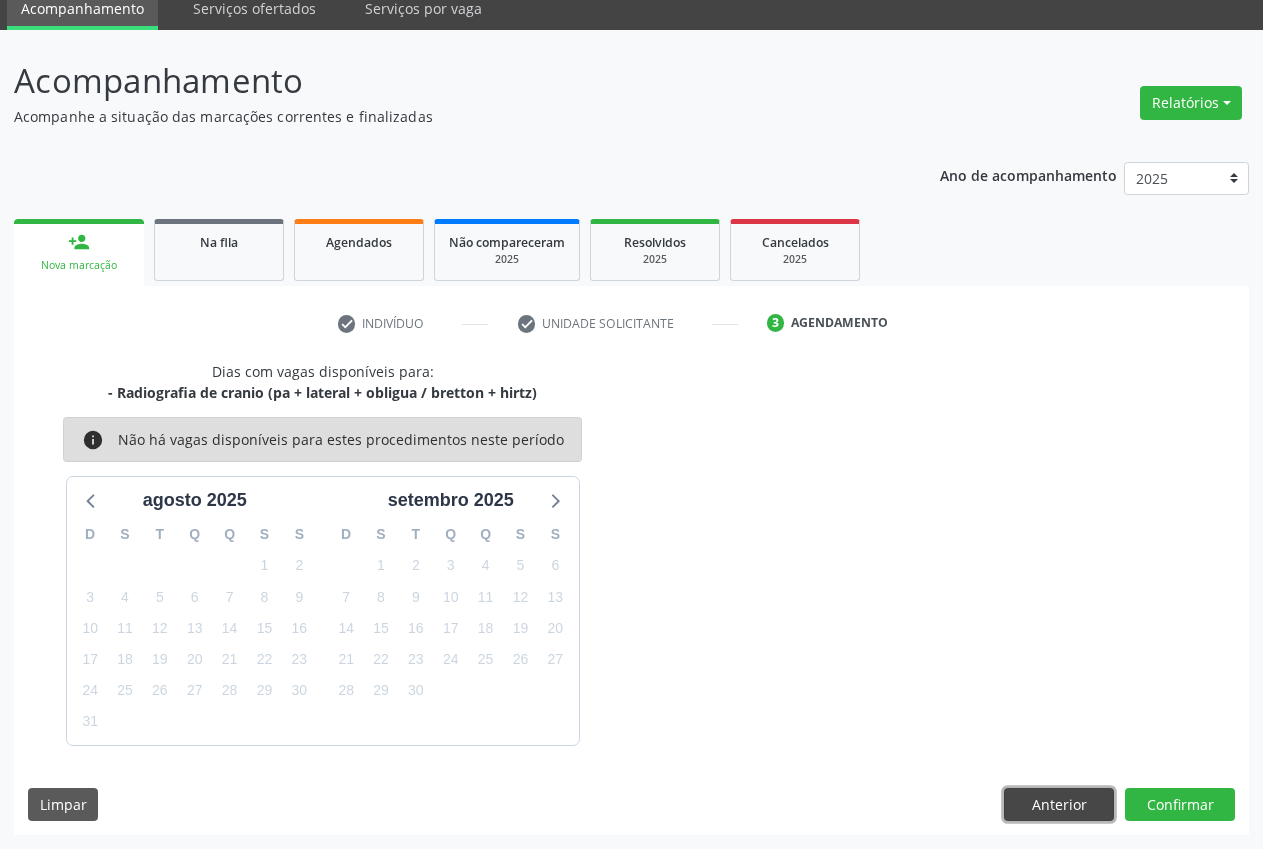 click on "Anterior" at bounding box center [1059, 805] 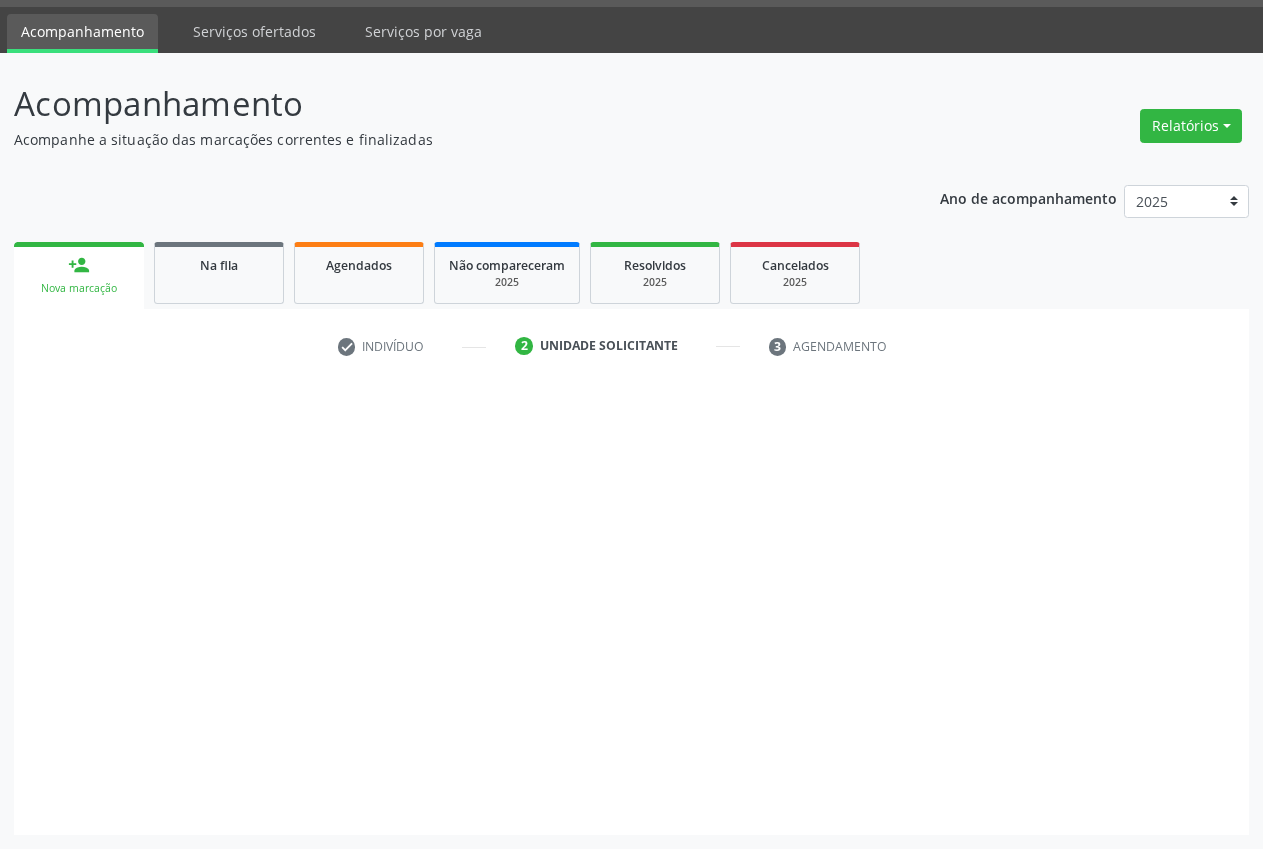 scroll, scrollTop: 57, scrollLeft: 0, axis: vertical 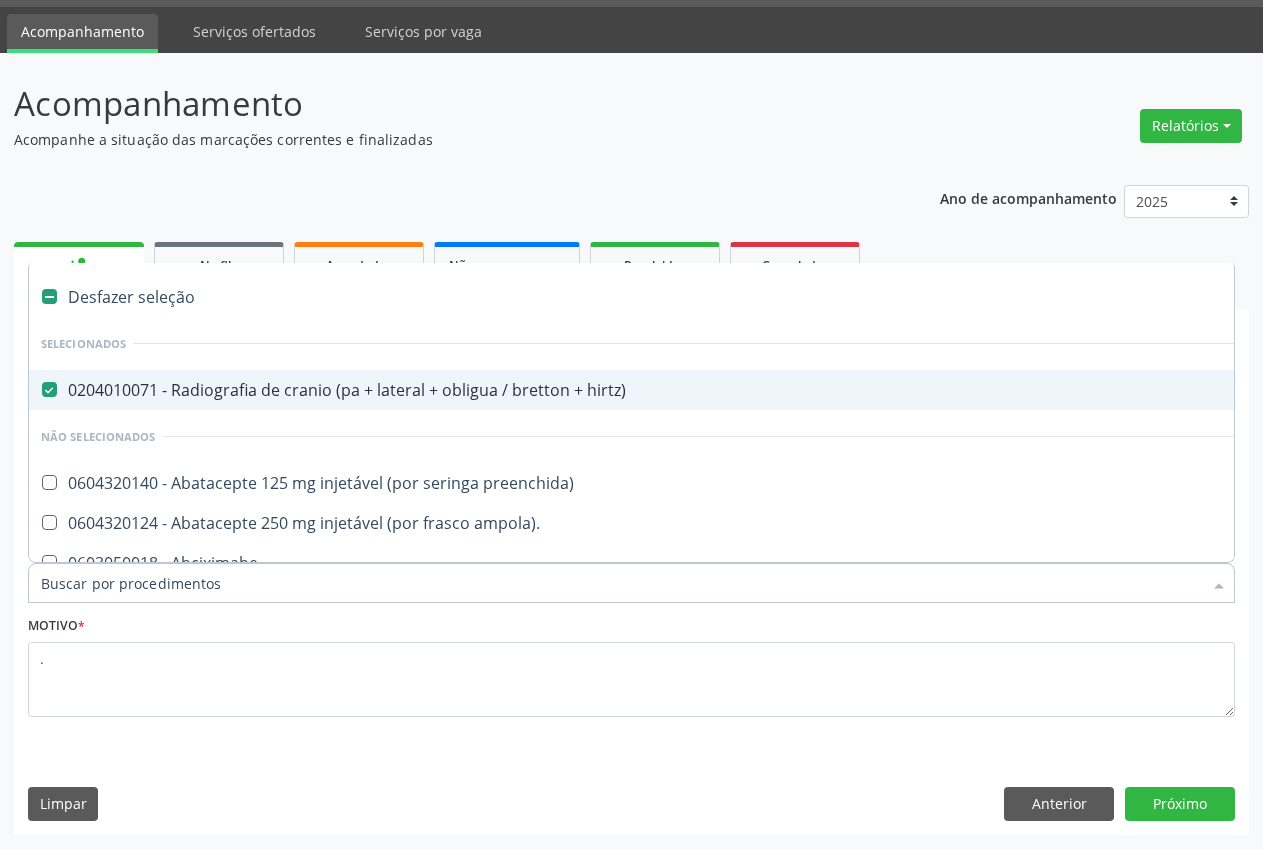 click on "0204010071 - Radiografia de cranio (pa + lateral + obligua / bretton + hirtz)" at bounding box center (810, 390) 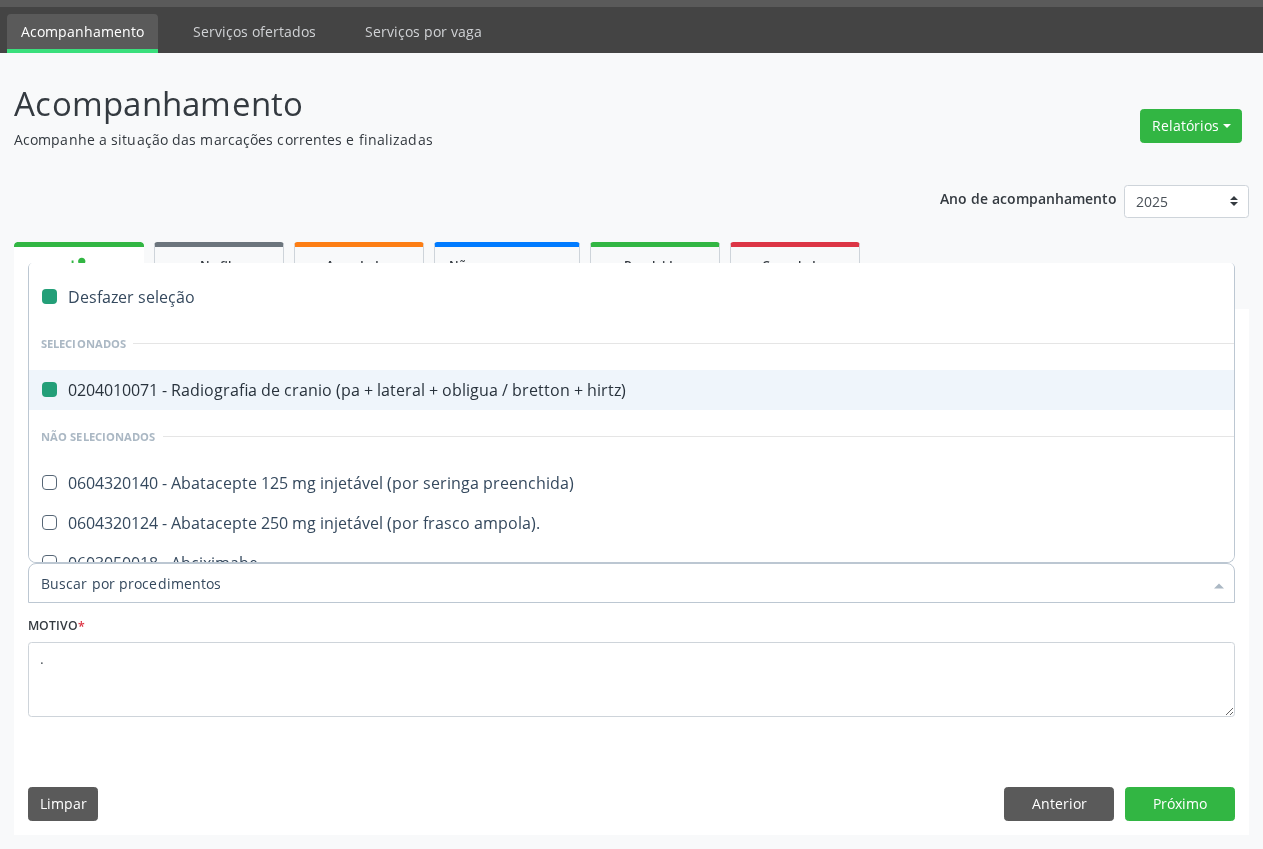checkbox on "false" 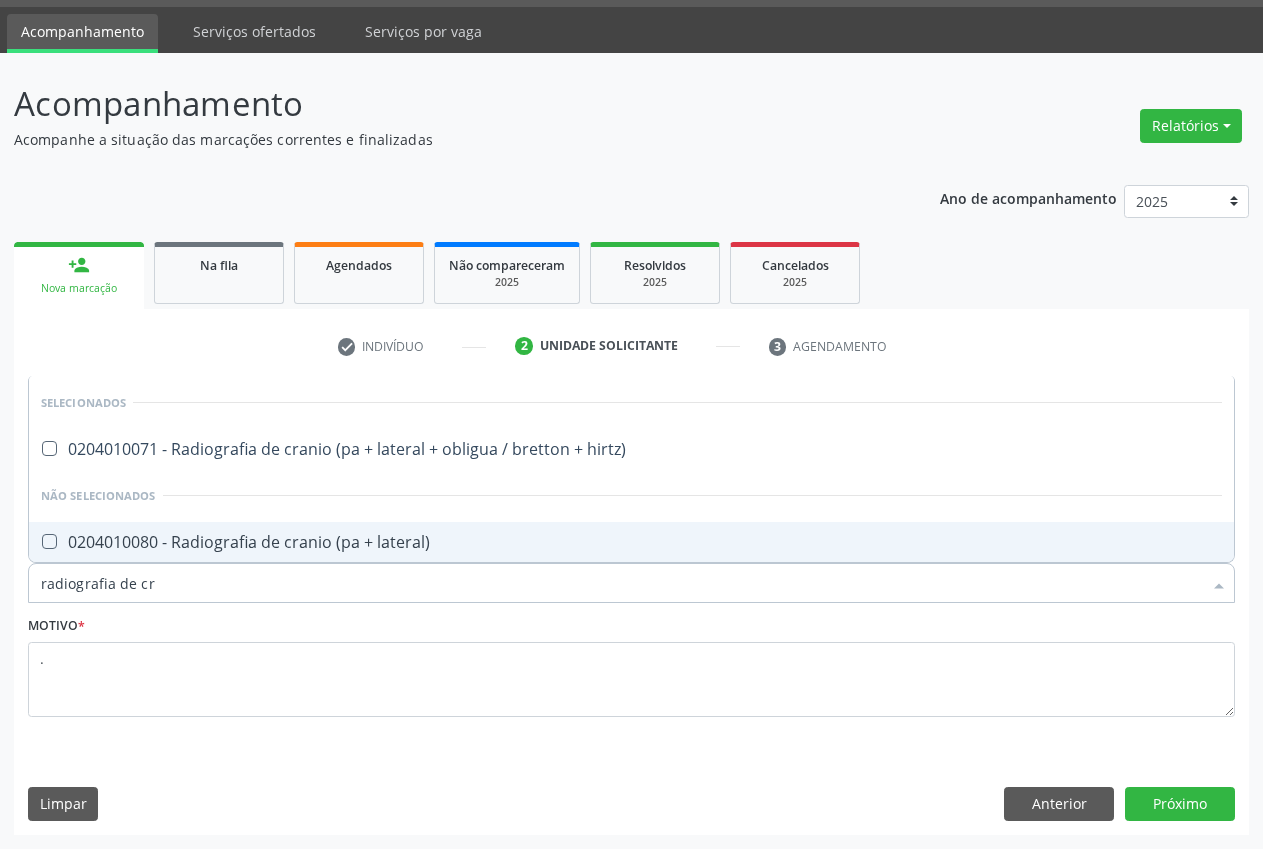 type on "radiografia de cra" 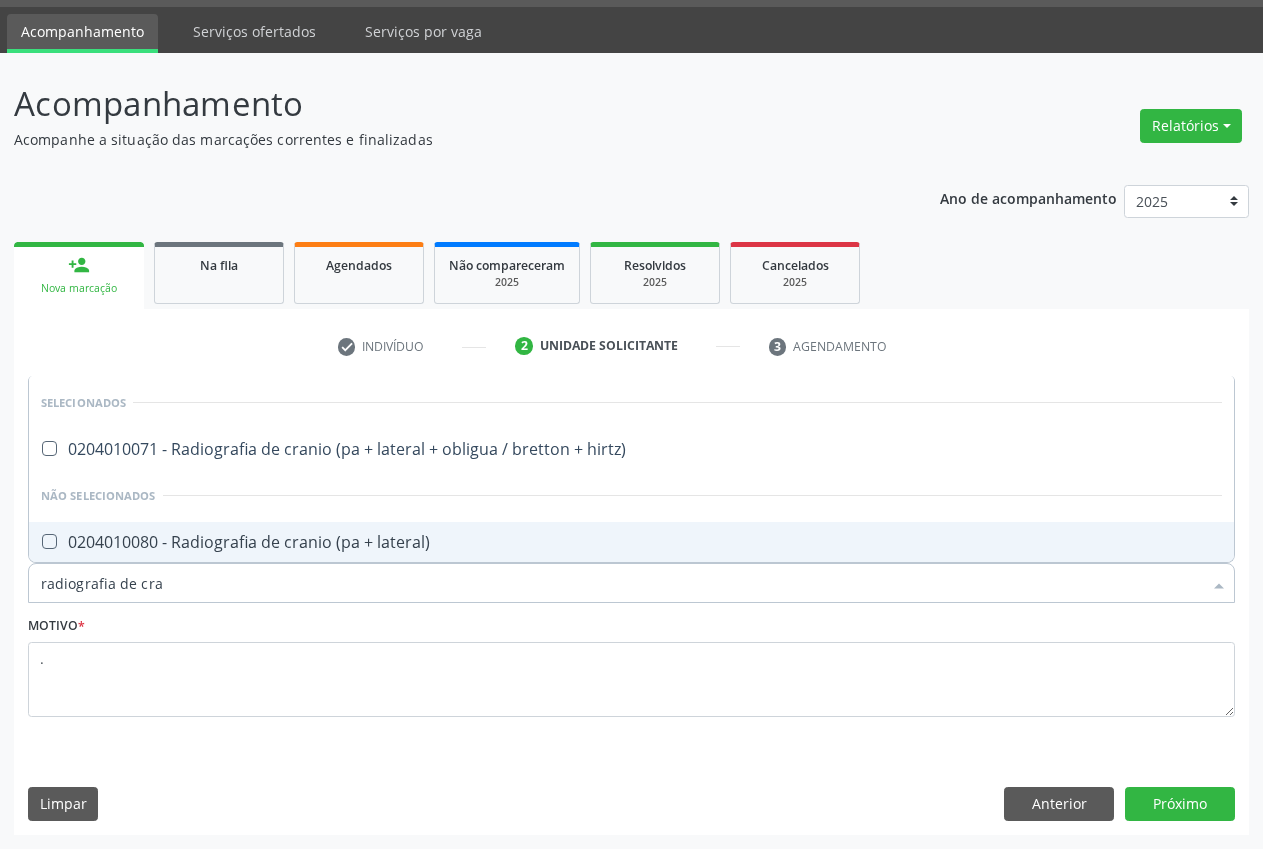 click on "0204010080 - Radiografia de cranio (pa + lateral)" at bounding box center [631, 542] 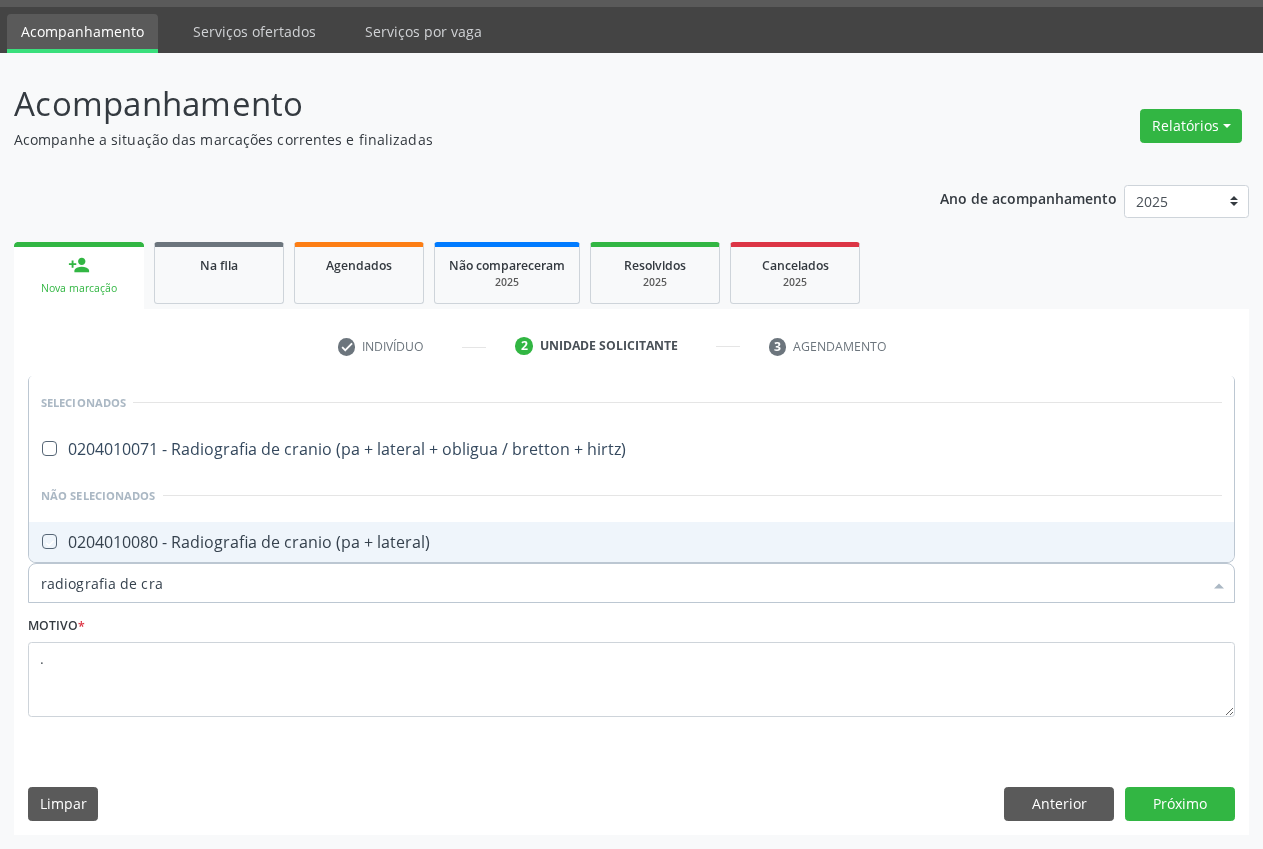 checkbox on "true" 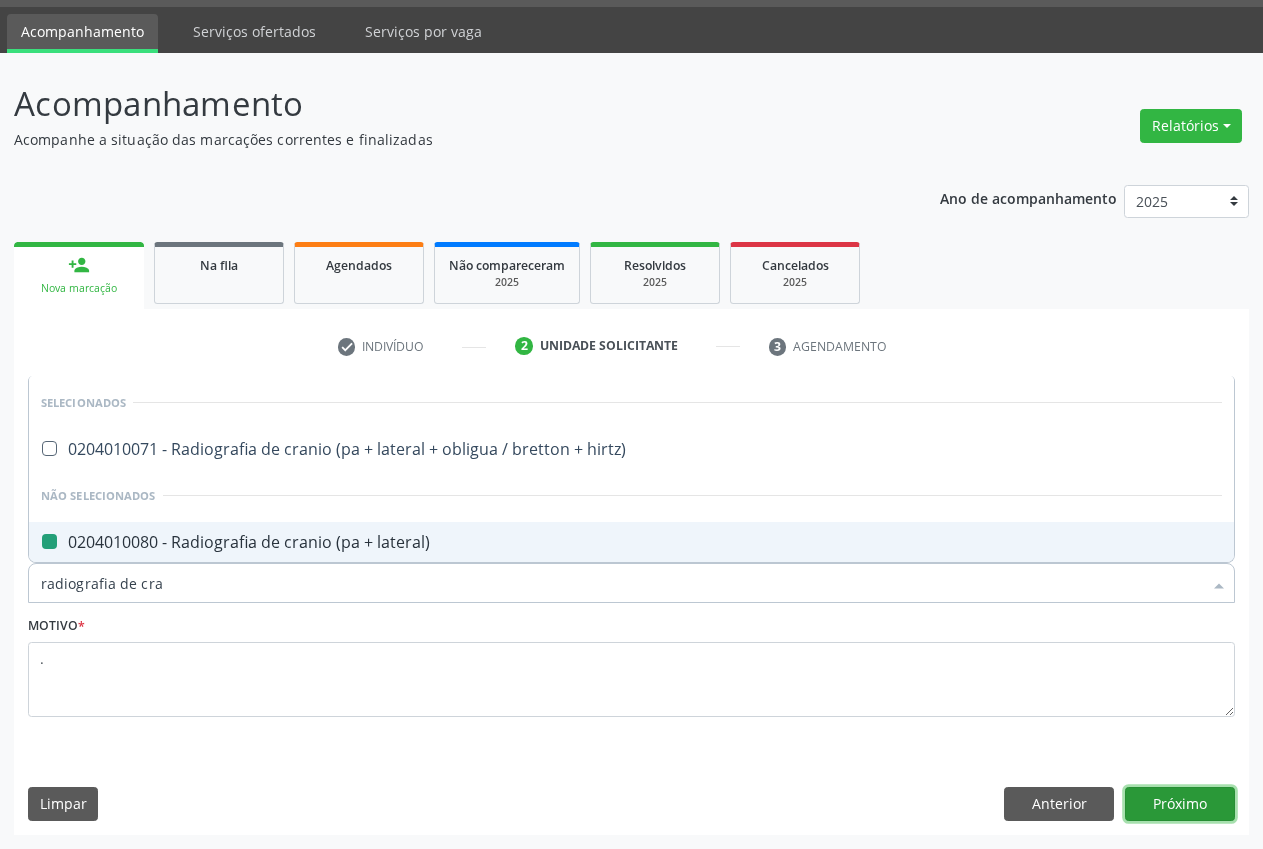 click on "Próximo" at bounding box center [1180, 804] 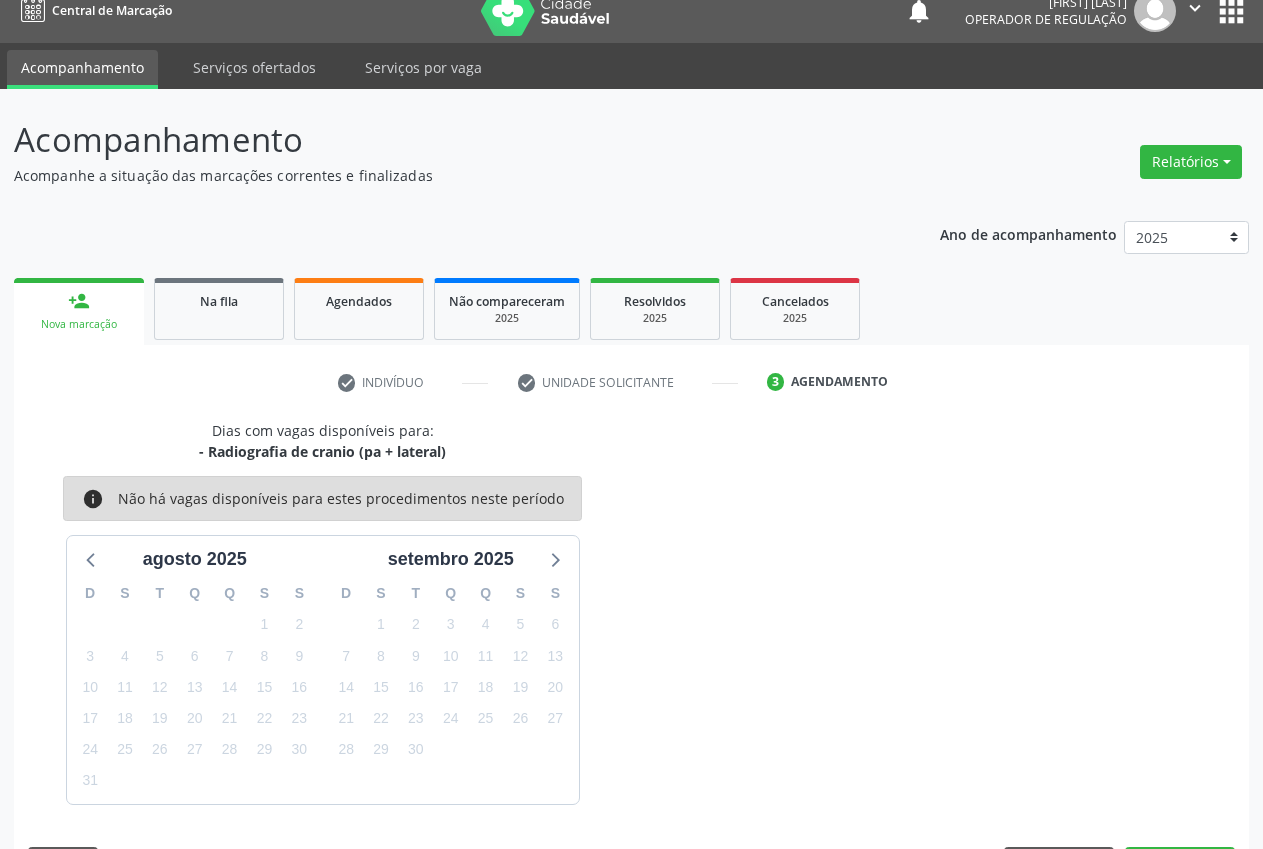 scroll, scrollTop: 57, scrollLeft: 0, axis: vertical 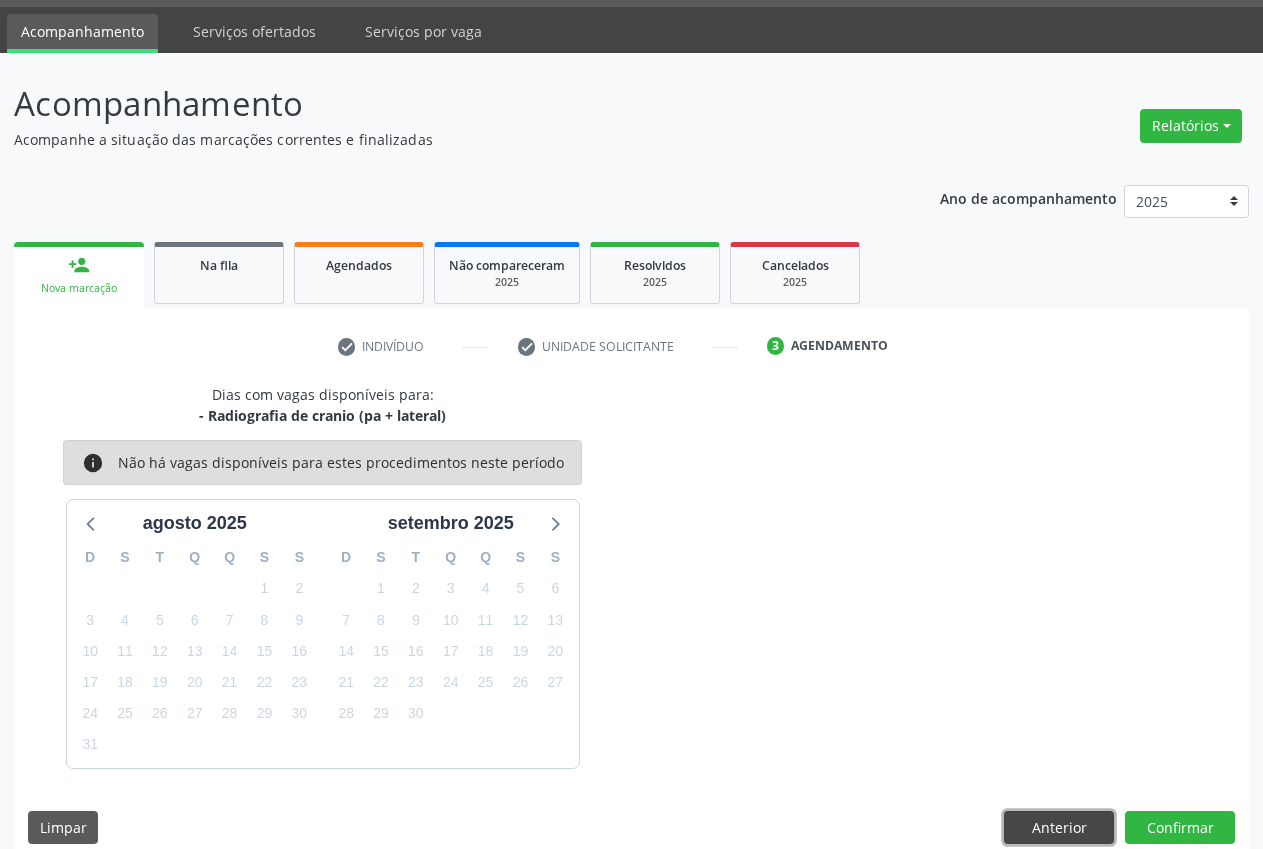 click on "Anterior" at bounding box center [1059, 828] 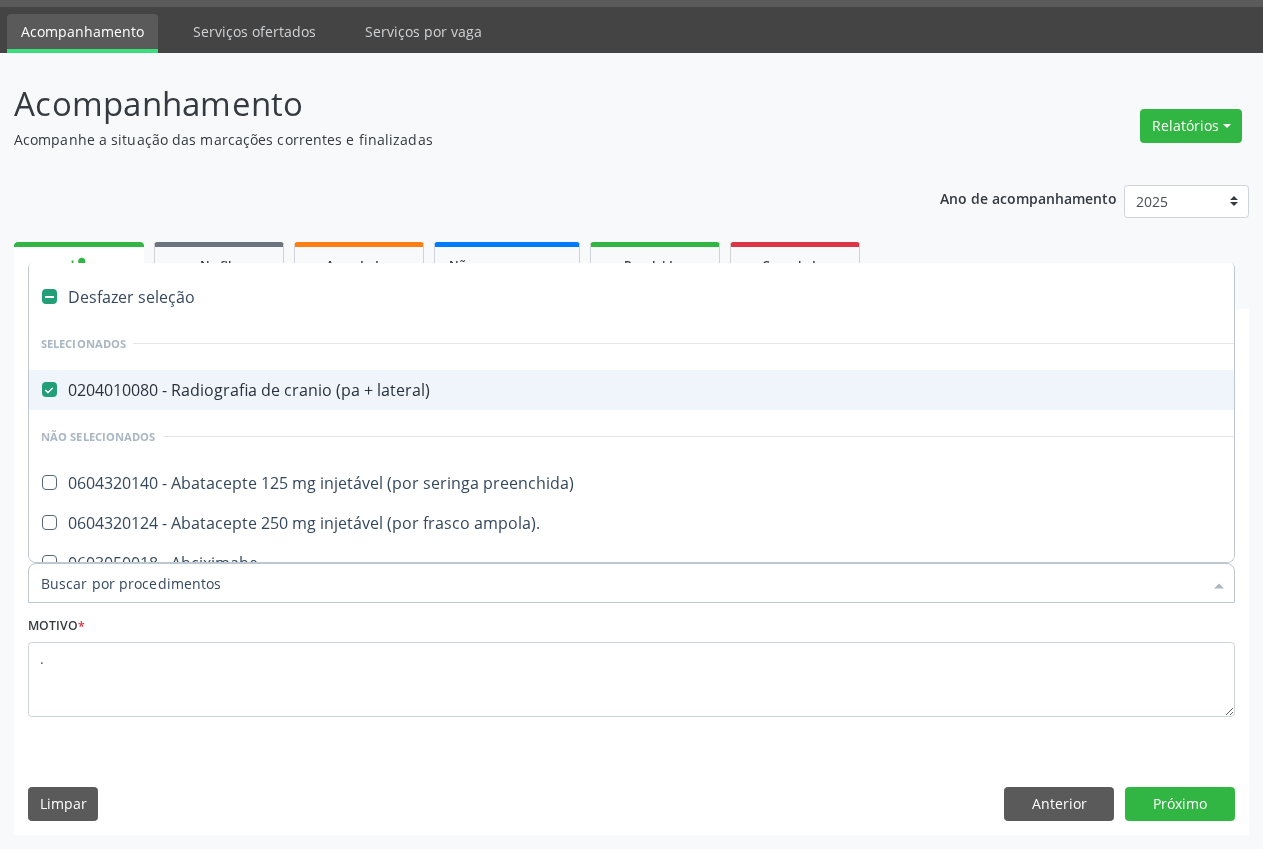 click at bounding box center [49, 389] 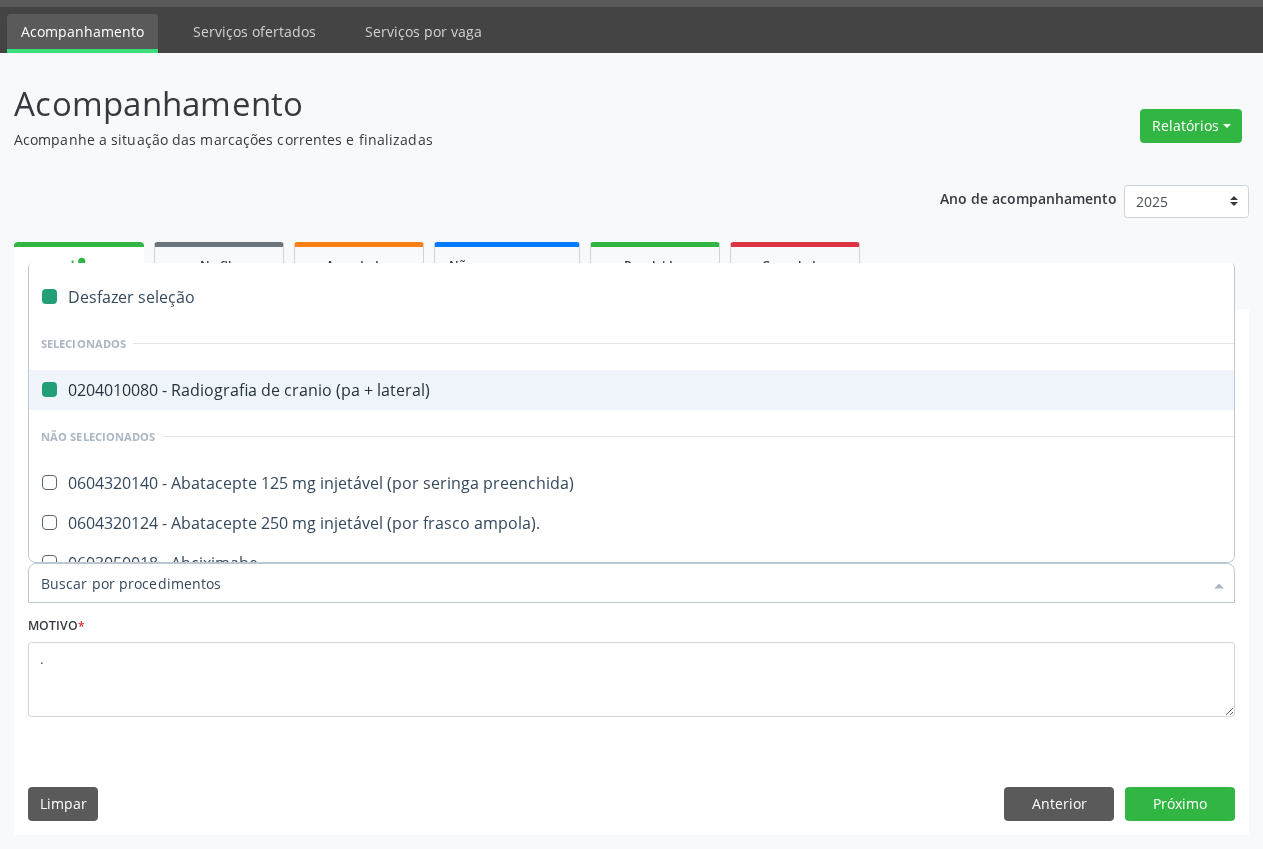 checkbox on "false" 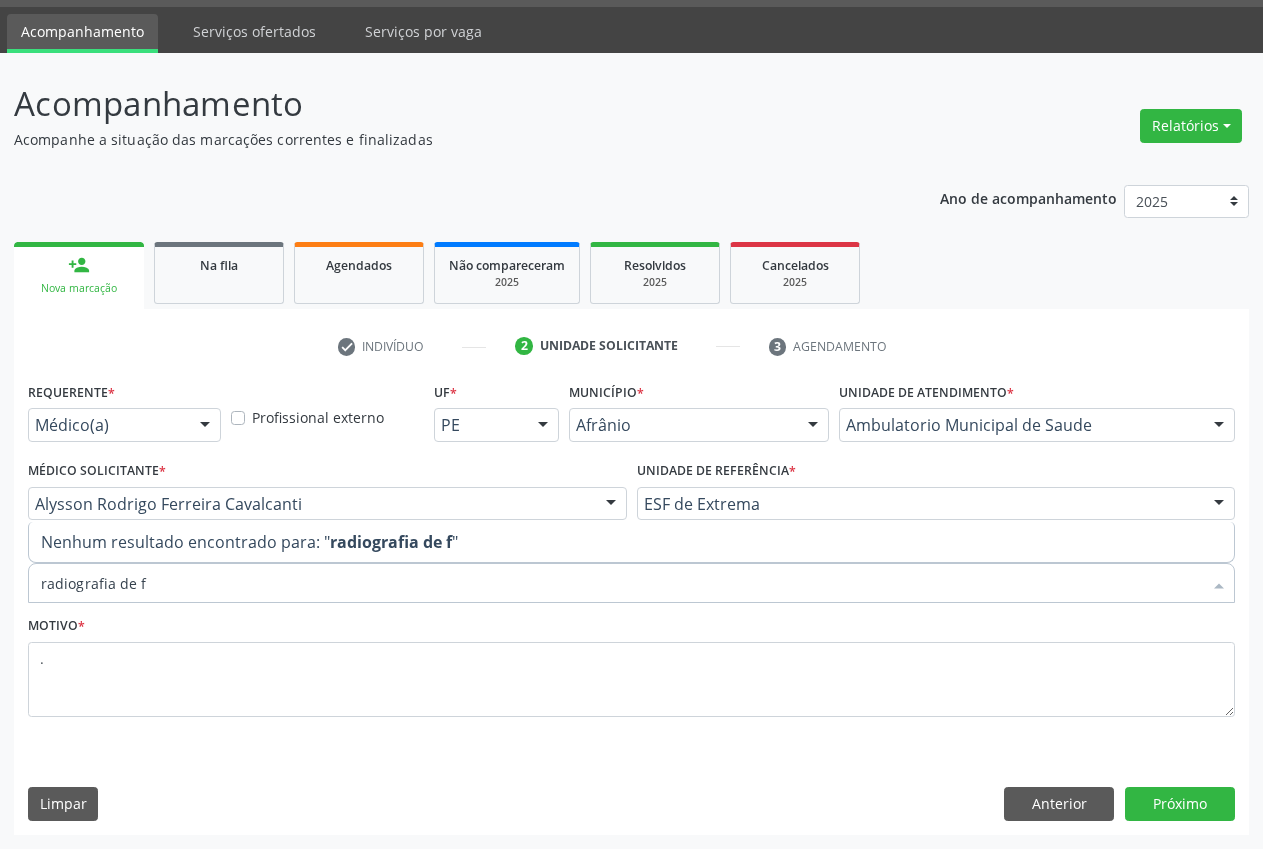 type on "radiografia de" 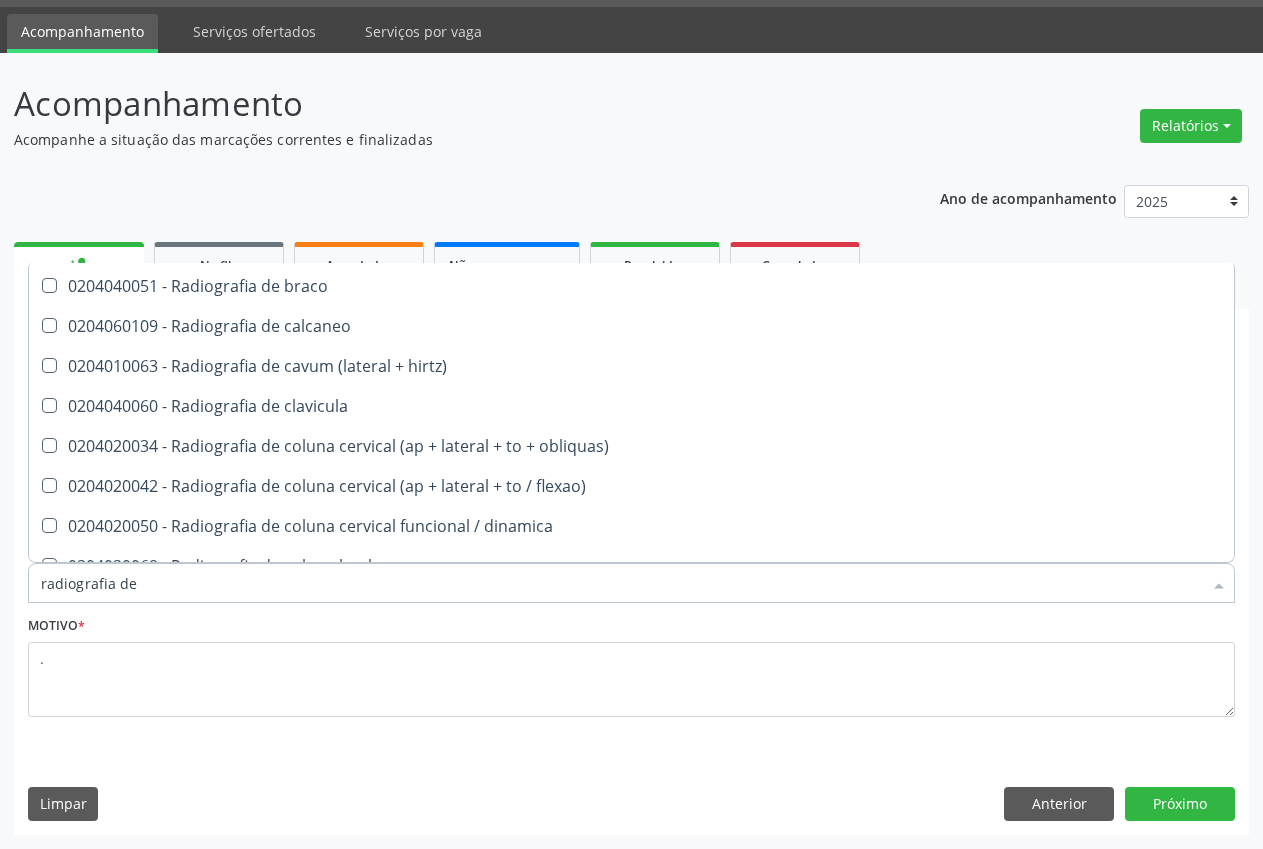 scroll, scrollTop: 683, scrollLeft: 0, axis: vertical 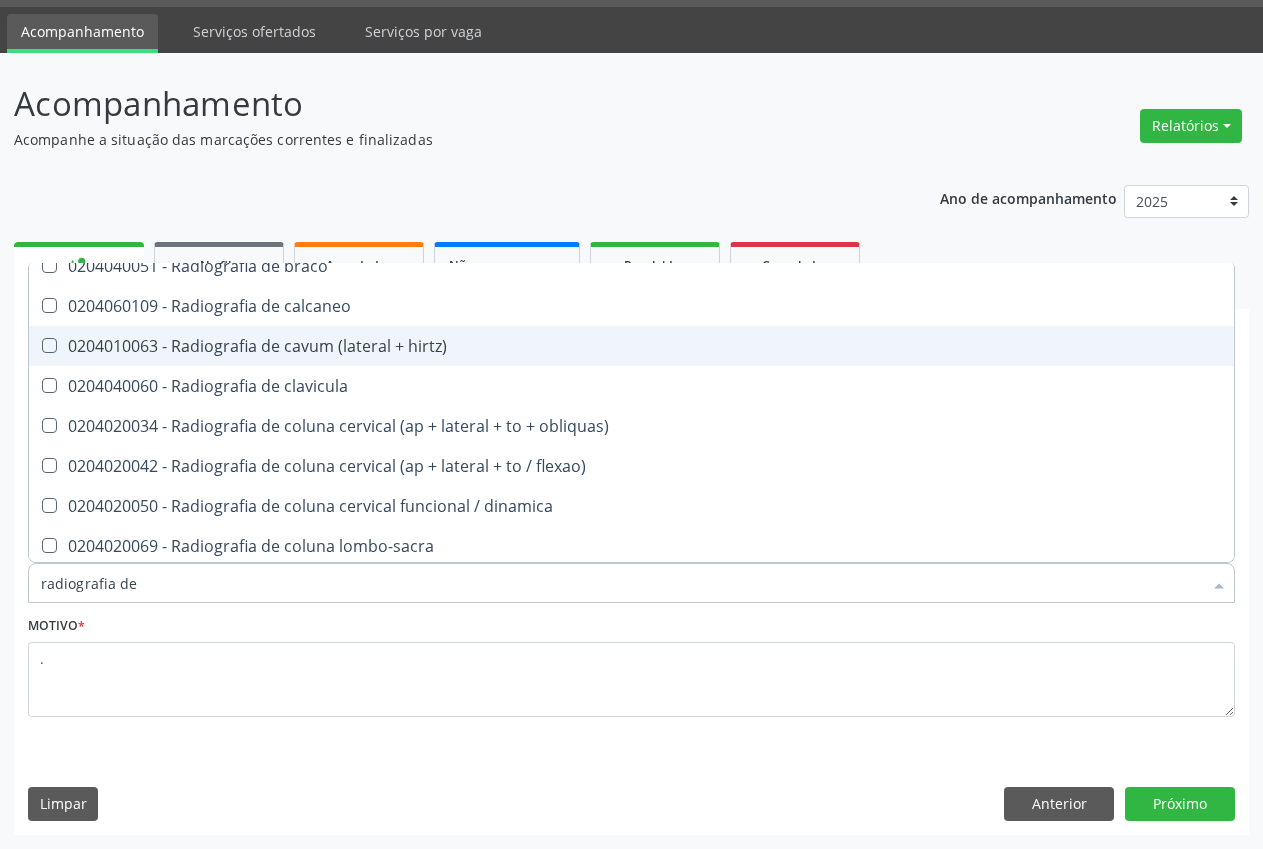 click on "0204010063 - Radiografia de cavum (lateral + hirtz)" at bounding box center [631, 346] 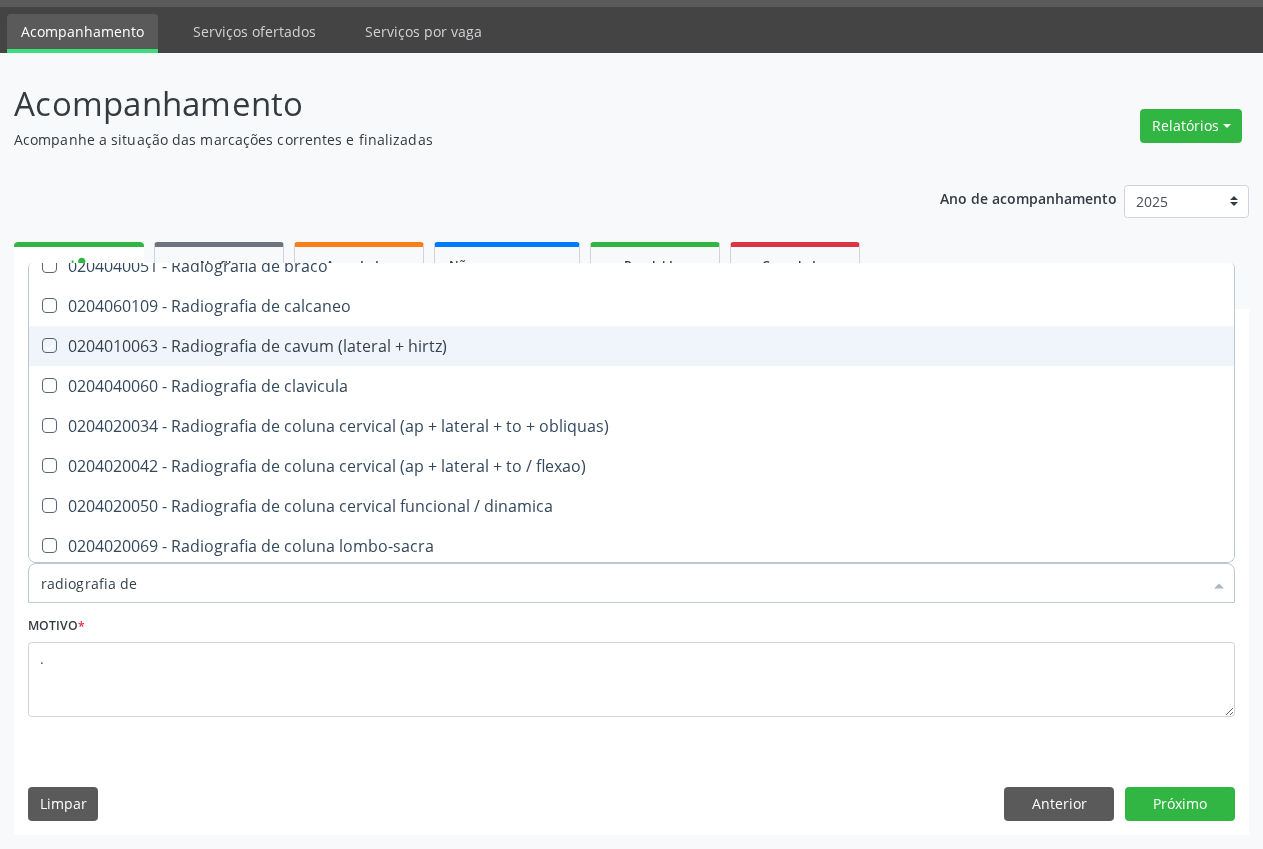 checkbox on "true" 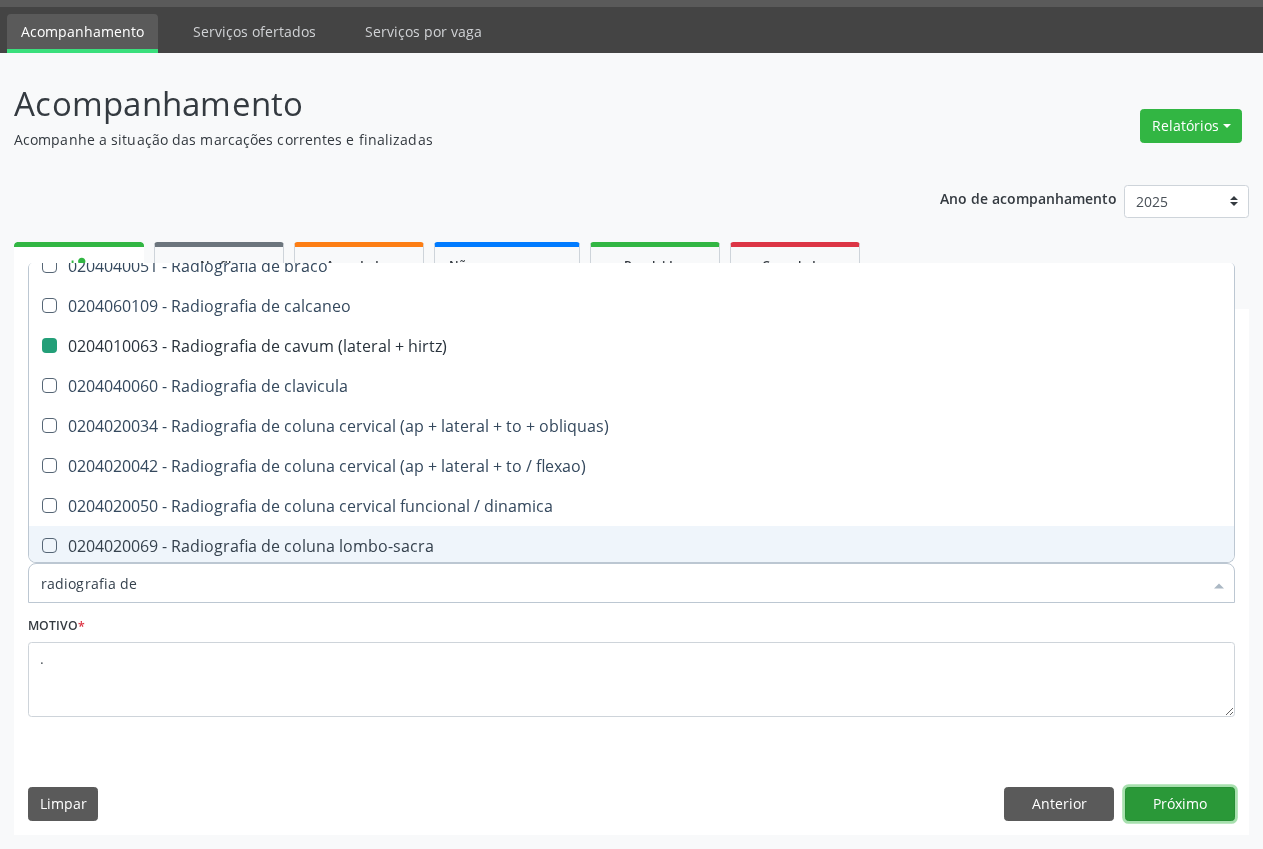 click on "Próximo" at bounding box center (1180, 804) 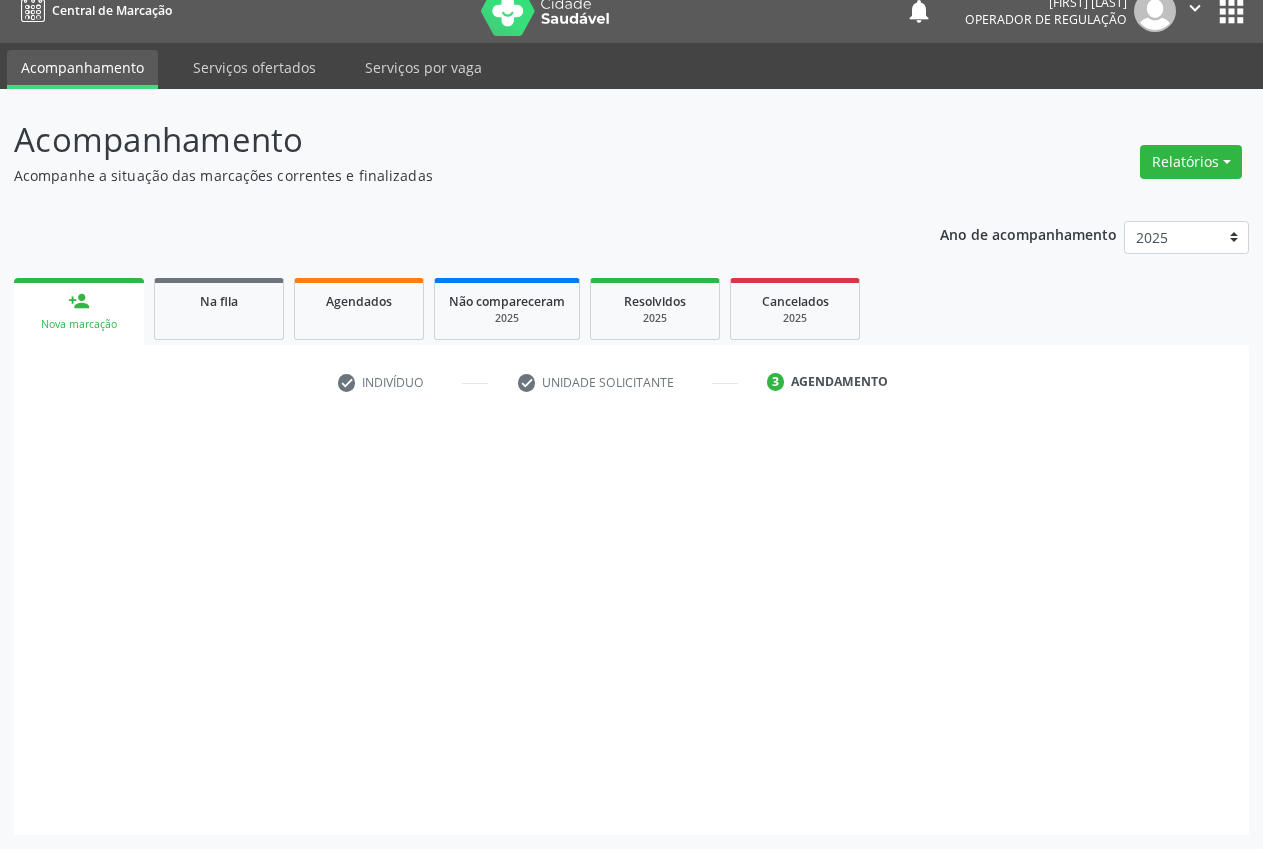 scroll, scrollTop: 21, scrollLeft: 0, axis: vertical 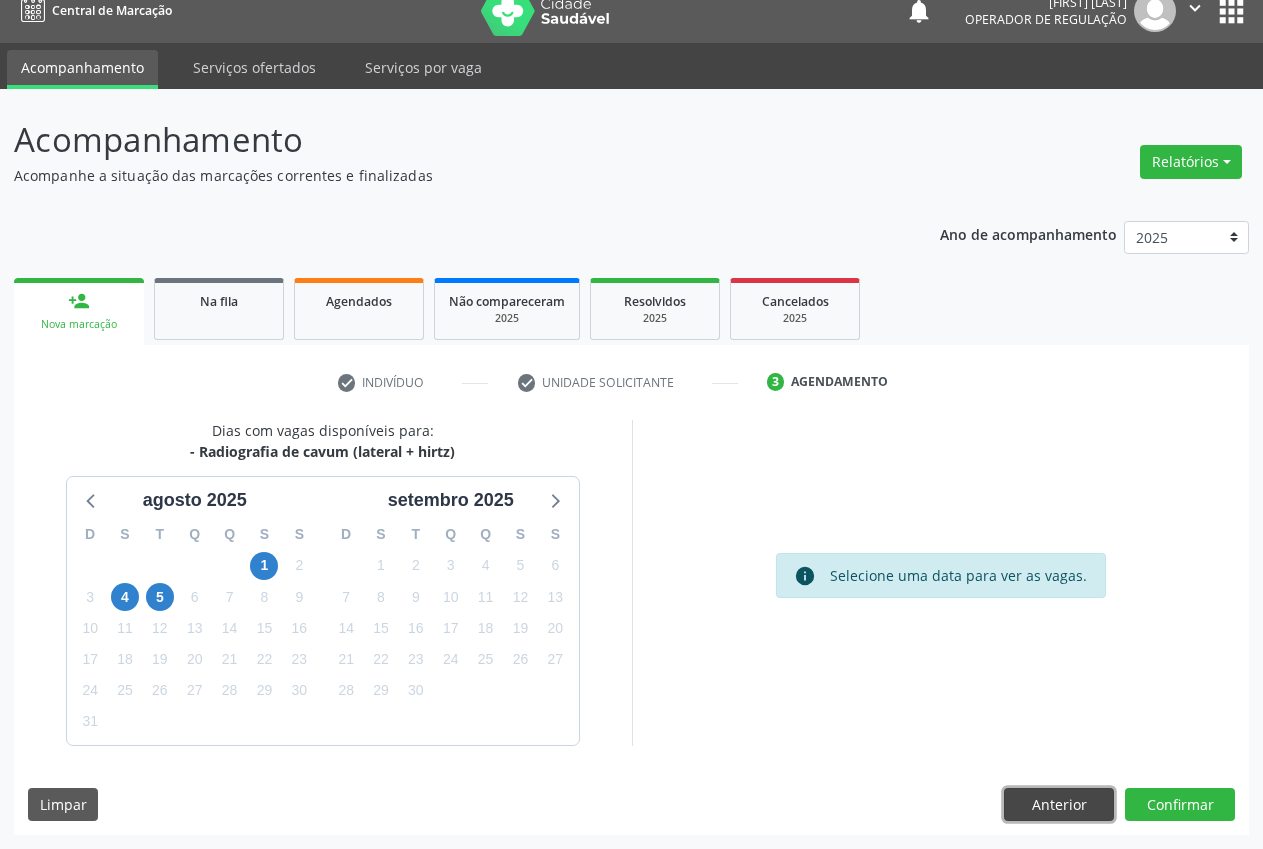 click on "Anterior" at bounding box center [1059, 805] 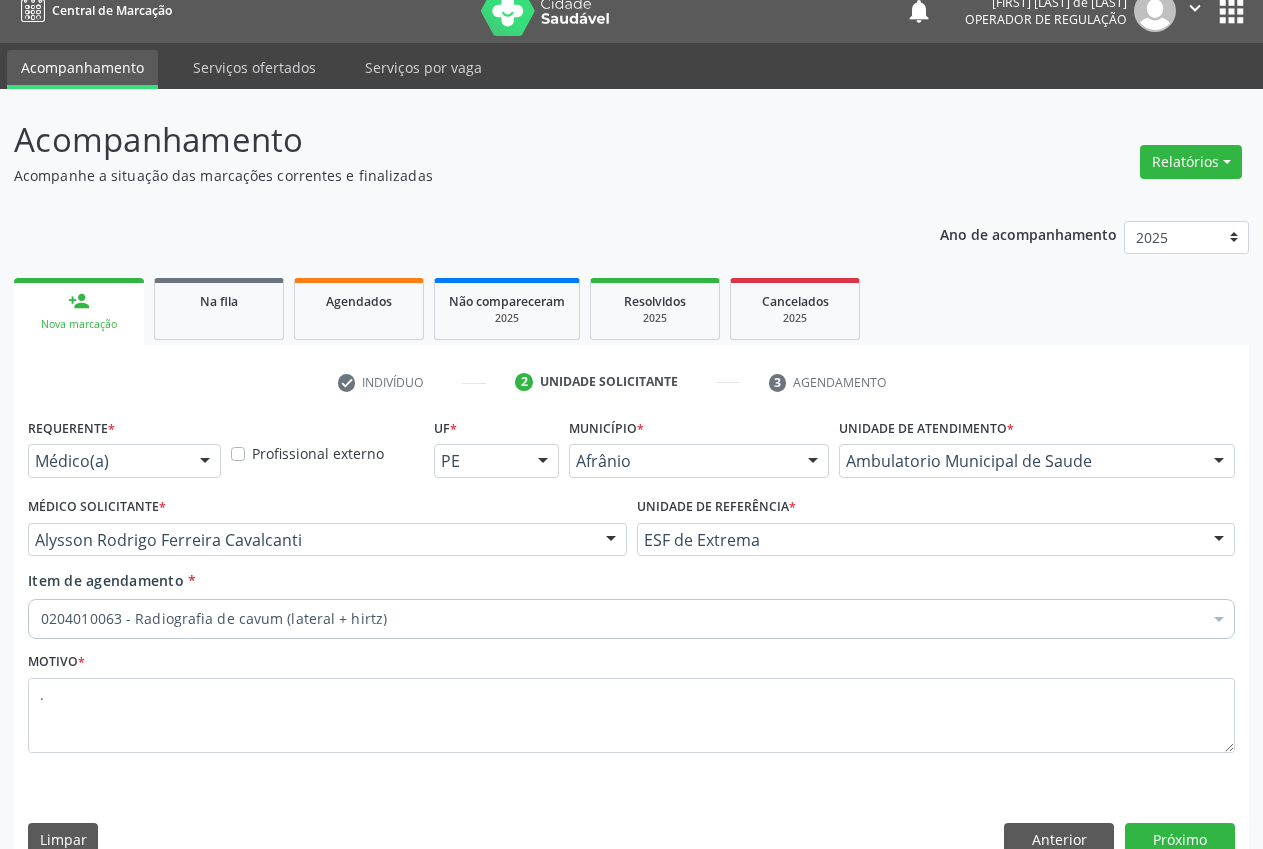scroll, scrollTop: 21, scrollLeft: 0, axis: vertical 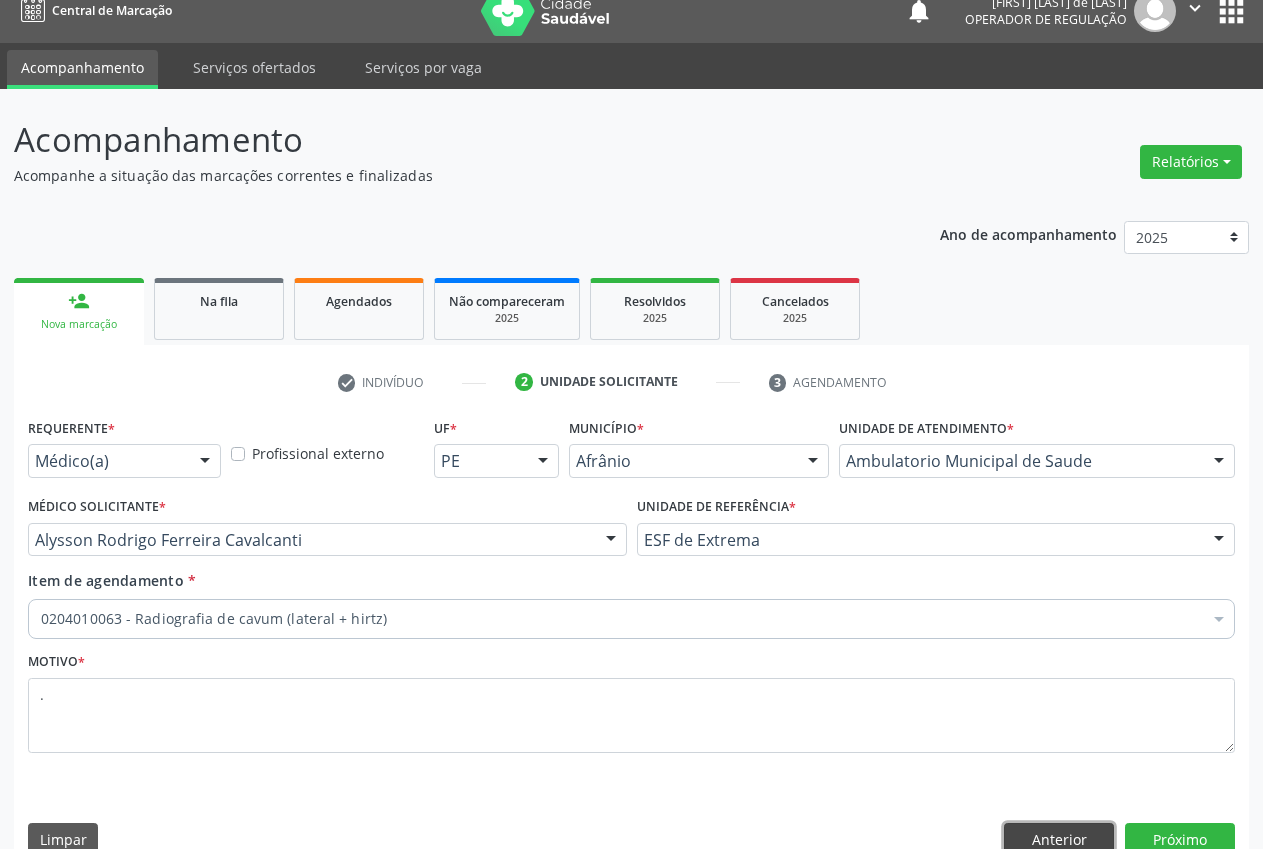 click on "Anterior" at bounding box center (1059, 840) 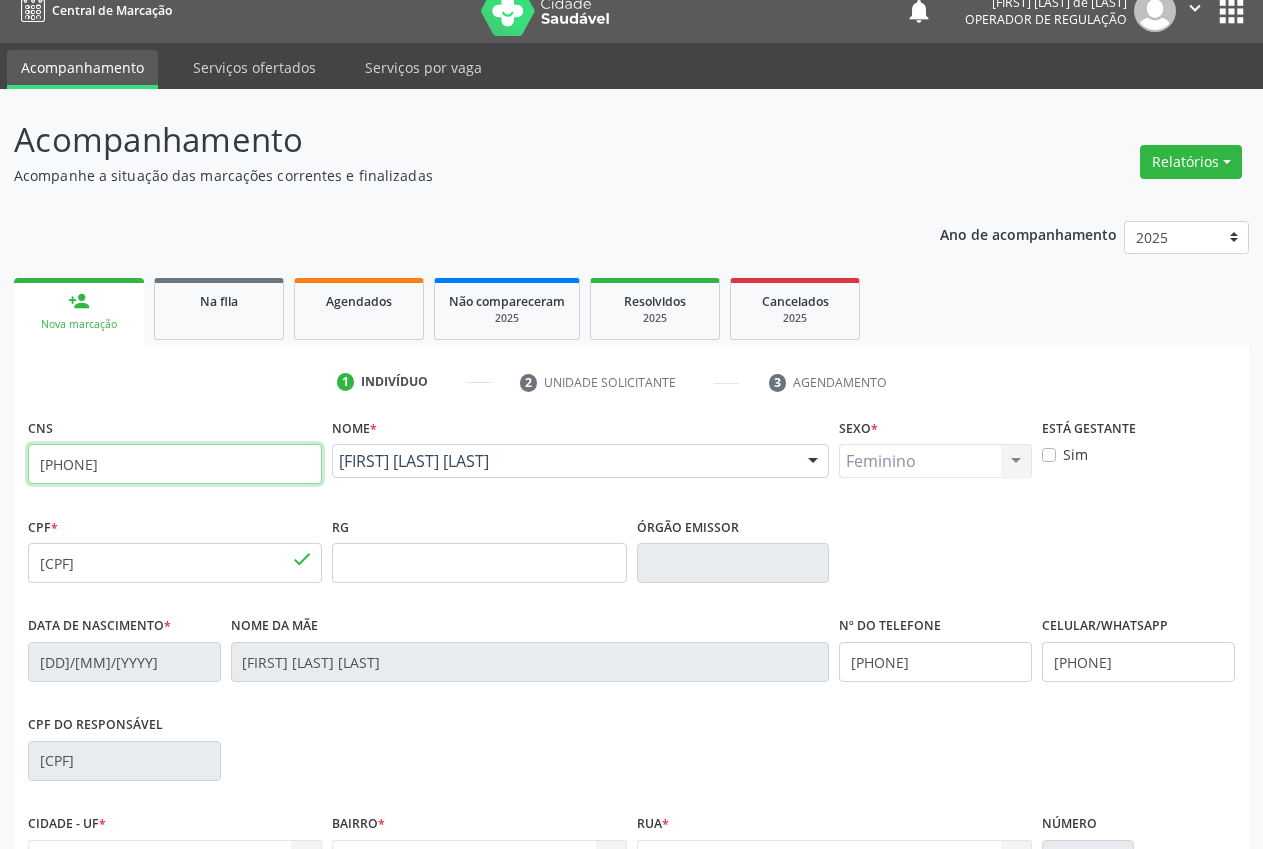 drag, startPoint x: 185, startPoint y: 460, endPoint x: 2, endPoint y: 460, distance: 183 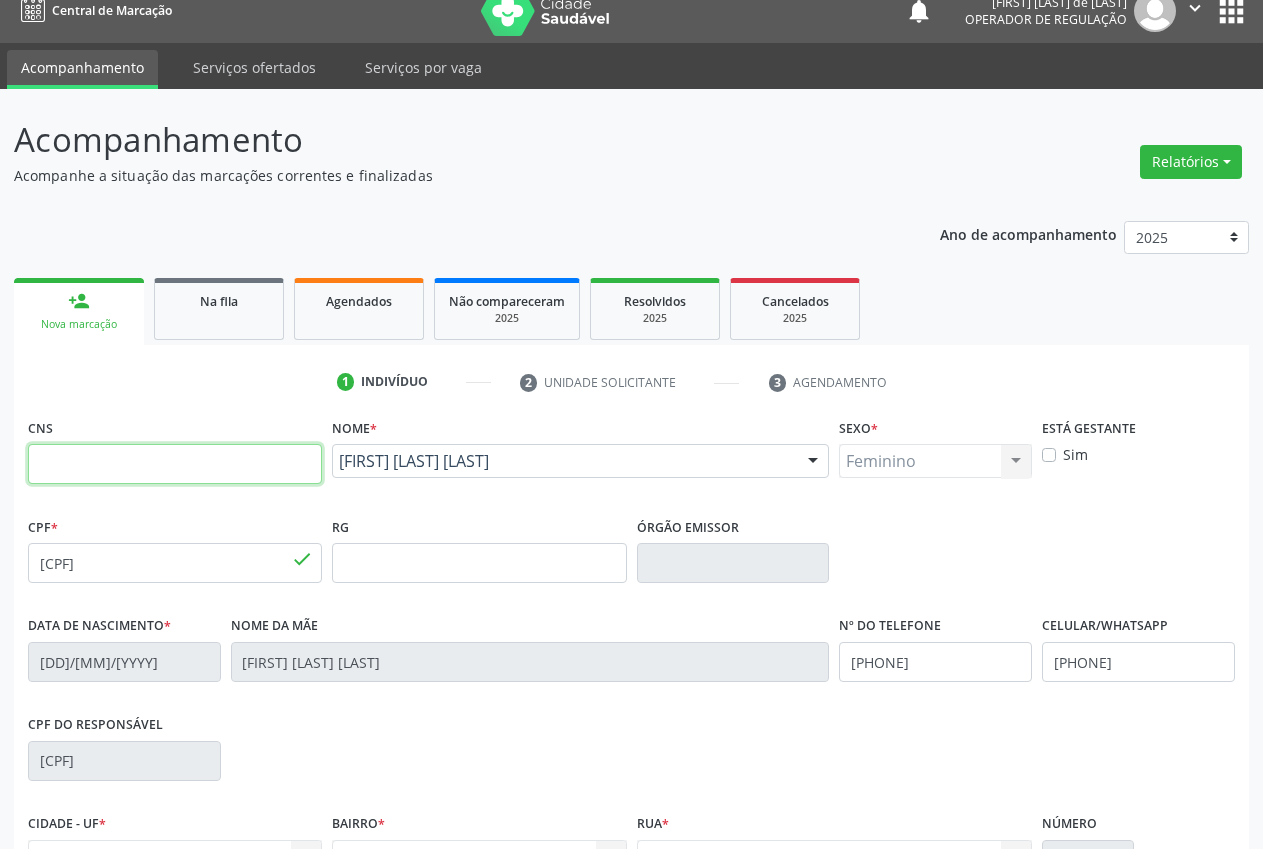 scroll, scrollTop: 235, scrollLeft: 0, axis: vertical 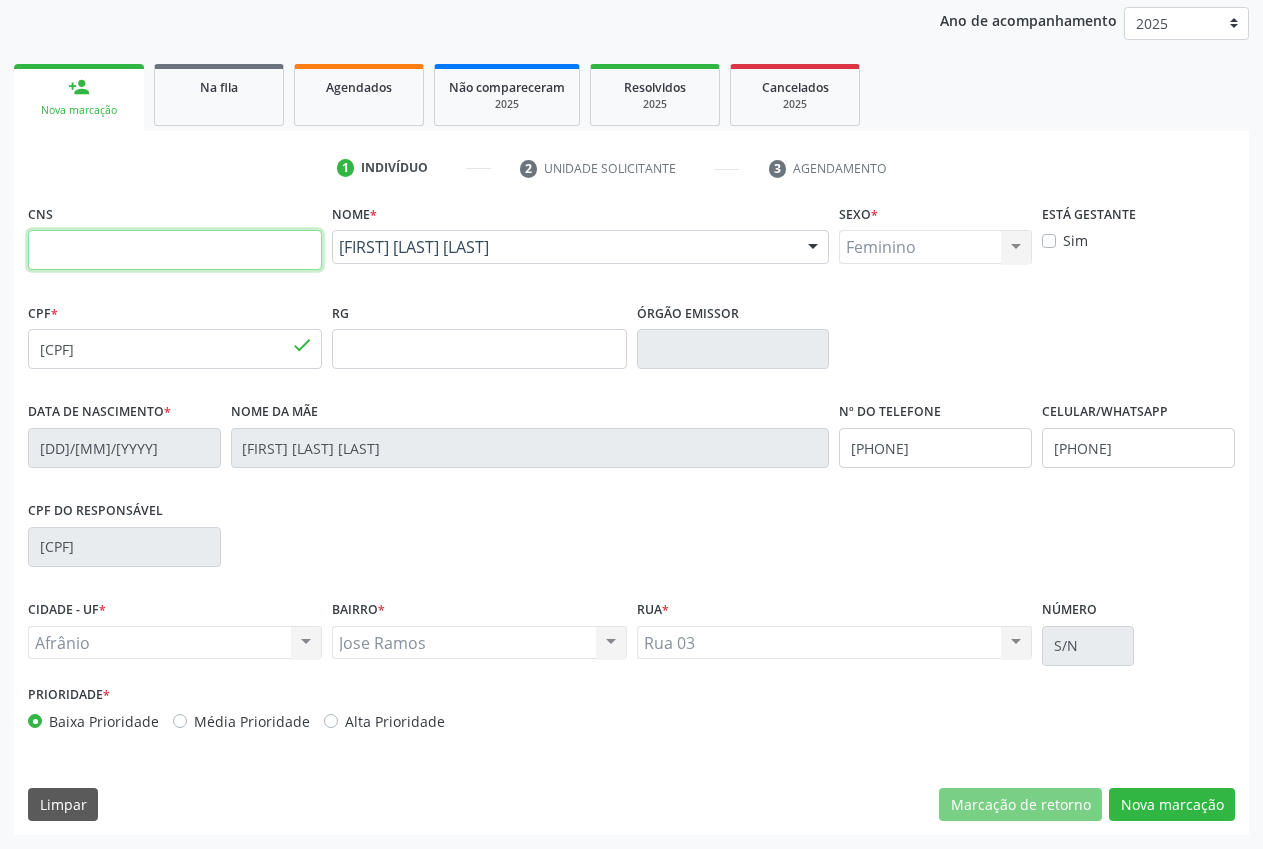 type 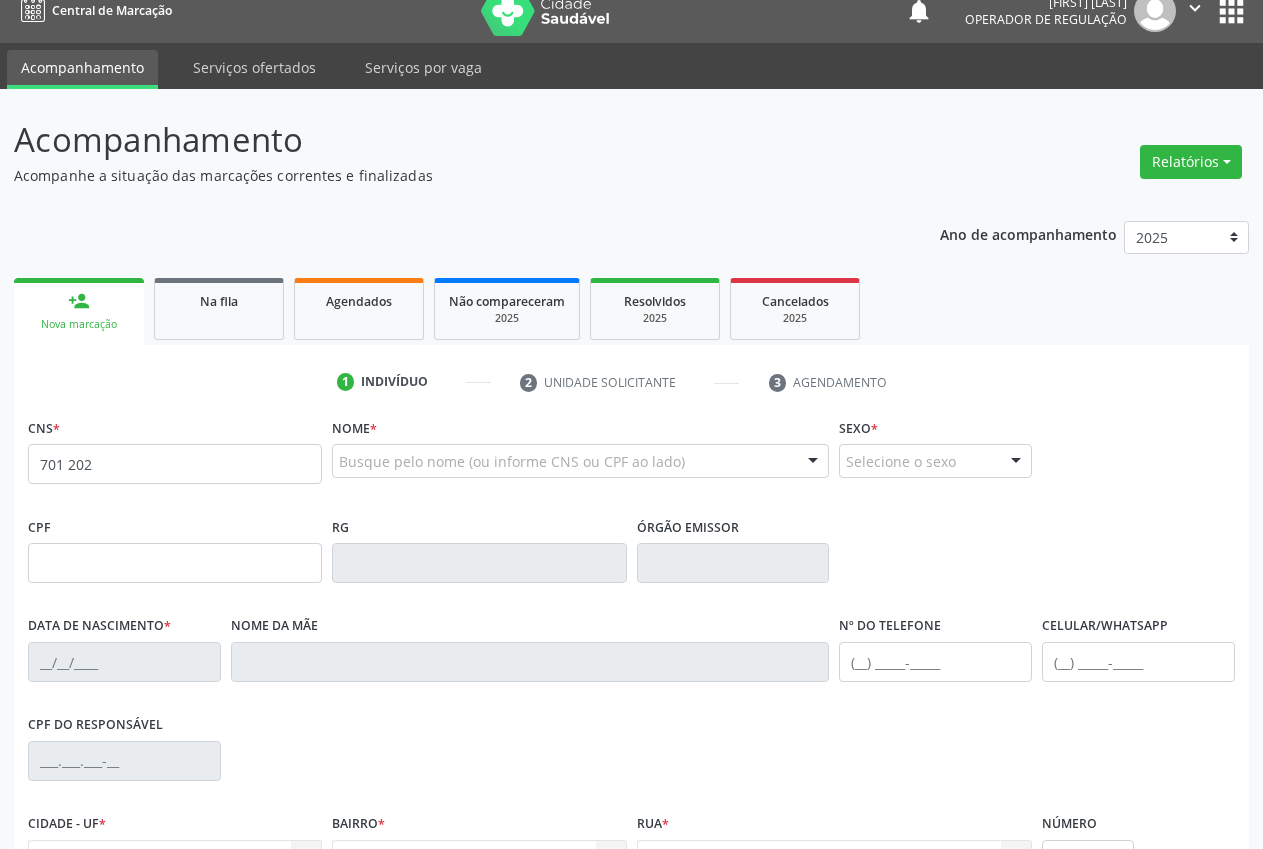scroll, scrollTop: 21, scrollLeft: 0, axis: vertical 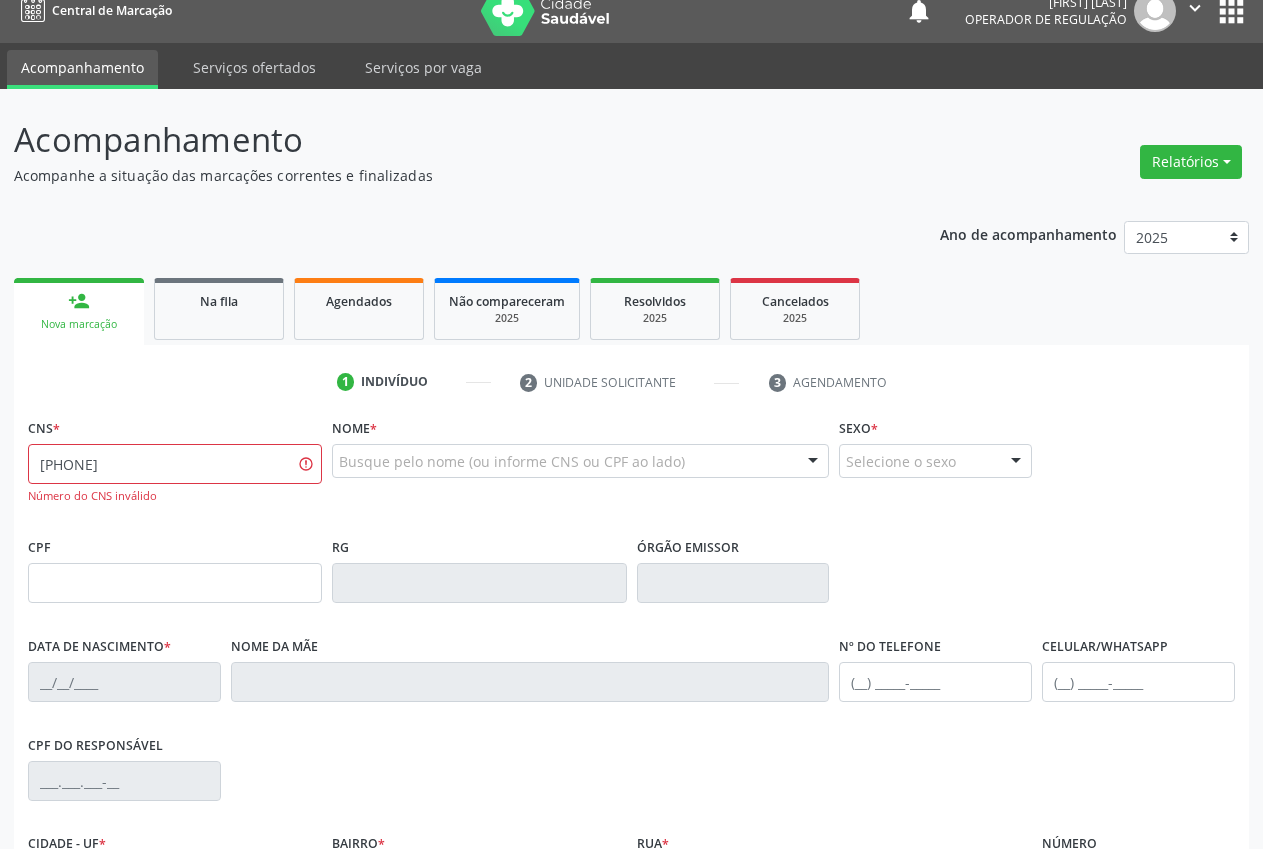 click on "701 2020 9149 1712" at bounding box center (175, 464) 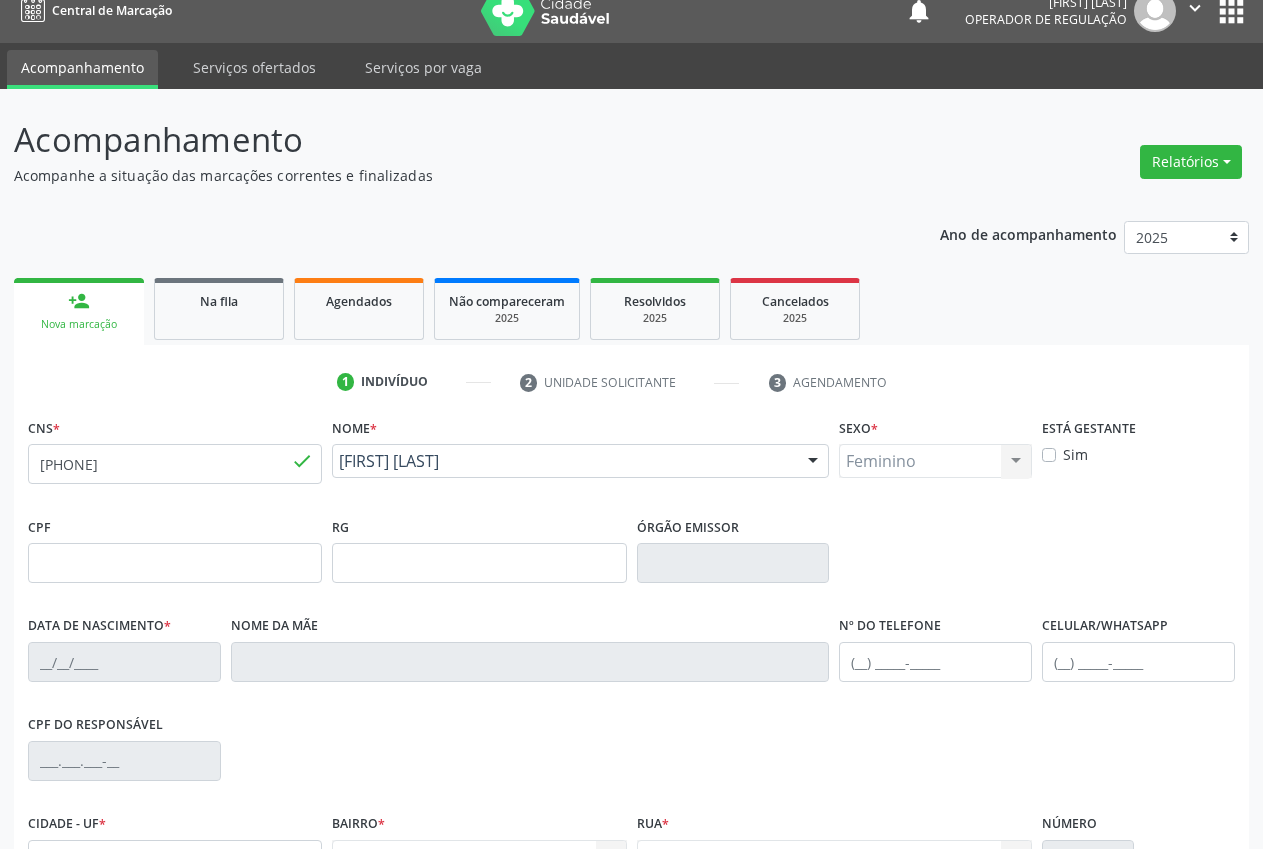 type on "20/03/2025" 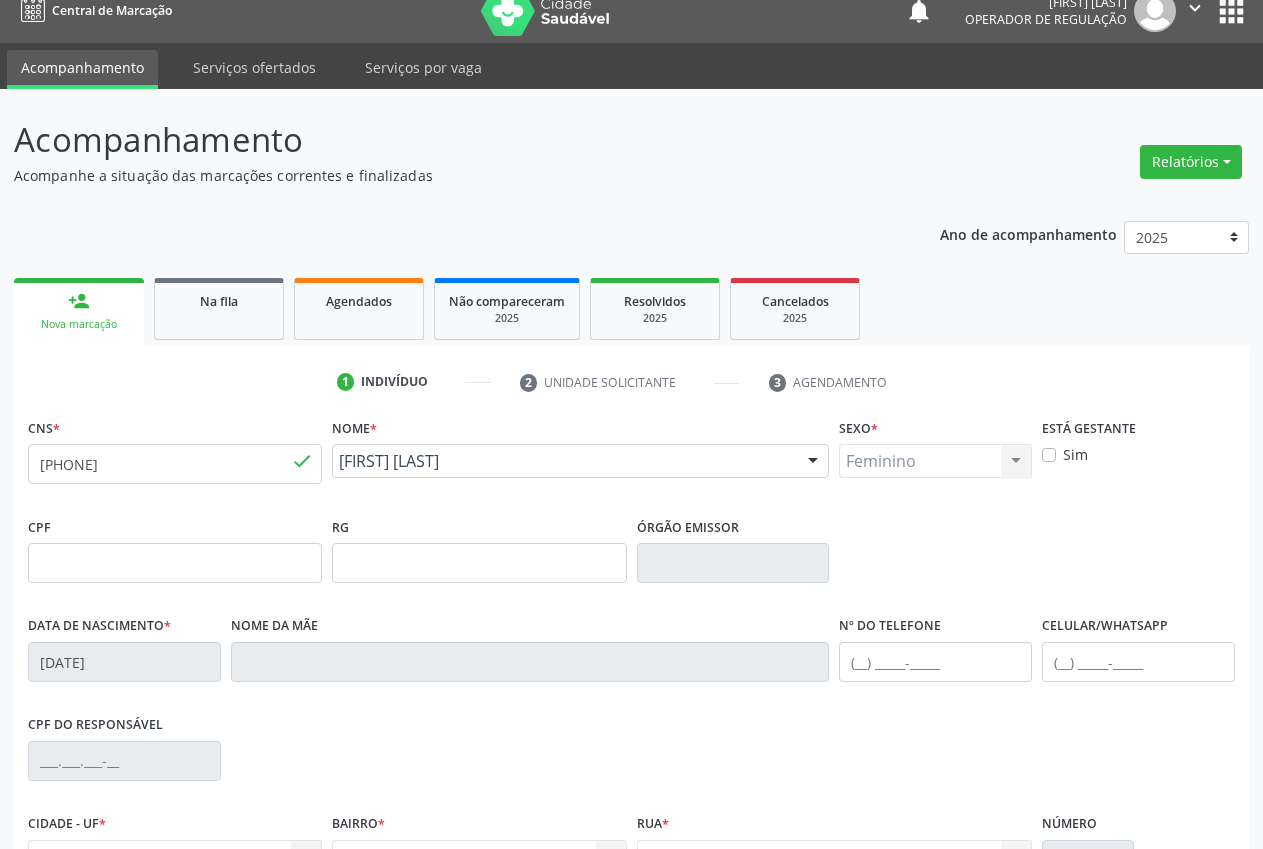scroll, scrollTop: 235, scrollLeft: 0, axis: vertical 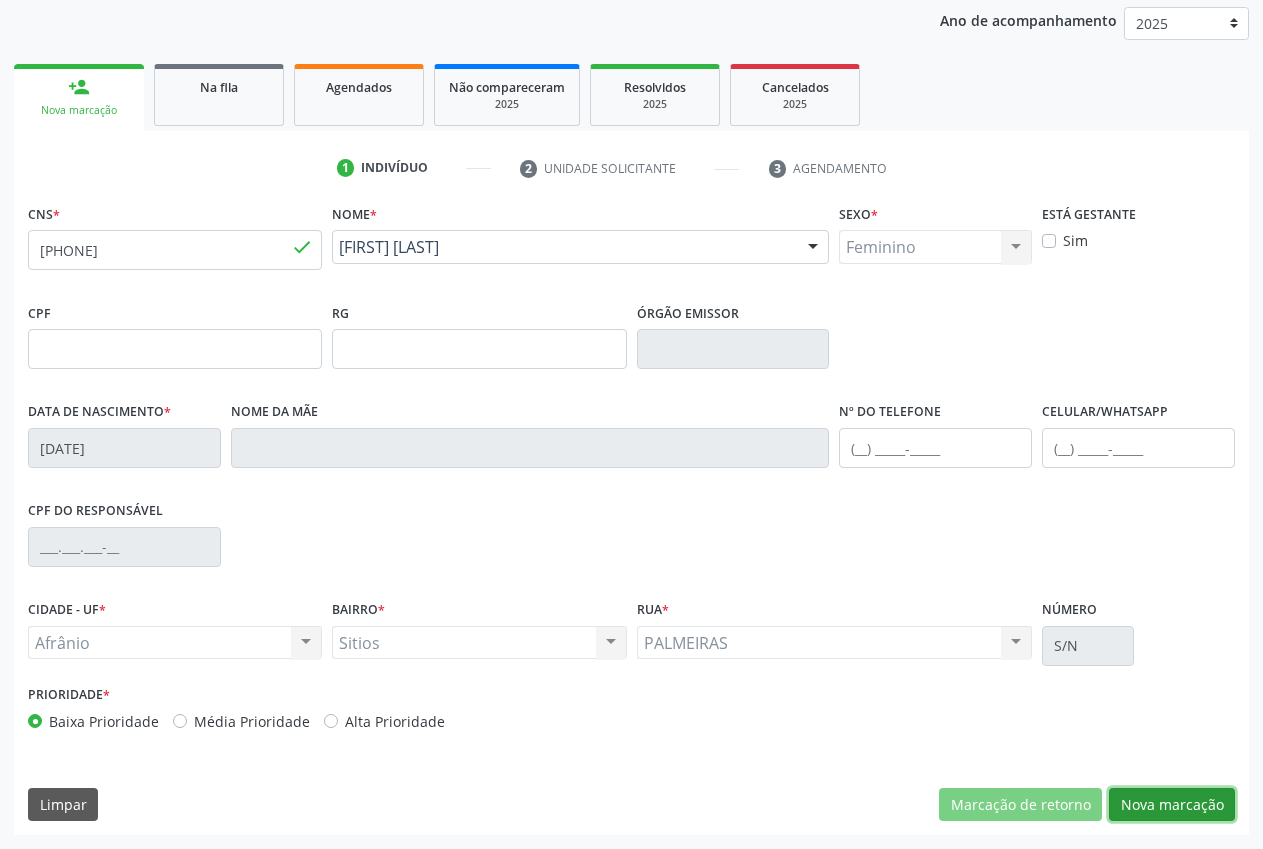 click on "Nova marcação" at bounding box center (1172, 805) 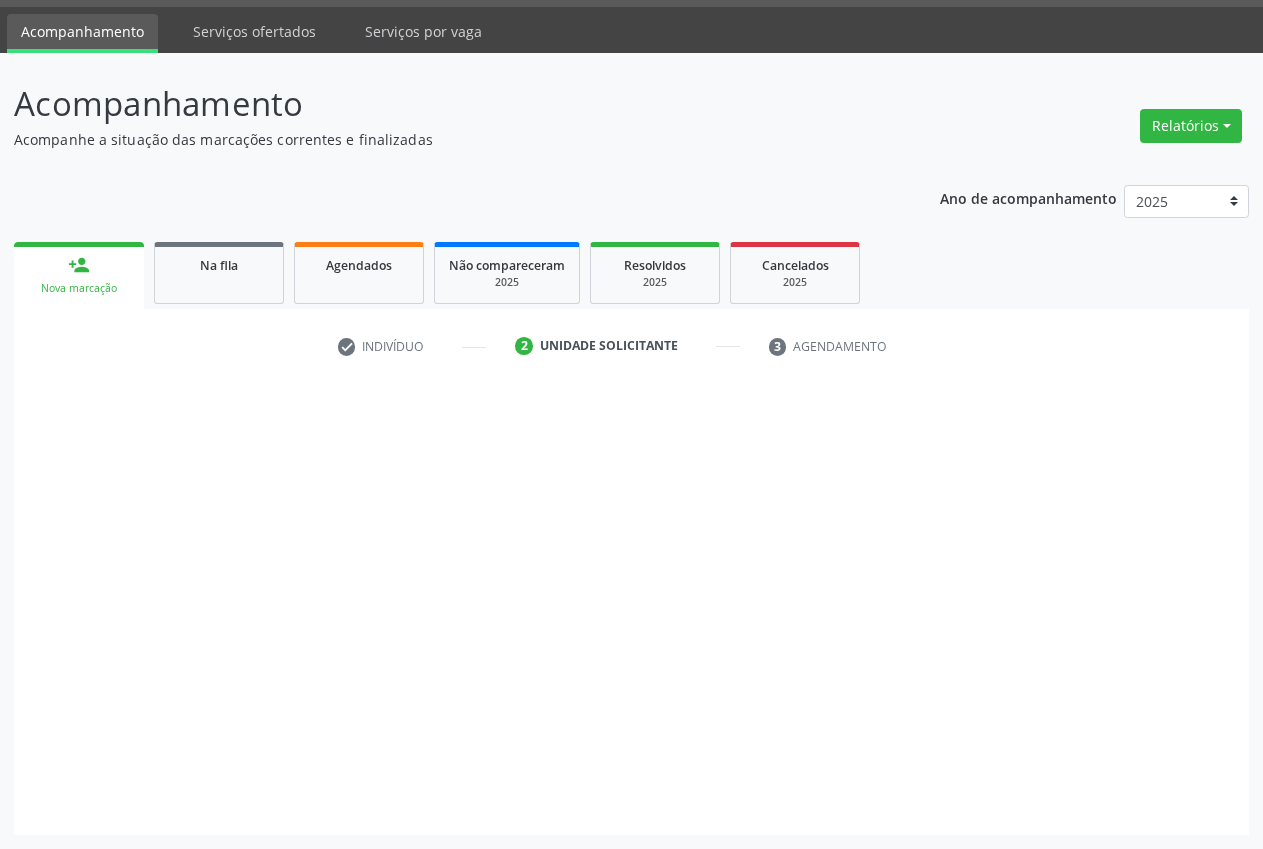 scroll, scrollTop: 57, scrollLeft: 0, axis: vertical 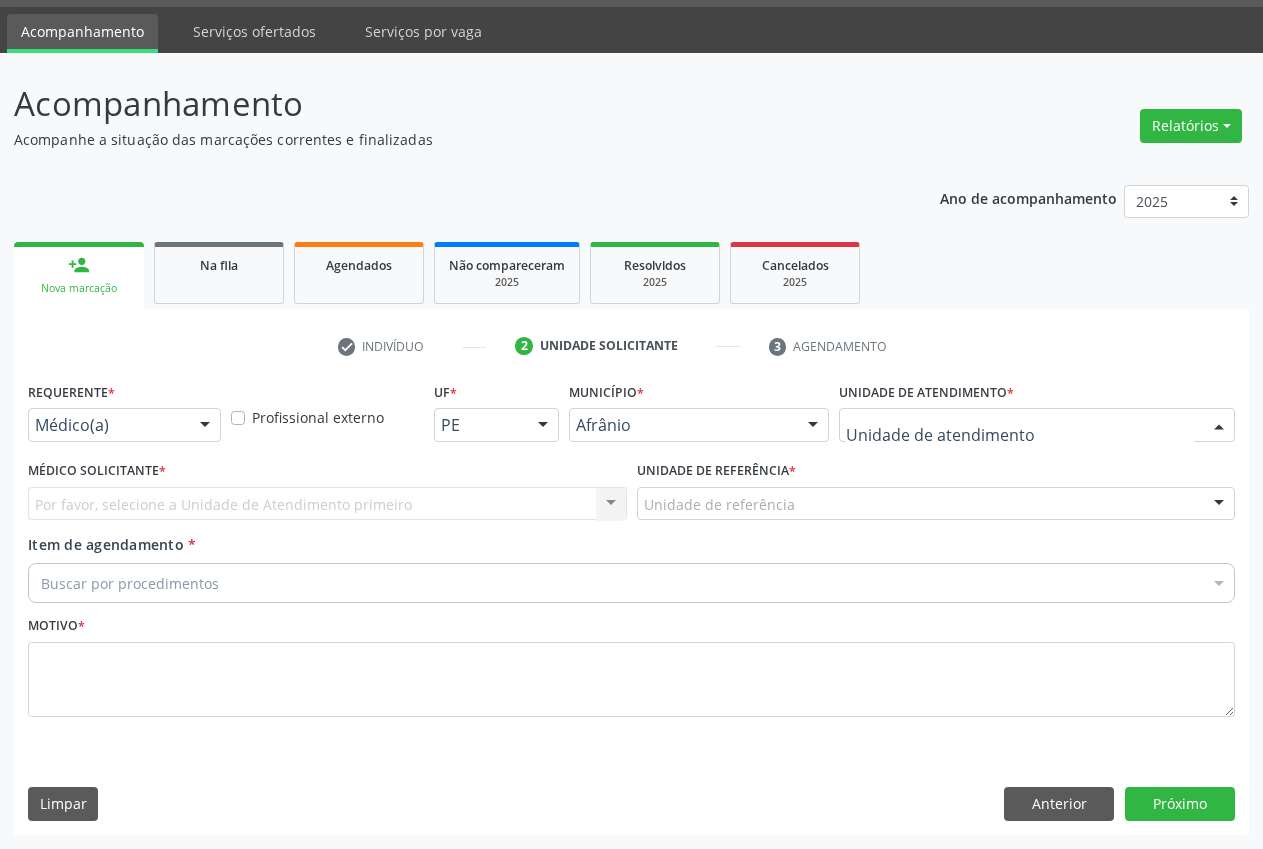 click at bounding box center [1037, 425] 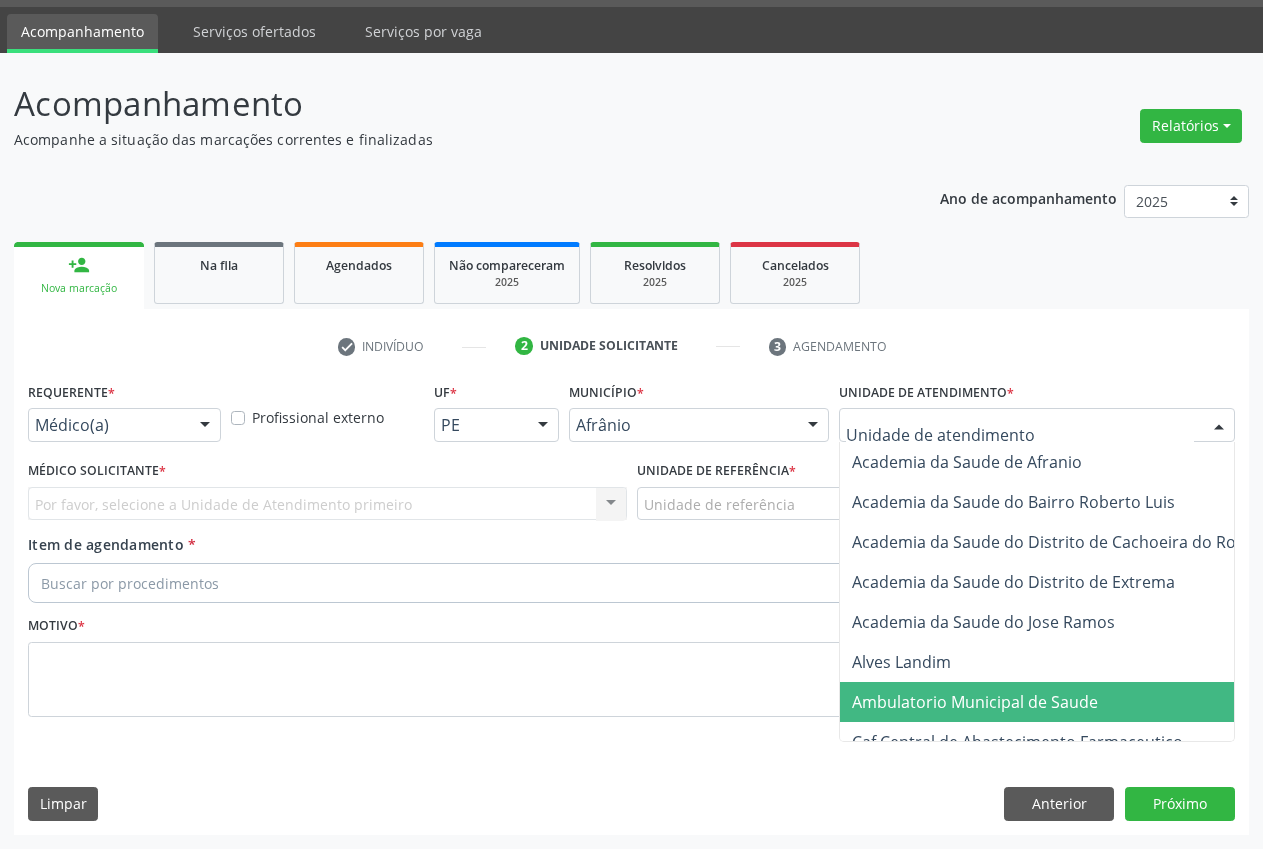 click on "Ambulatorio Municipal de Saude" at bounding box center [975, 702] 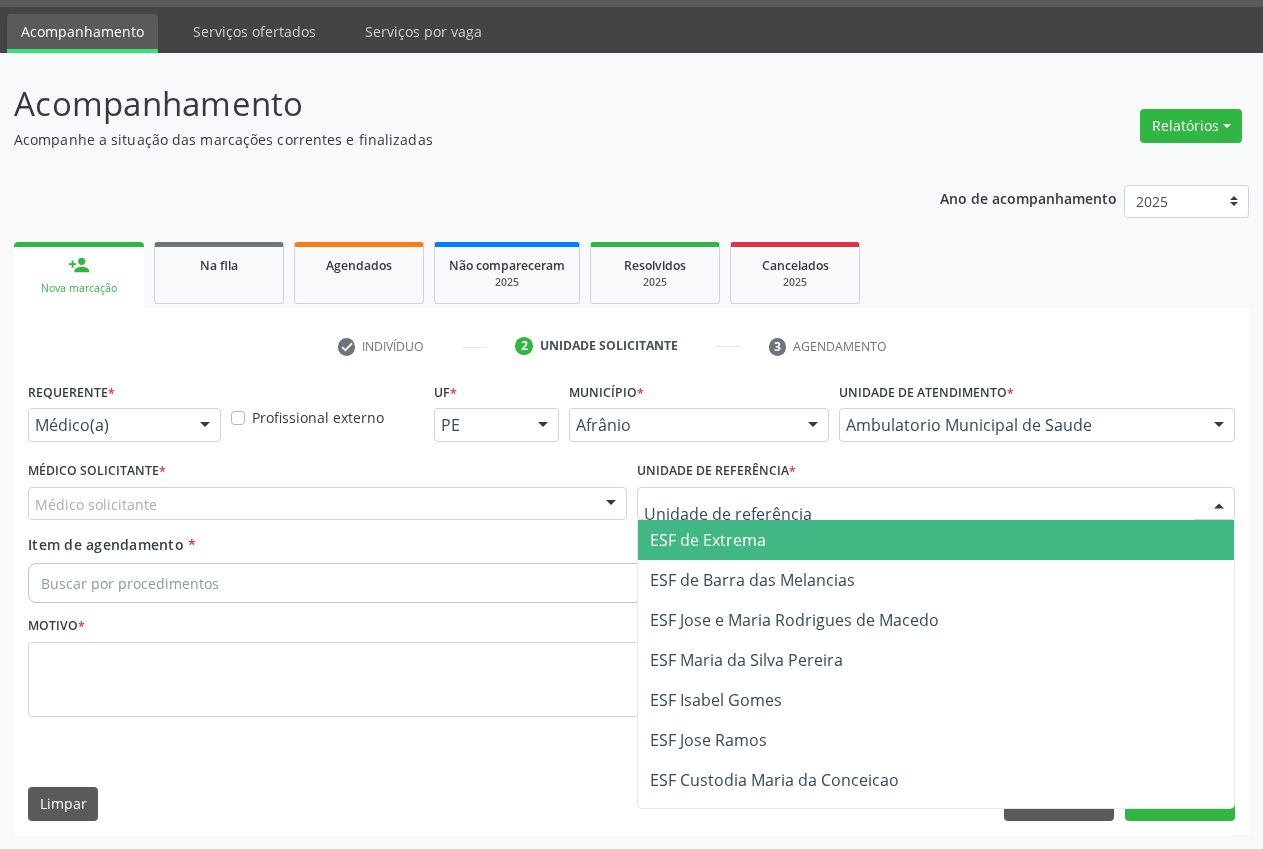 click on "ESF de Extrema" at bounding box center (936, 540) 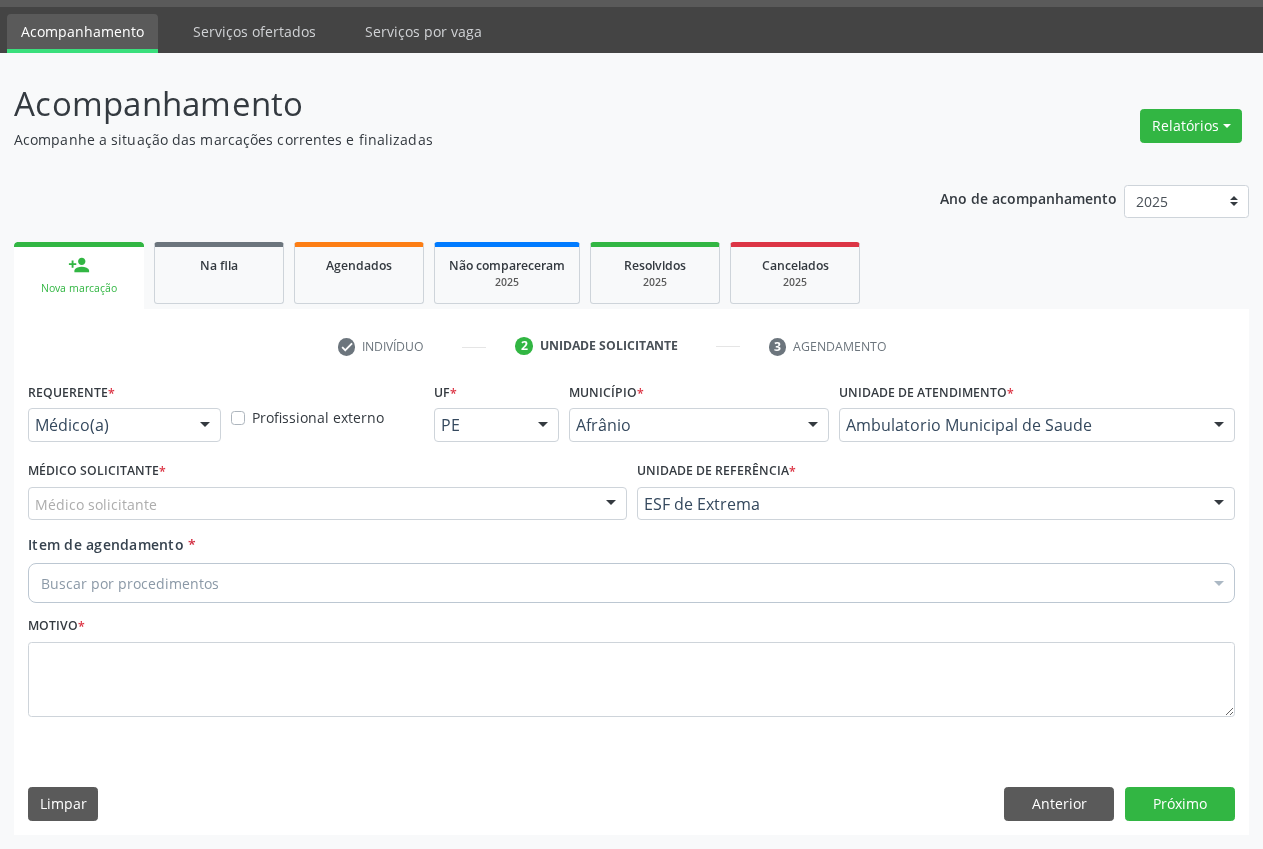click on "Médico solicitante" at bounding box center (327, 504) 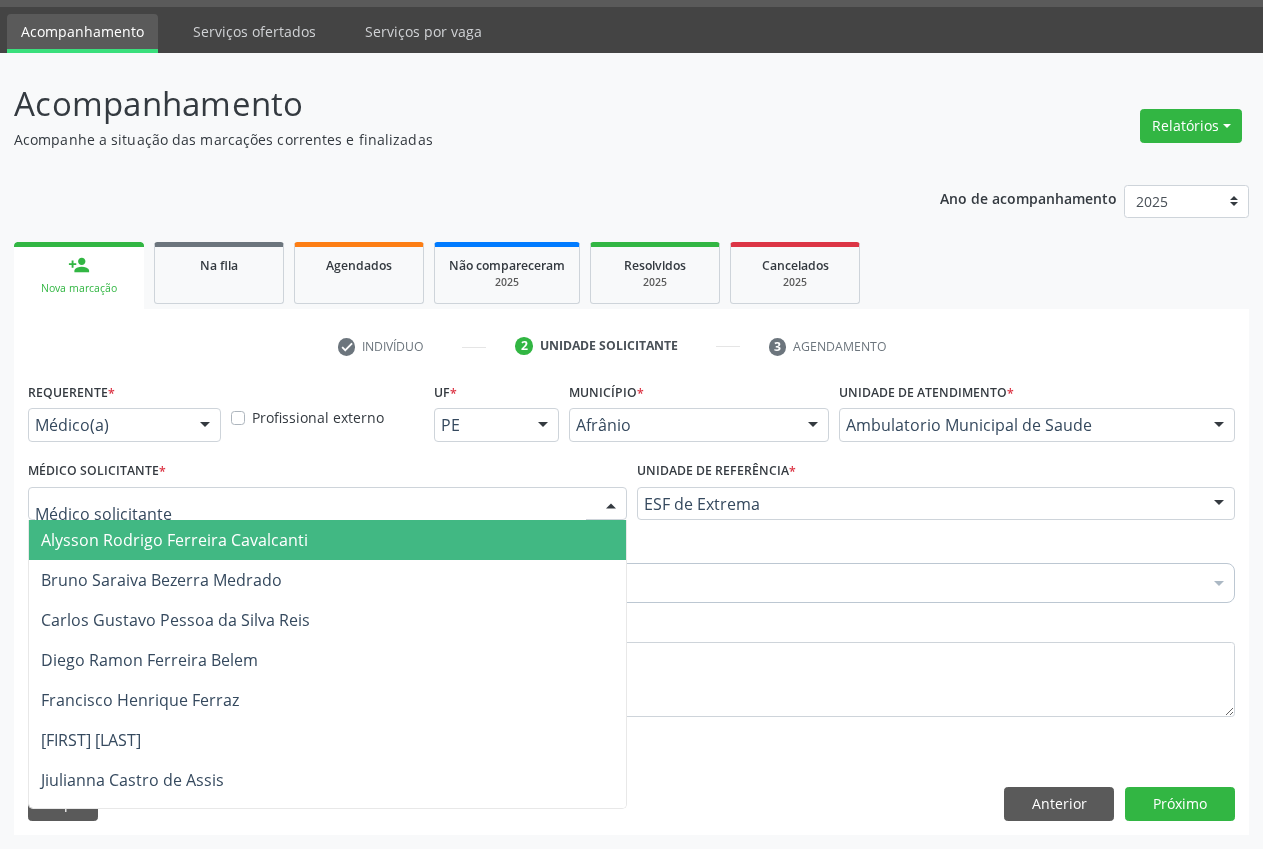 click on "Alysson Rodrigo Ferreira Cavalcanti" at bounding box center [327, 540] 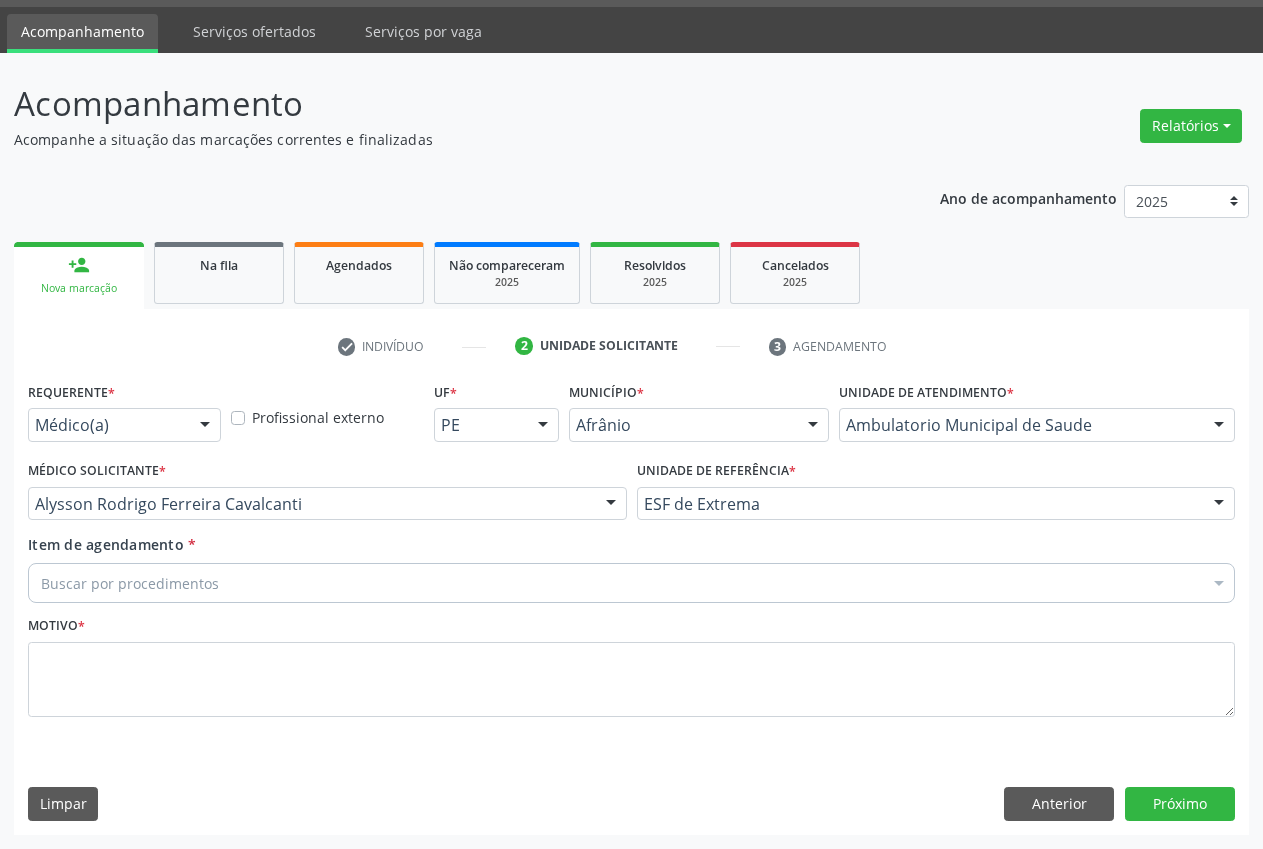 click on "Buscar por procedimentos" at bounding box center [631, 583] 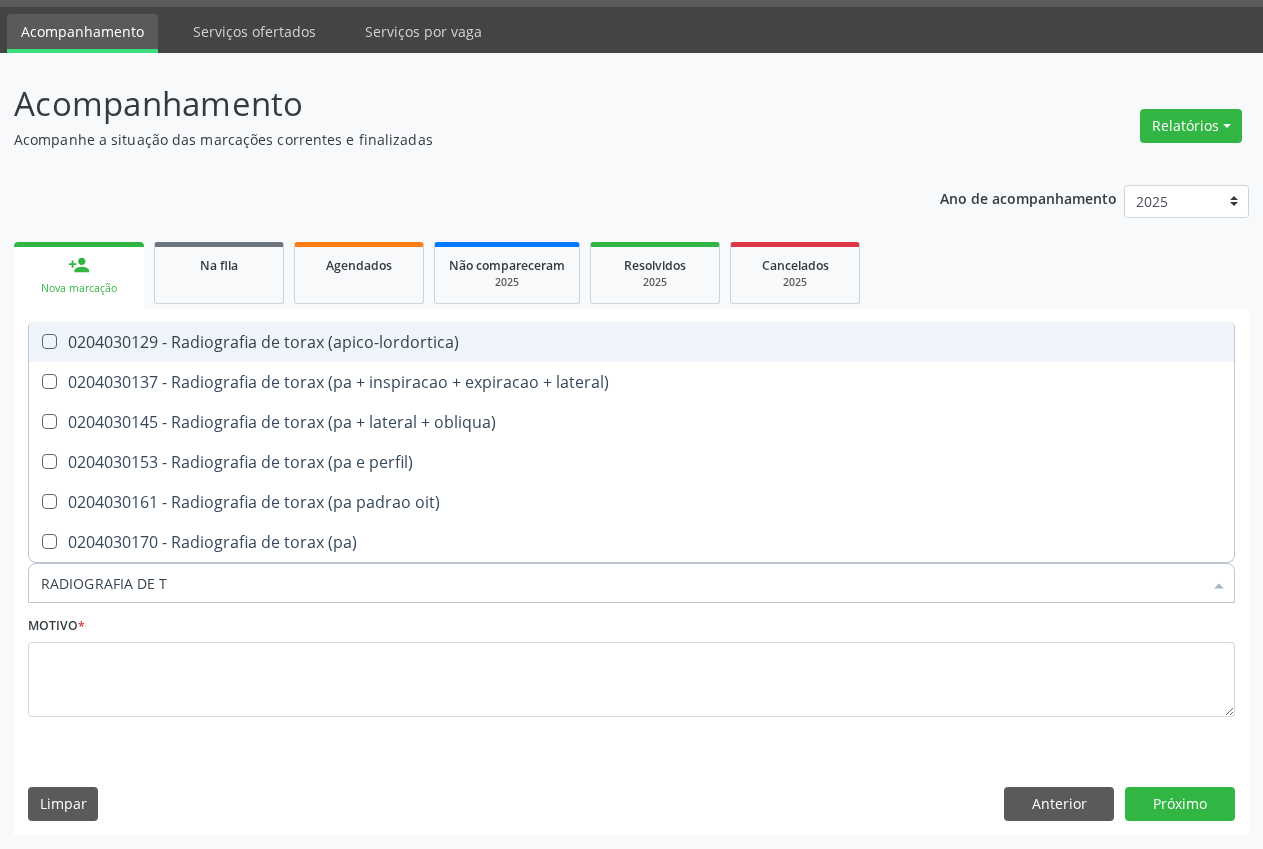 type on "RADIOGRAFIA DE TO" 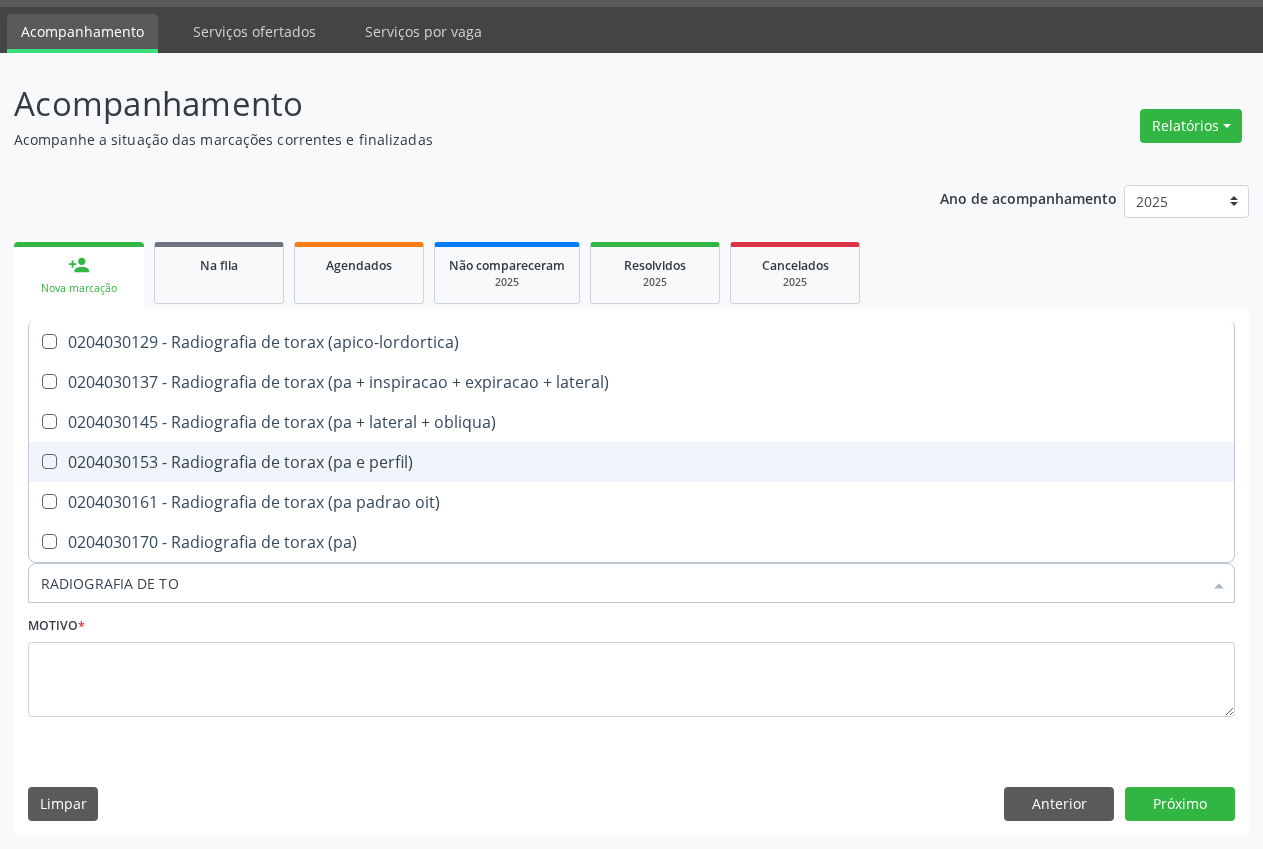 click on "0204030153 - Radiografia de torax (pa e perfil)" at bounding box center (631, 462) 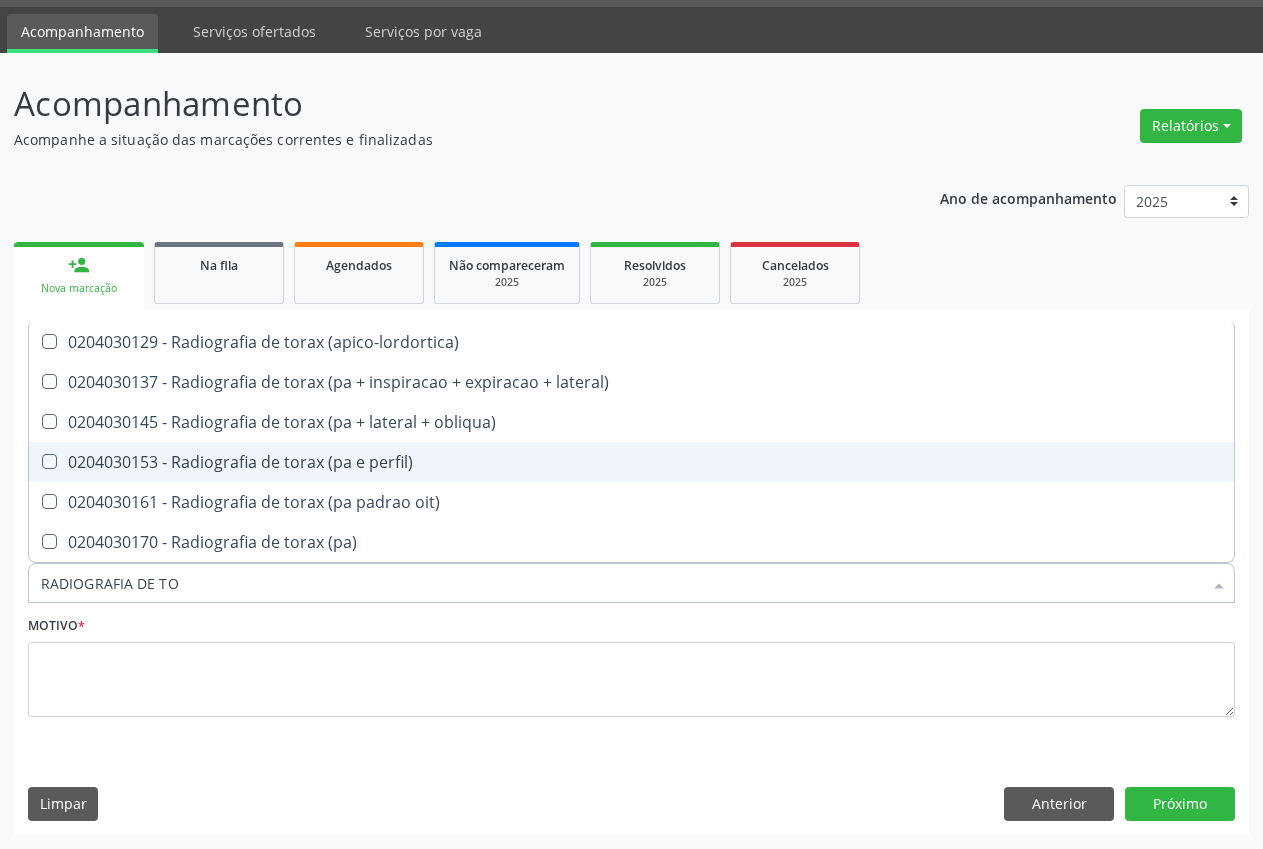 checkbox on "true" 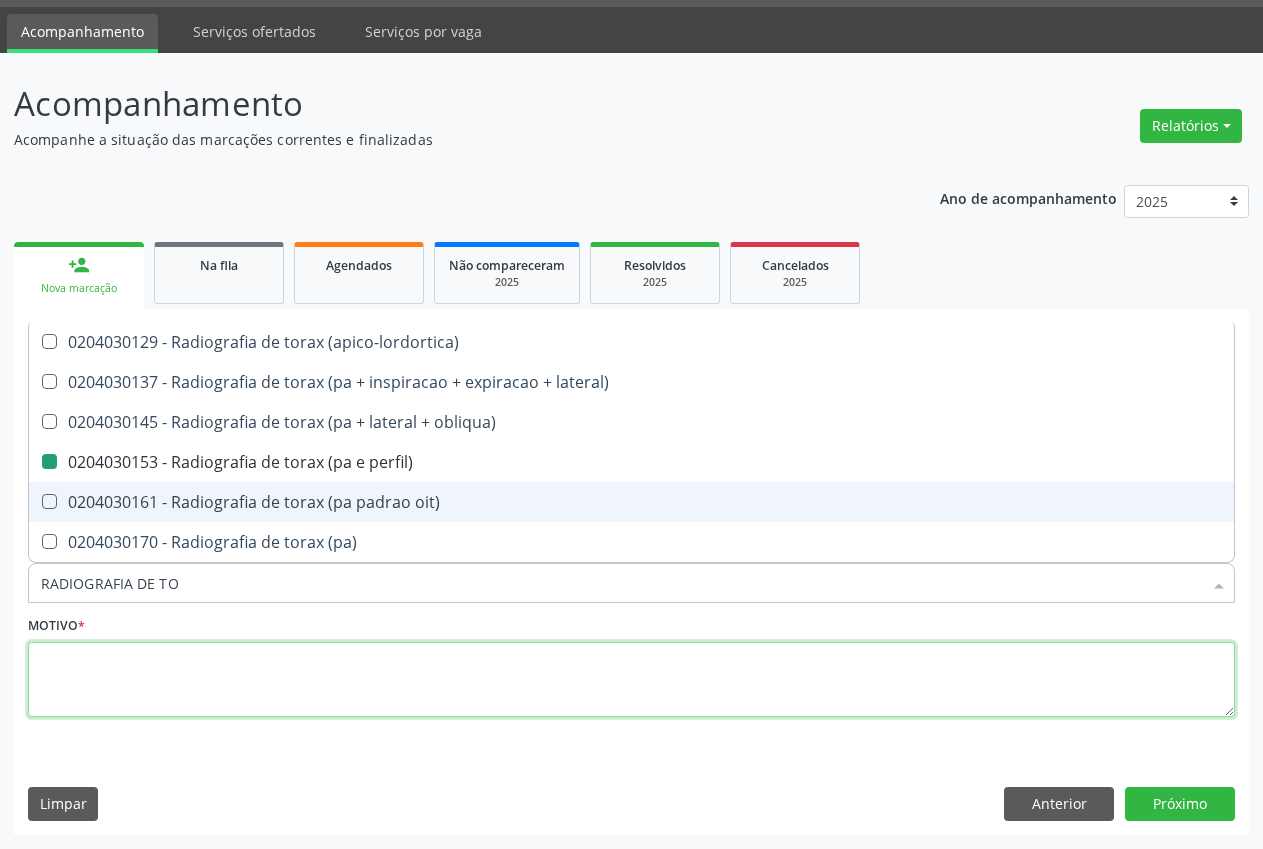 click at bounding box center [631, 680] 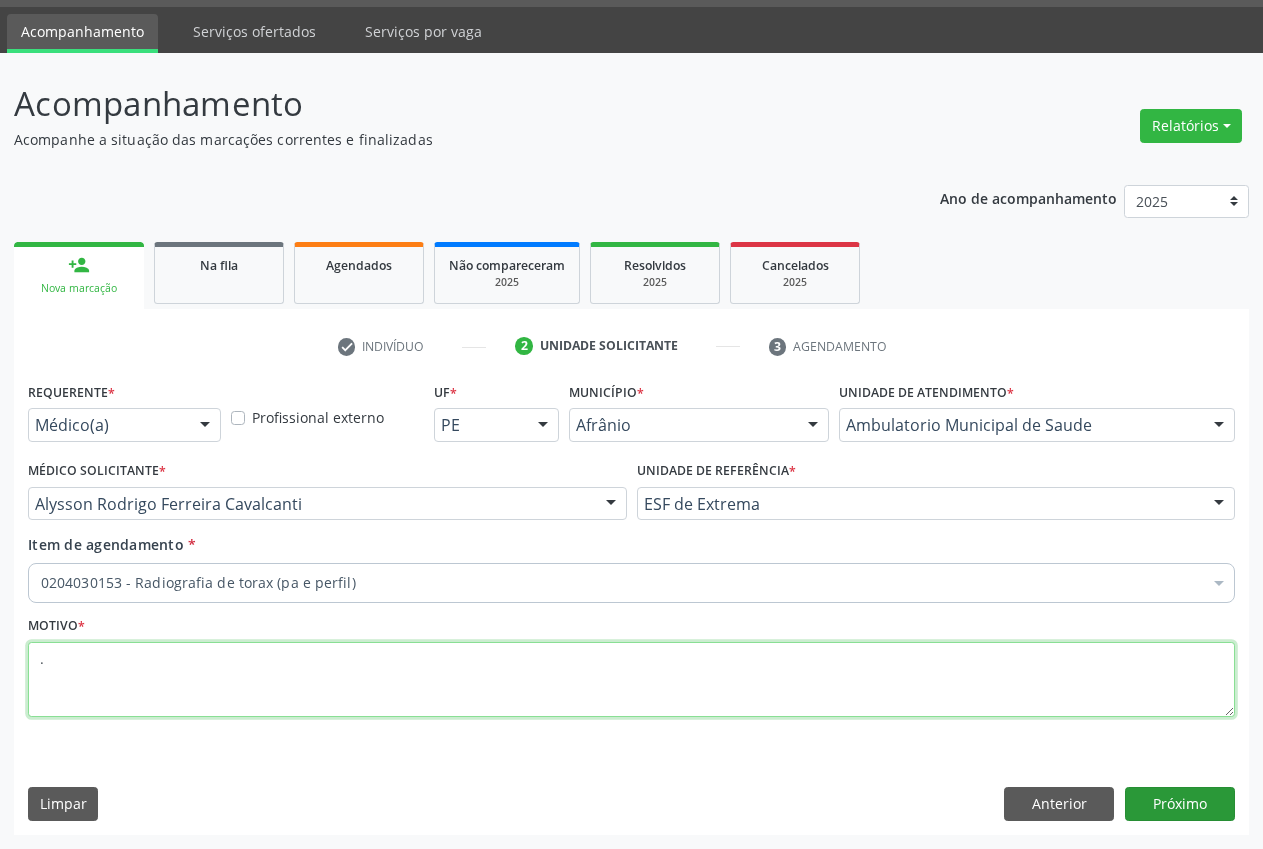 type on "." 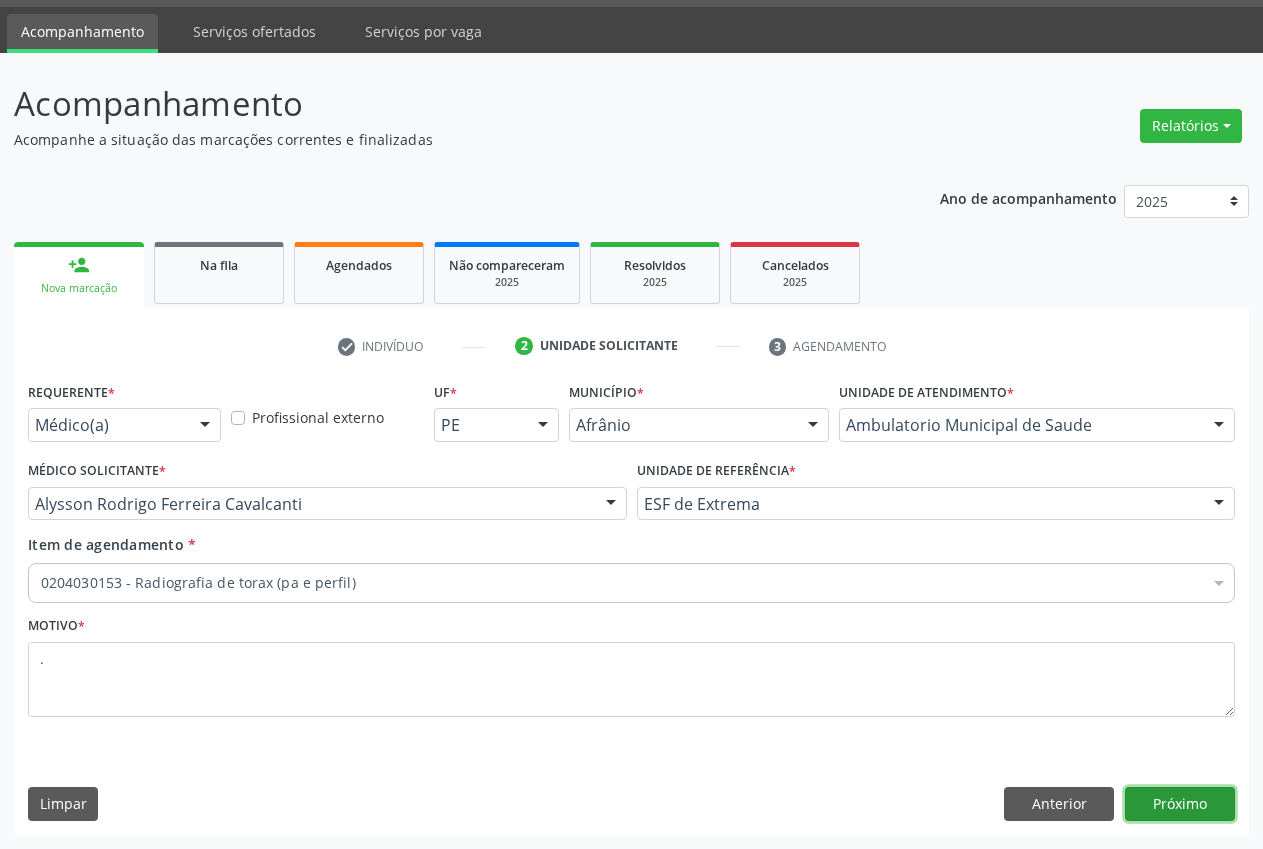 click on "Próximo" at bounding box center [1180, 804] 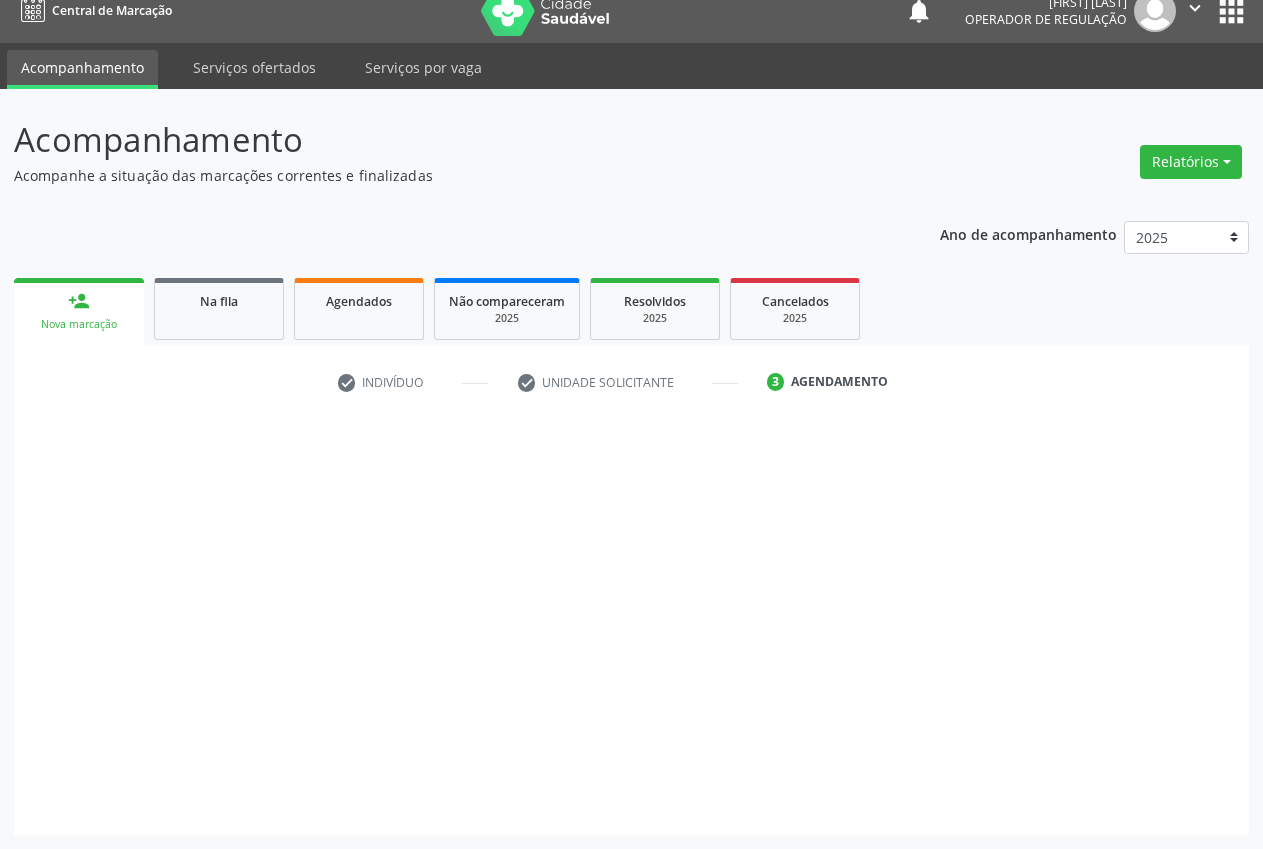 scroll, scrollTop: 21, scrollLeft: 0, axis: vertical 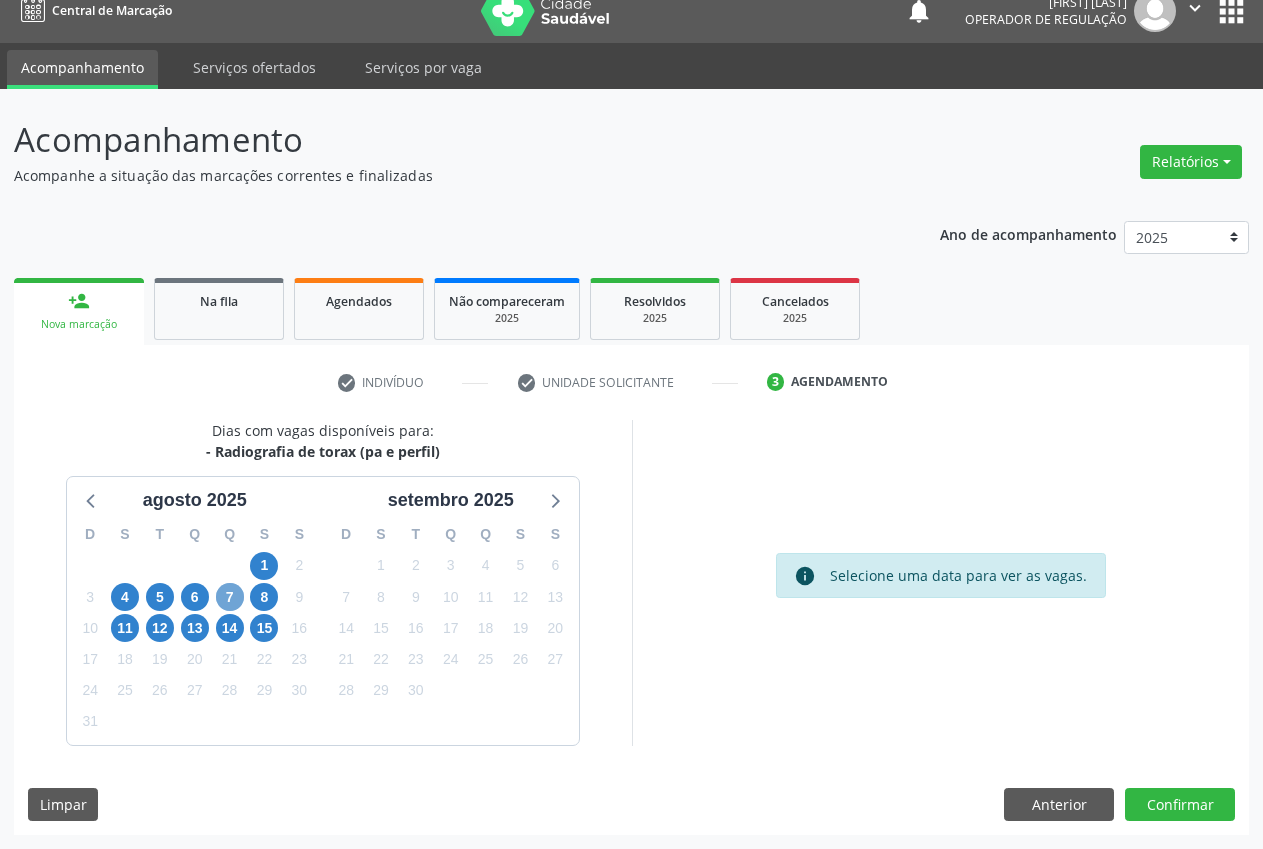 click on "7" at bounding box center (230, 597) 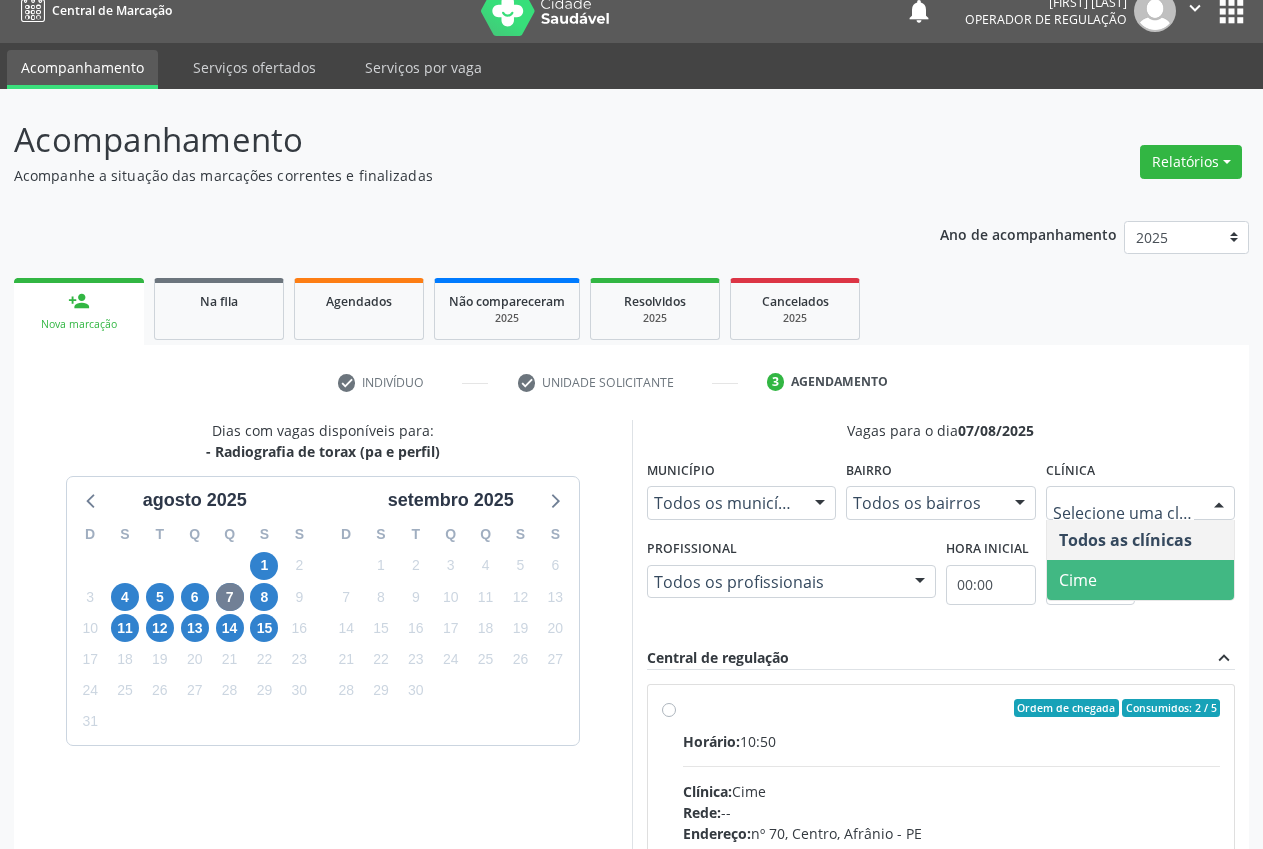 click on "Cime" at bounding box center (1141, 580) 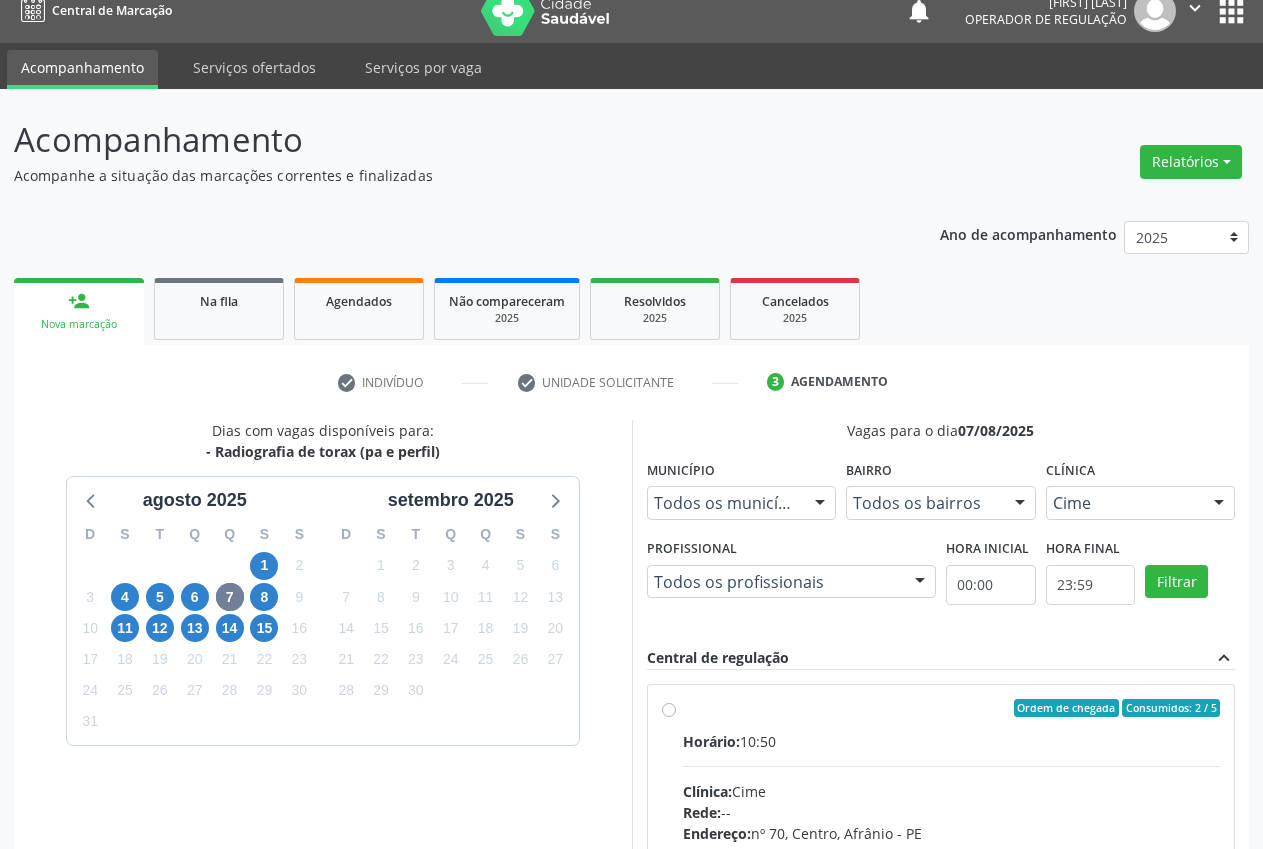 click on "Ordem de chegada
Consumidos: 2 / 5
Horário:   10:50
Clínica:  Cime
Rede:
--
Endereço:   nº 70, Centro, Afrânio - PE
Telefone:   (87) 88416145
Profissional:
--
Informações adicionais sobre o atendimento
Idade de atendimento:
Sem restrição
Gênero(s) atendido(s):
Sem restrição
Informações adicionais:
--" at bounding box center (941, 852) 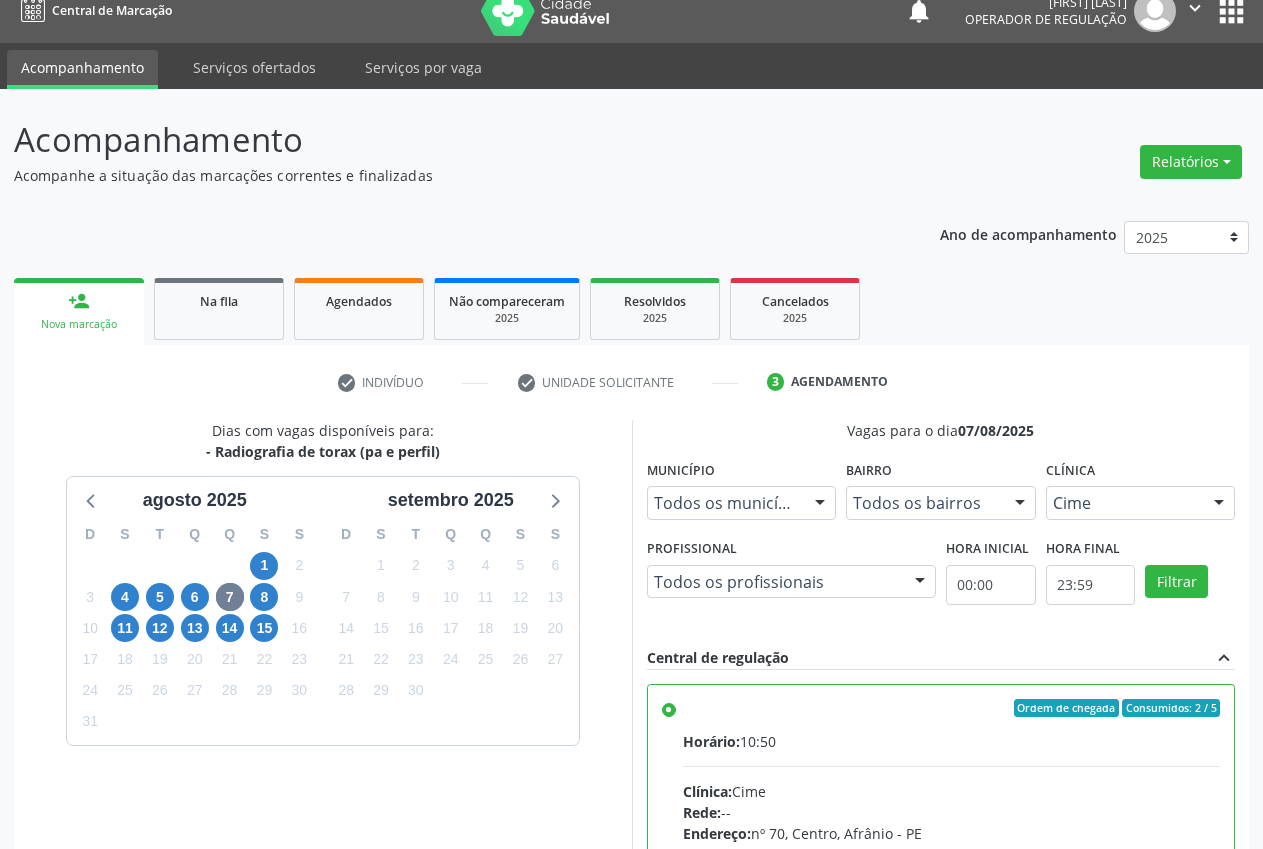 scroll, scrollTop: 346, scrollLeft: 0, axis: vertical 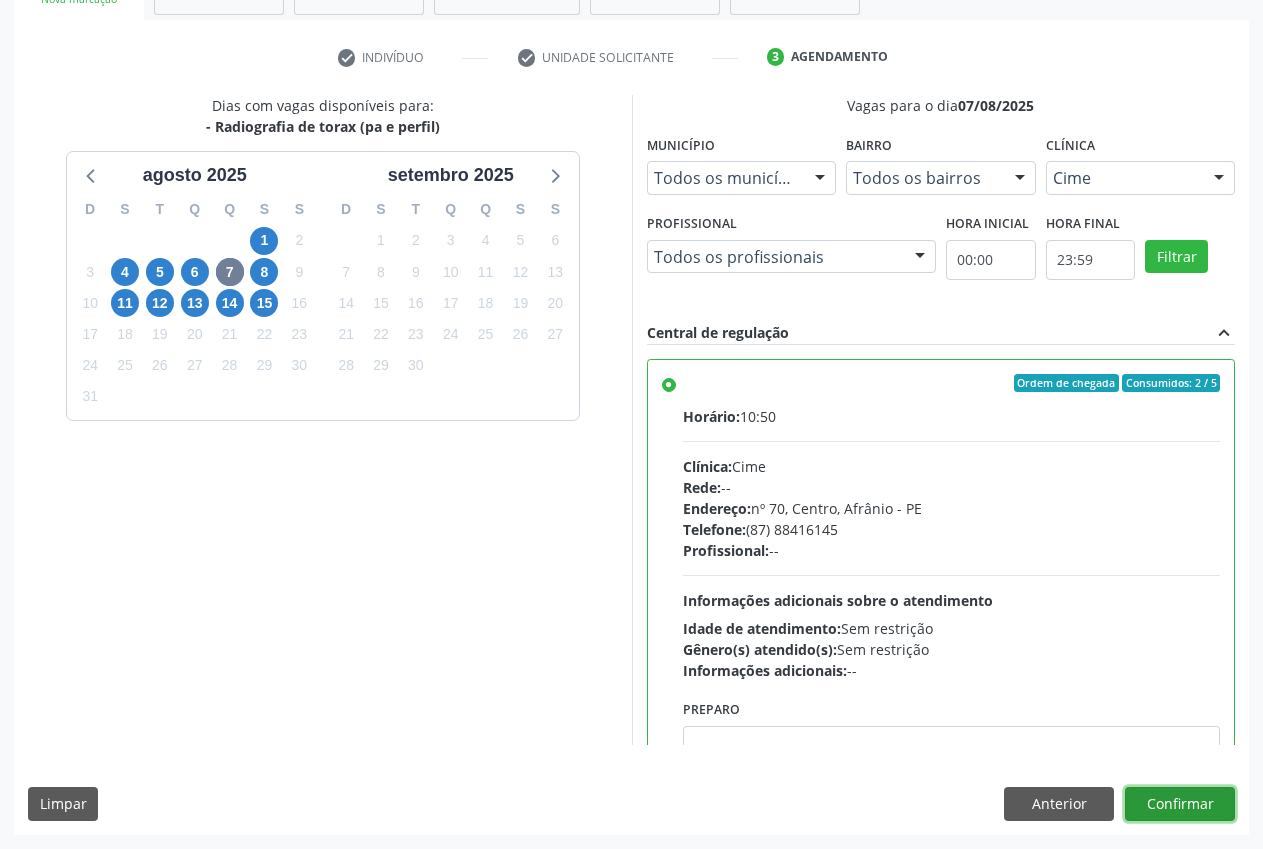 click on "Confirmar" at bounding box center [1180, 804] 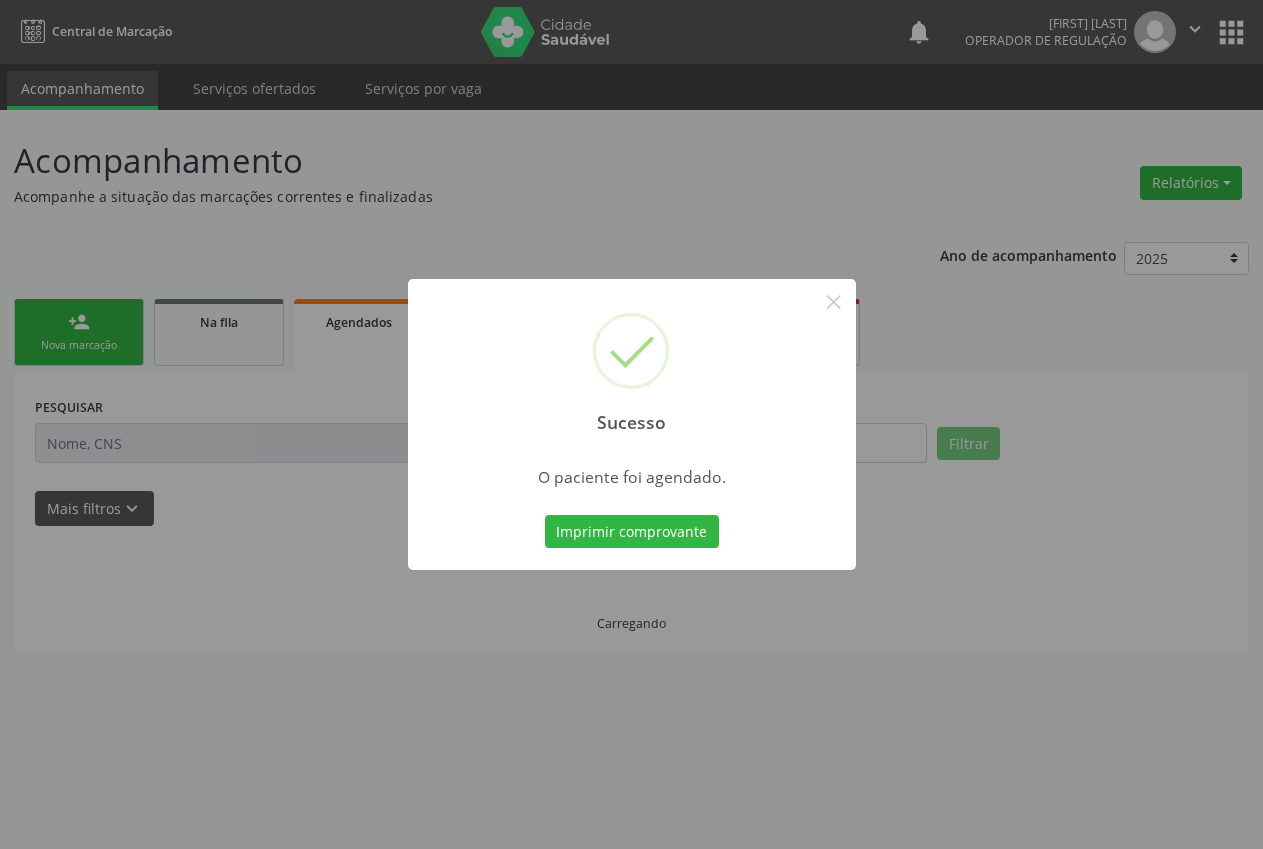 scroll, scrollTop: 0, scrollLeft: 0, axis: both 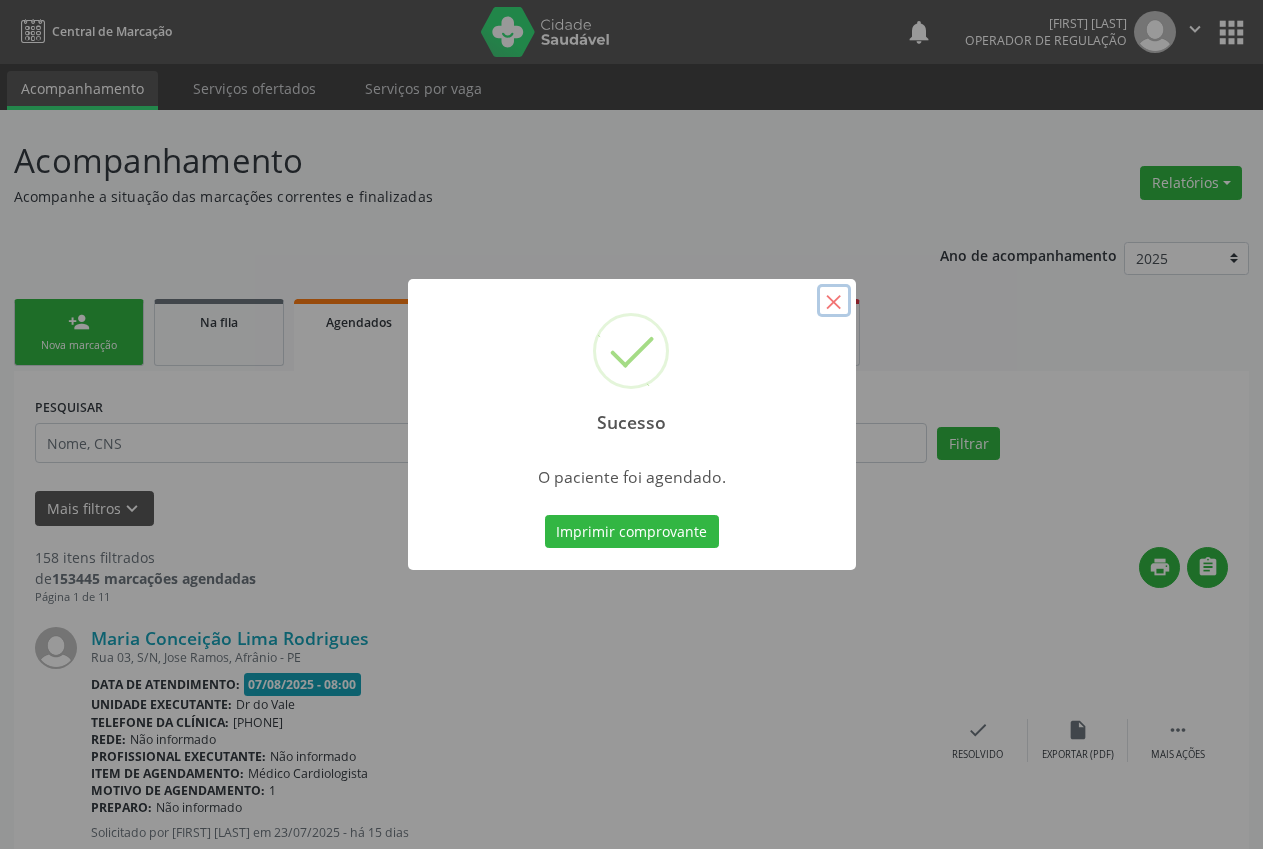 click on "×" at bounding box center (834, 301) 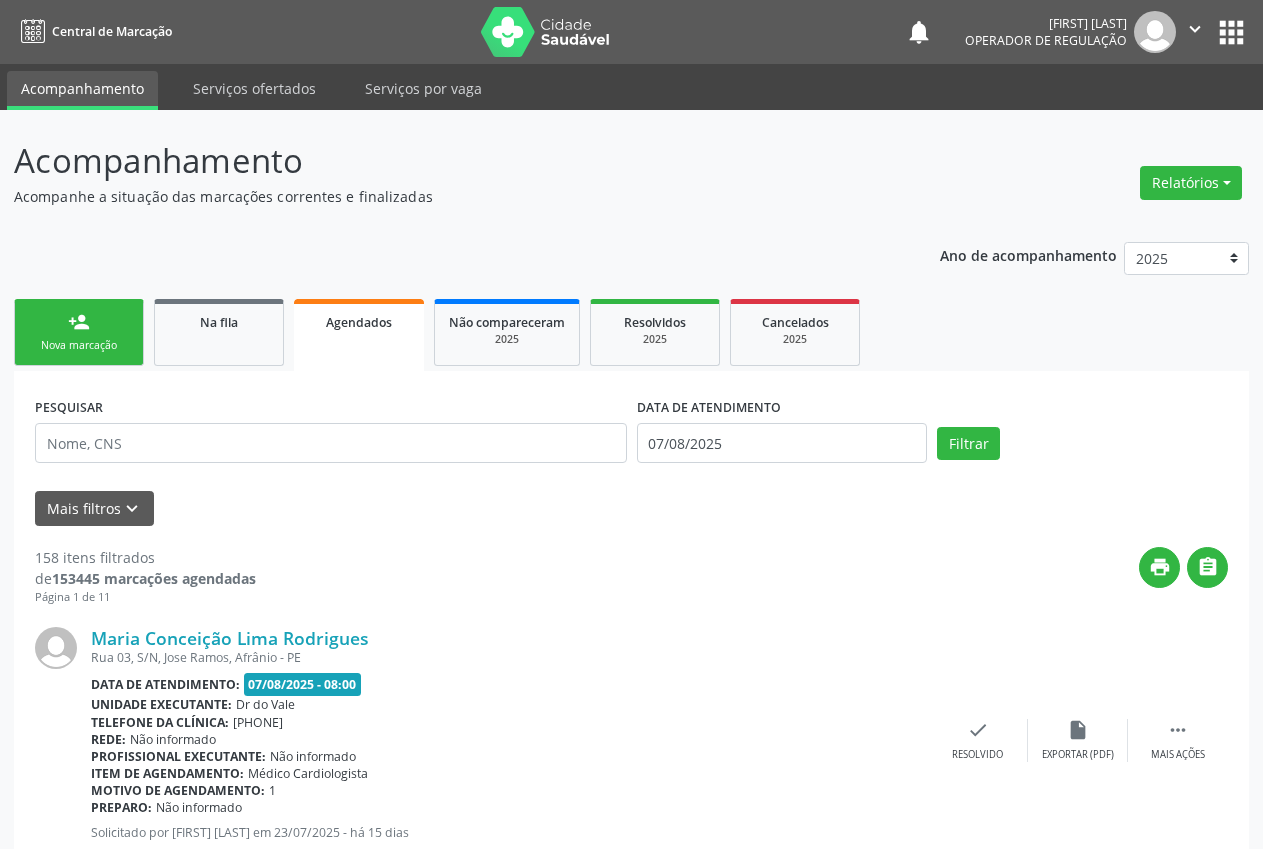 drag, startPoint x: 87, startPoint y: 289, endPoint x: 60, endPoint y: 335, distance: 53.338543 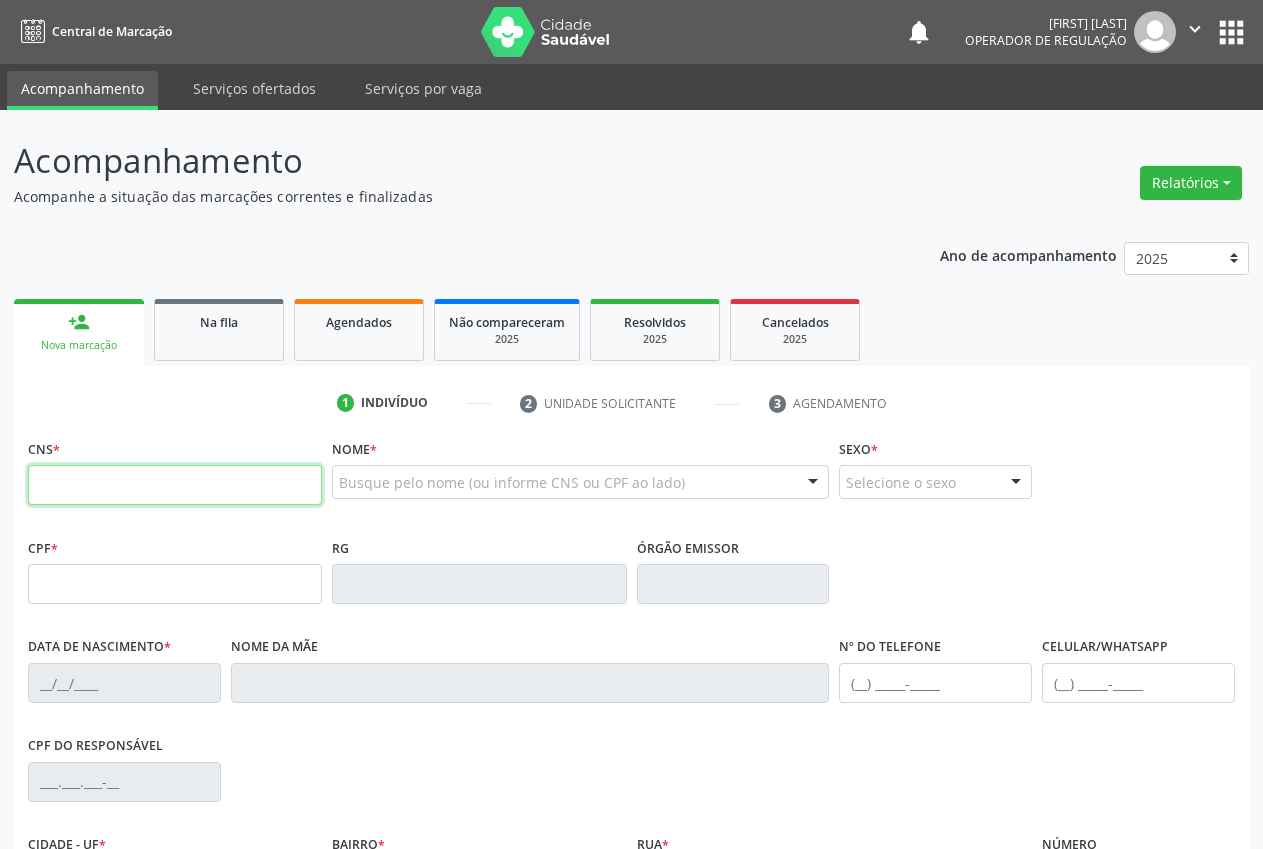 click at bounding box center [175, 485] 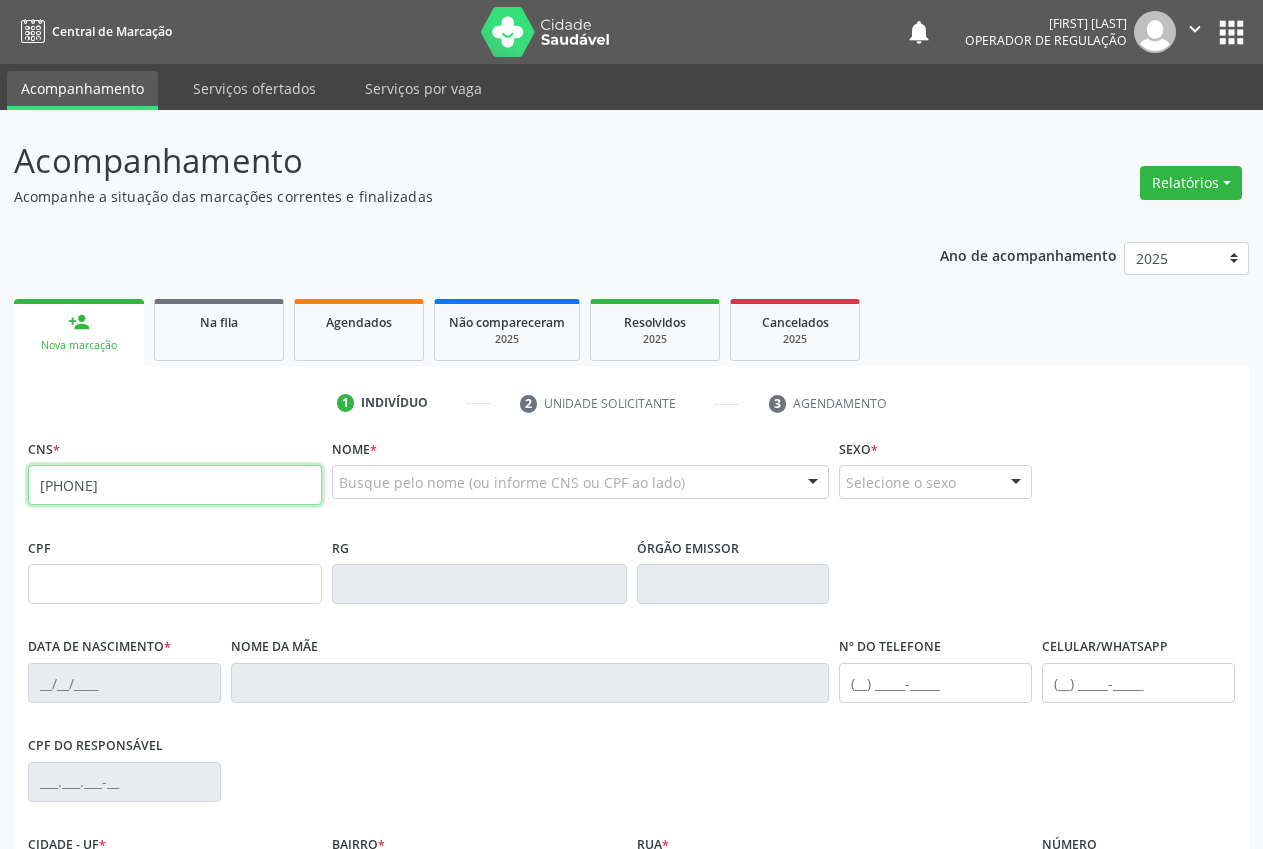 type on "708 6075 3767 5885" 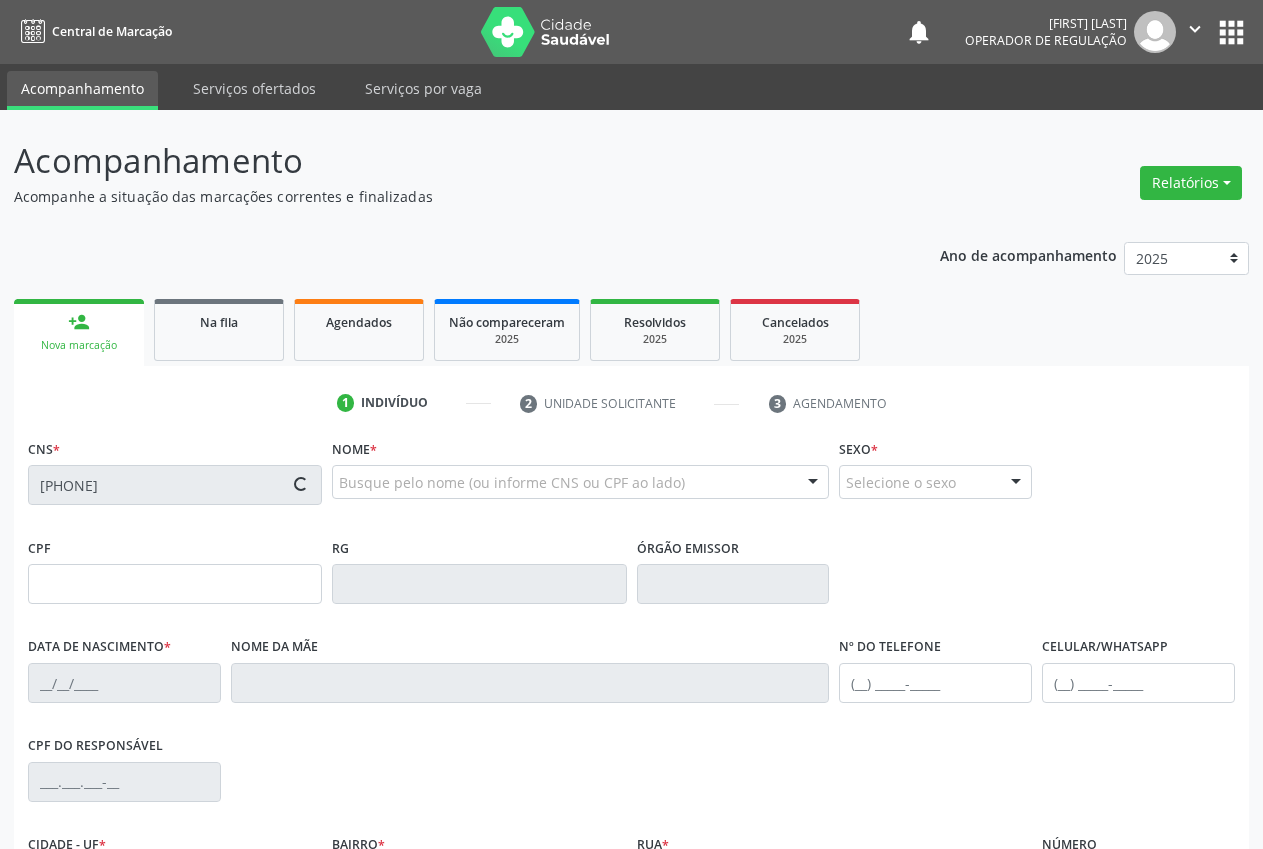 type on "055.092.804-92" 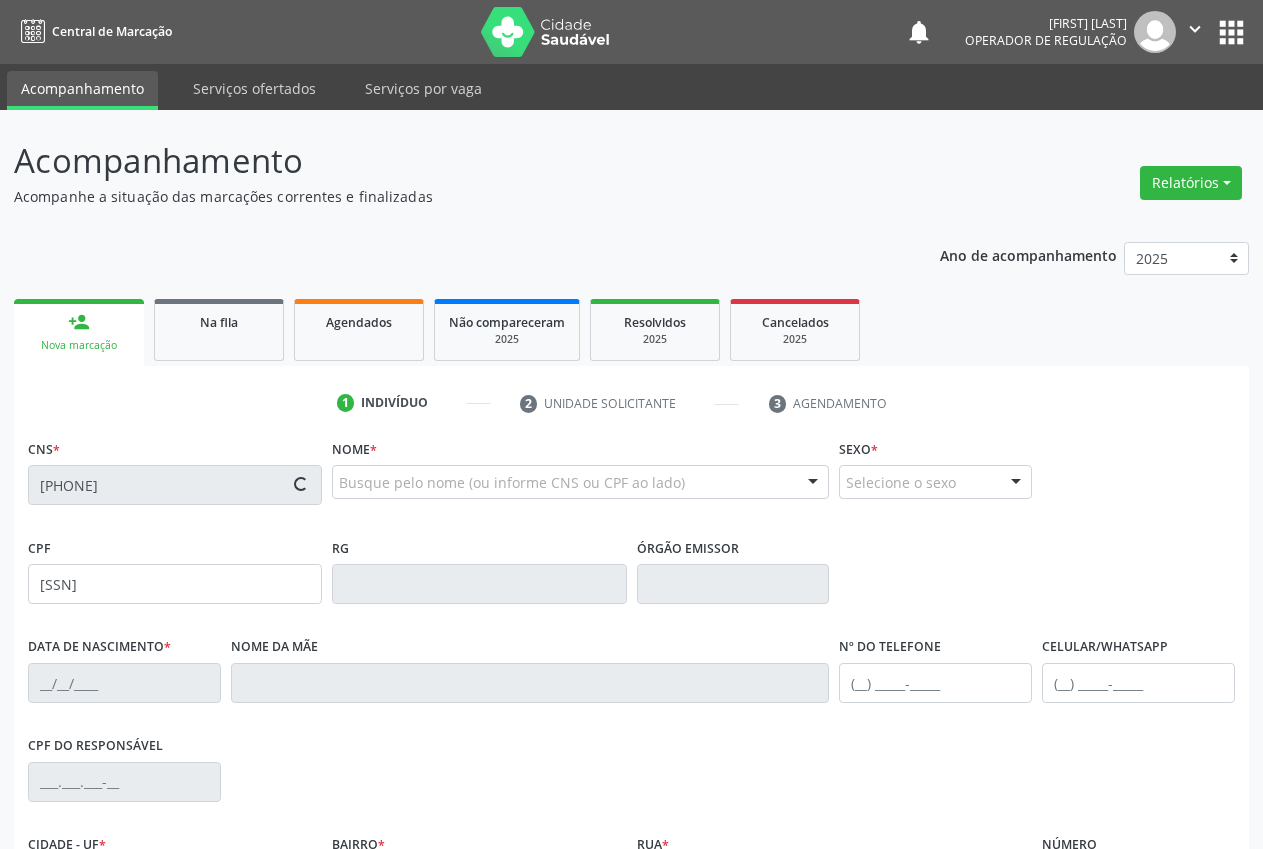 type on "14/12/1975" 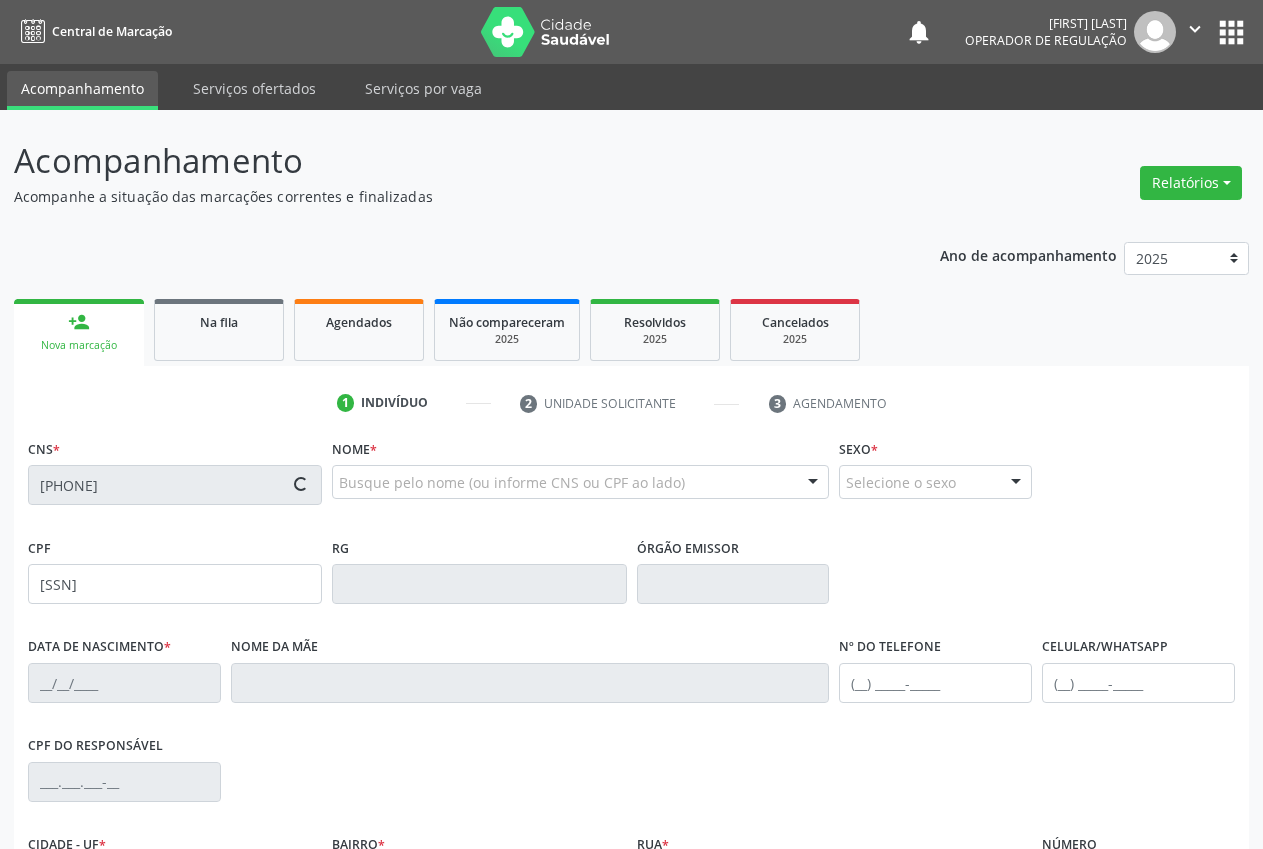 type on "755.304.654-04" 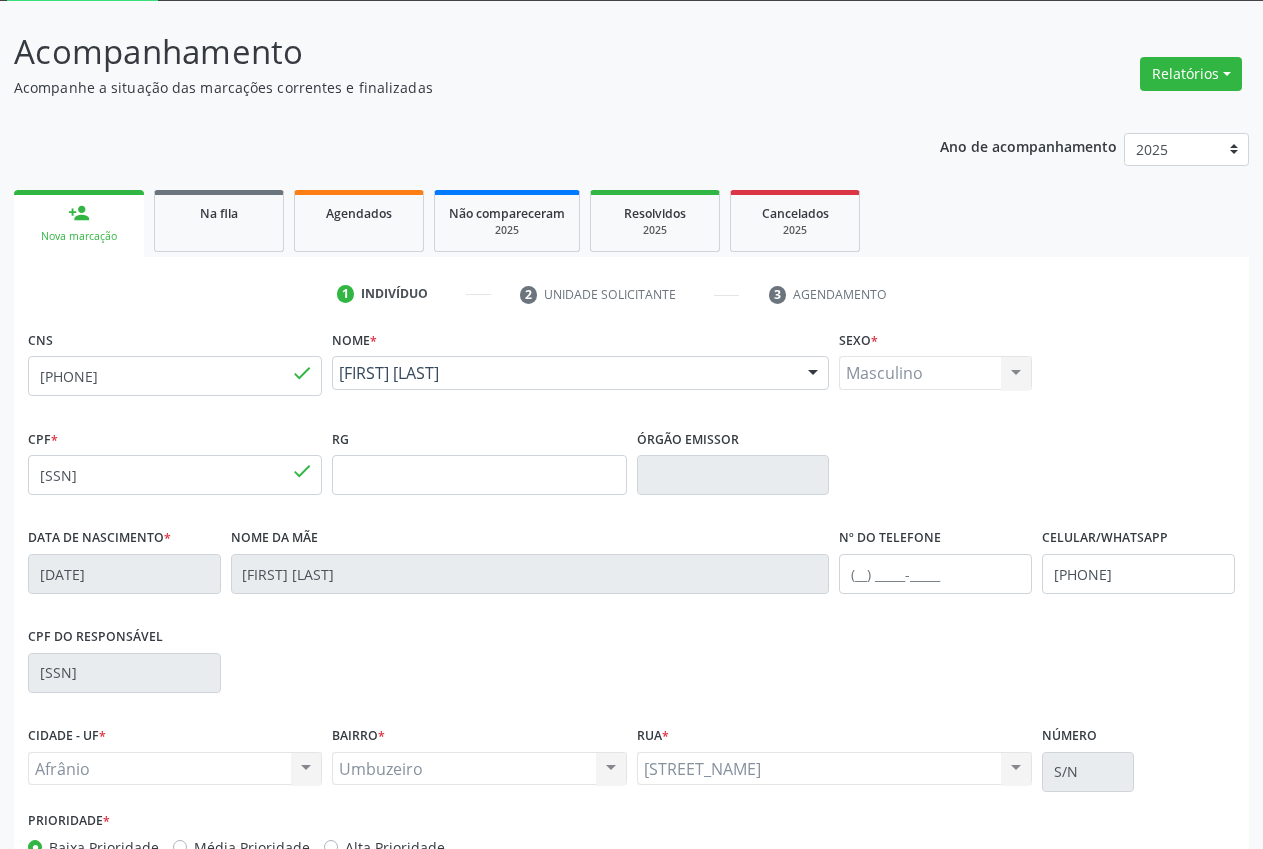 scroll, scrollTop: 235, scrollLeft: 0, axis: vertical 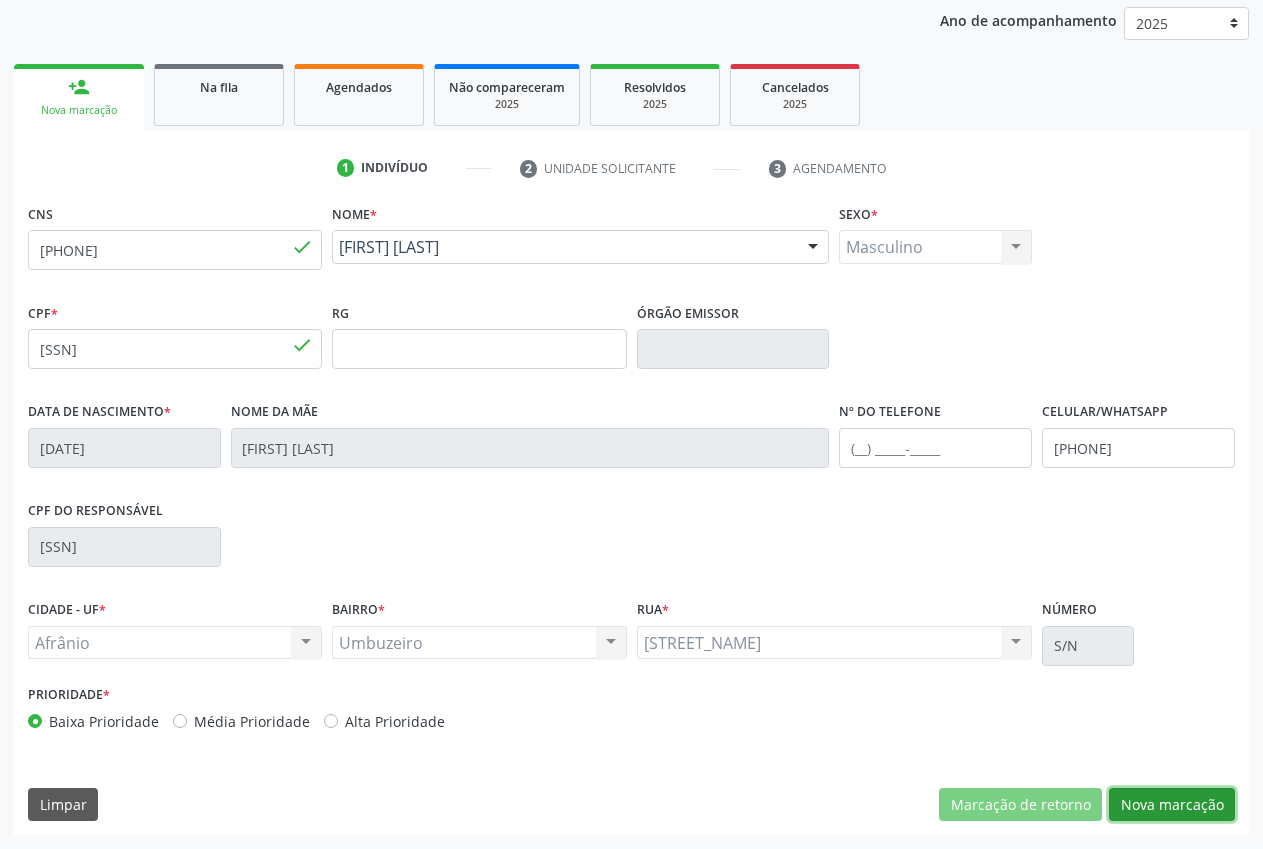 click on "Nova marcação" at bounding box center (1172, 805) 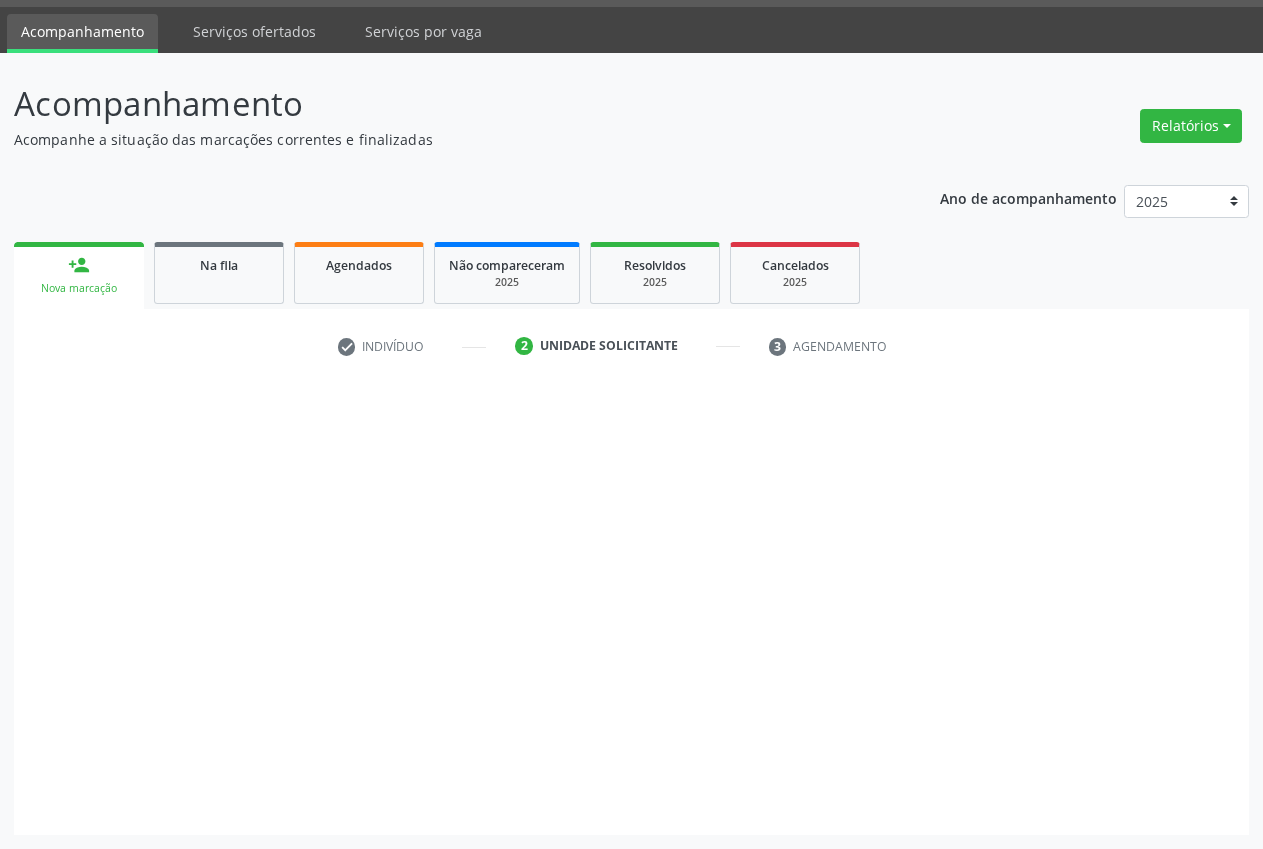 scroll, scrollTop: 57, scrollLeft: 0, axis: vertical 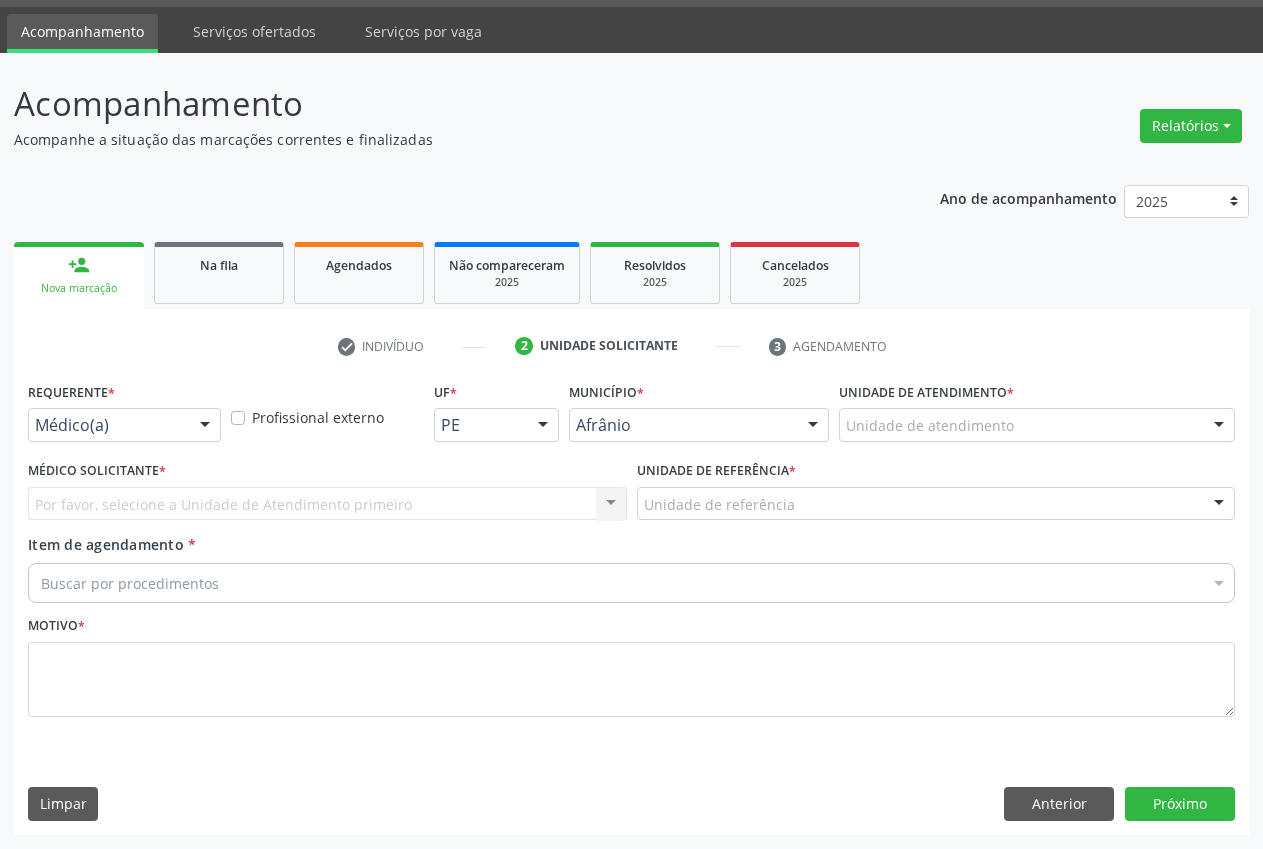 click on "Unidade de atendimento" at bounding box center [1037, 425] 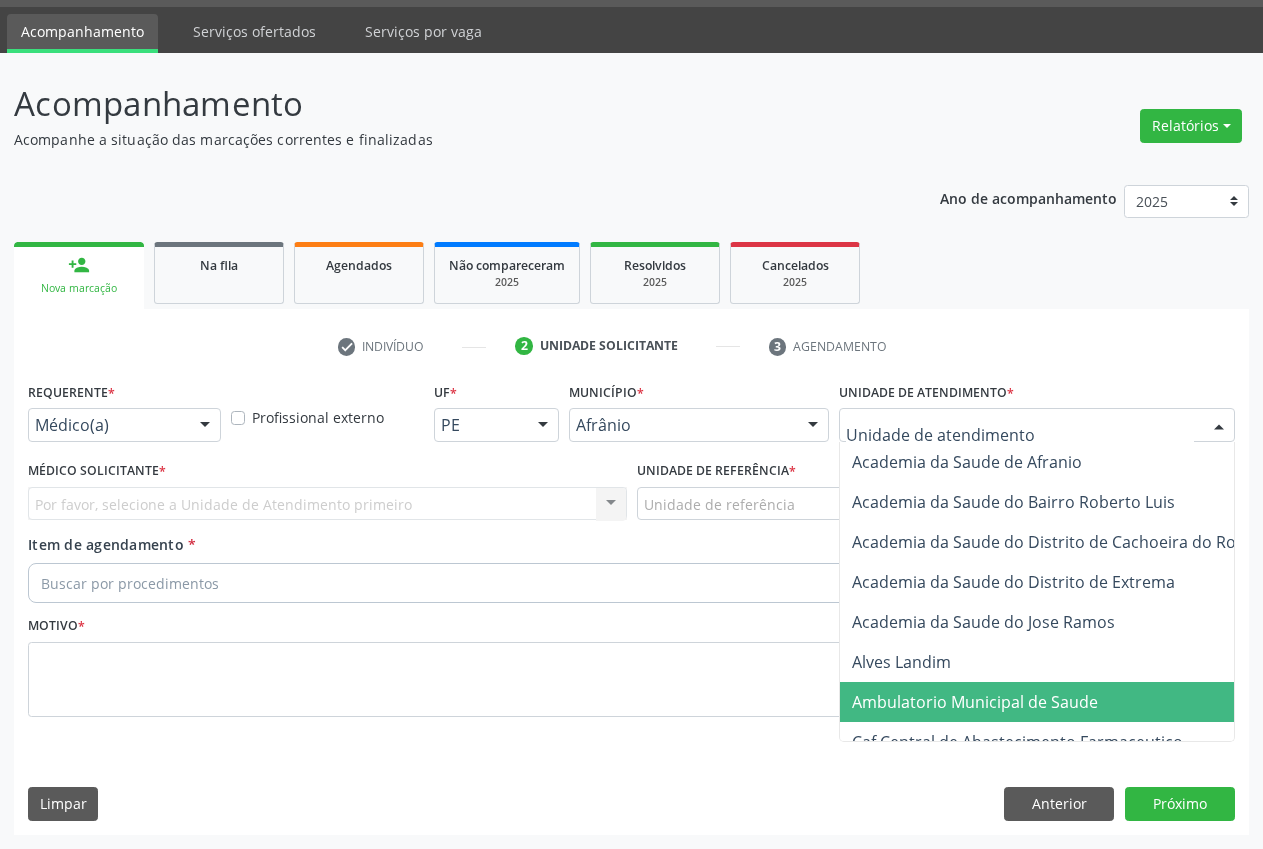 click on "Ambulatorio Municipal de Saude" at bounding box center [975, 702] 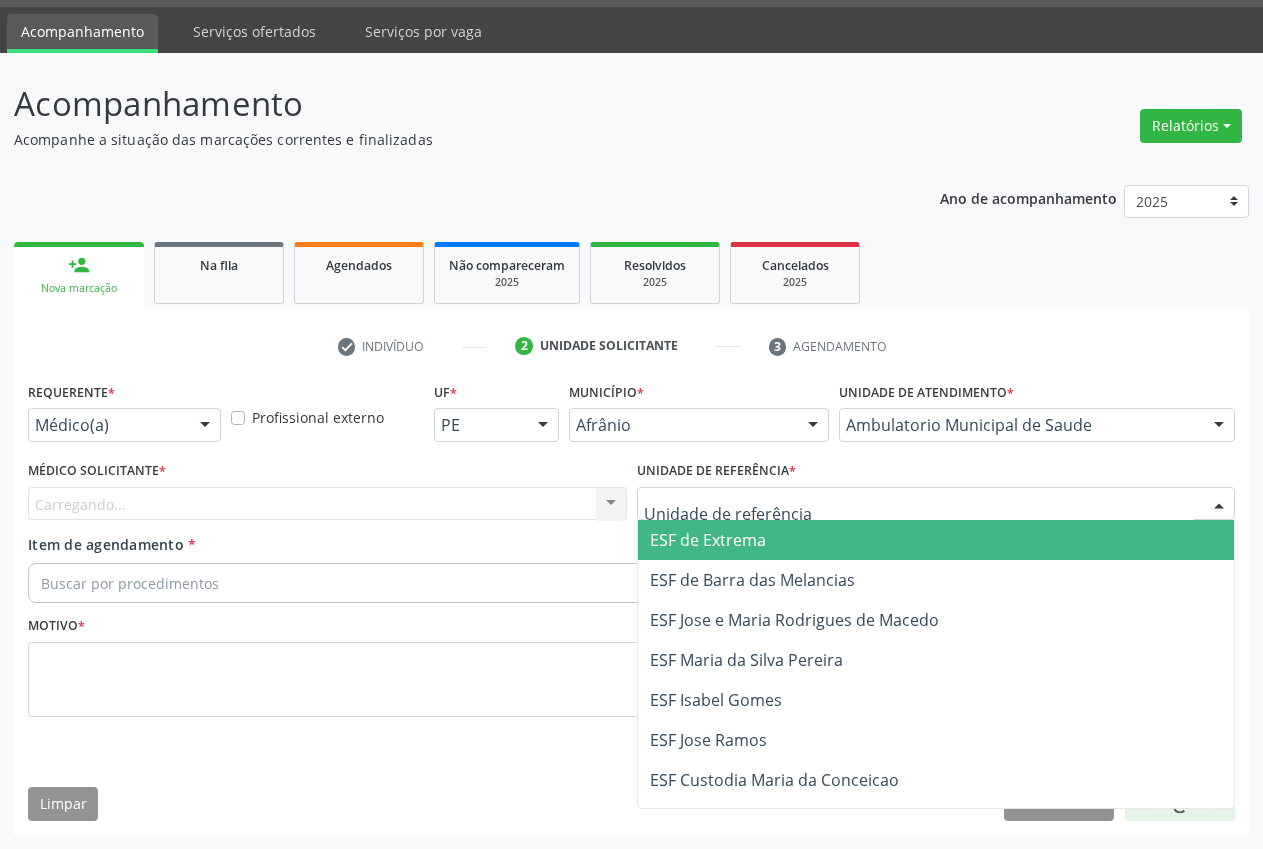 click on "ESF de Extrema" at bounding box center (708, 540) 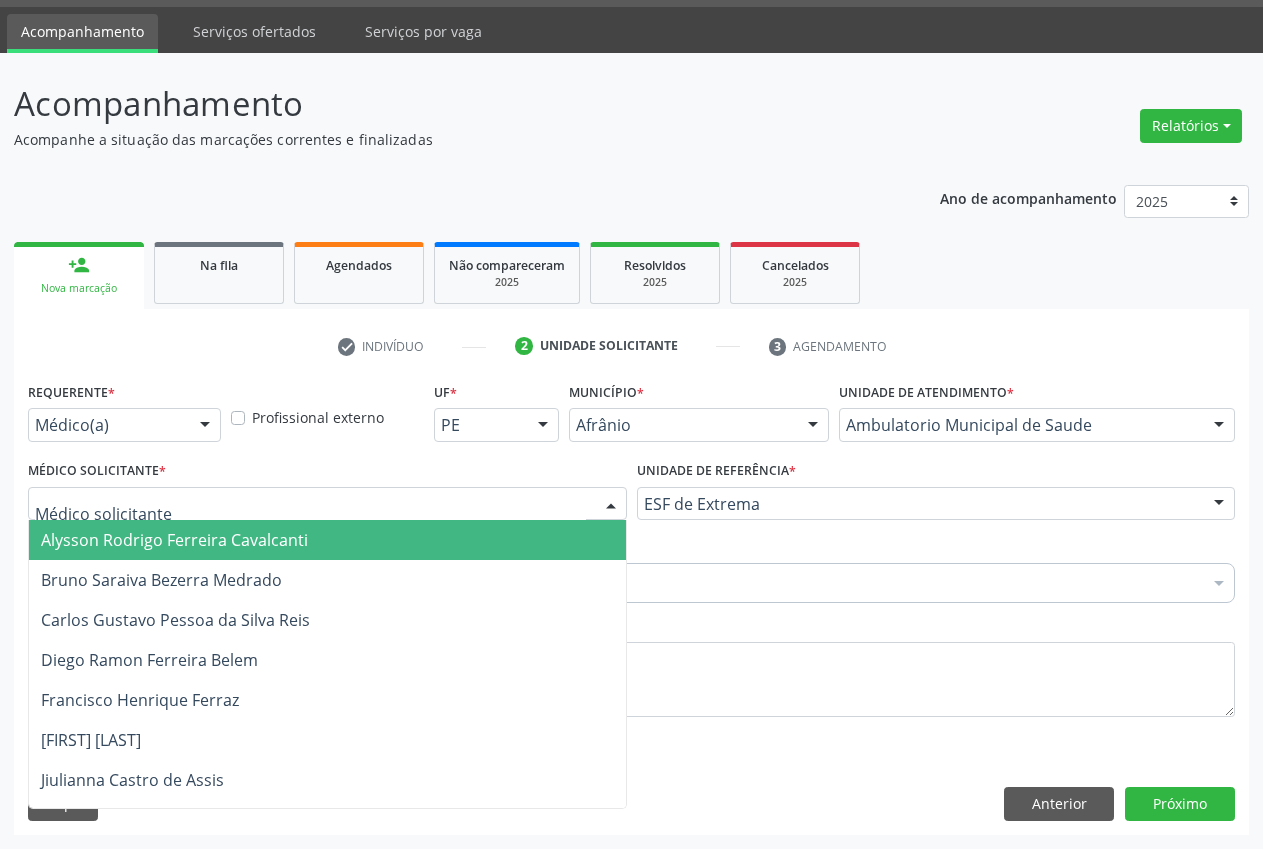 drag, startPoint x: 545, startPoint y: 500, endPoint x: 442, endPoint y: 521, distance: 105.11898 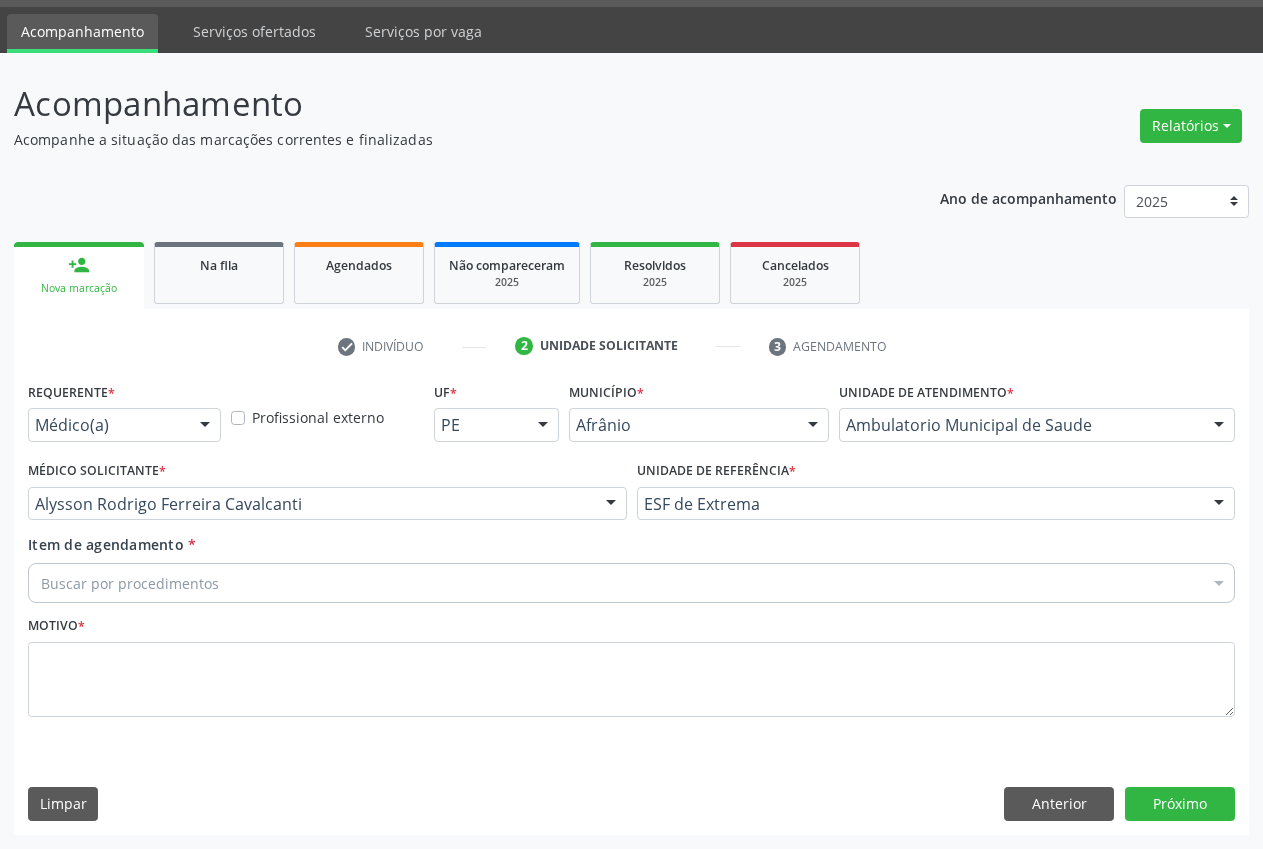 click on "Buscar por procedimentos" at bounding box center (631, 583) 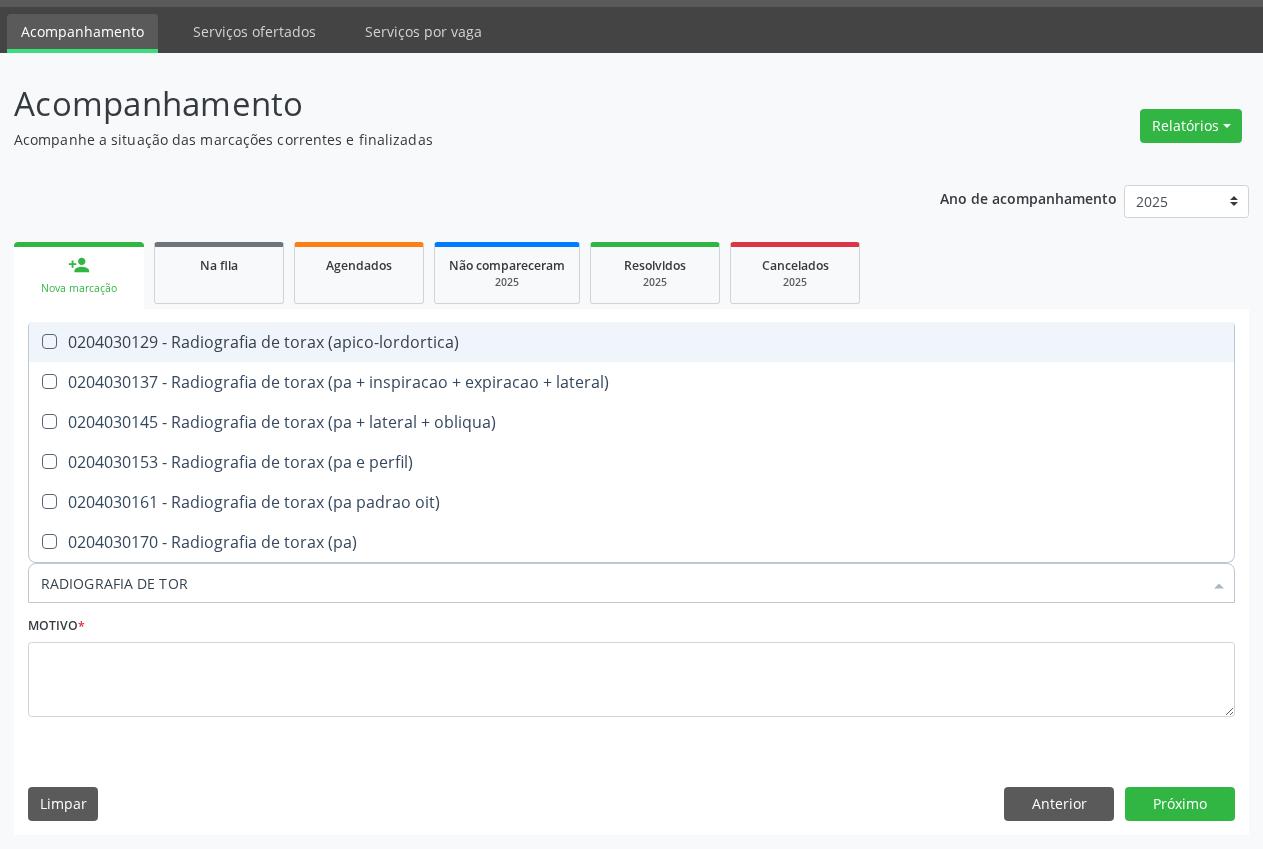 type on "RADIOGRAFIA DE TORA" 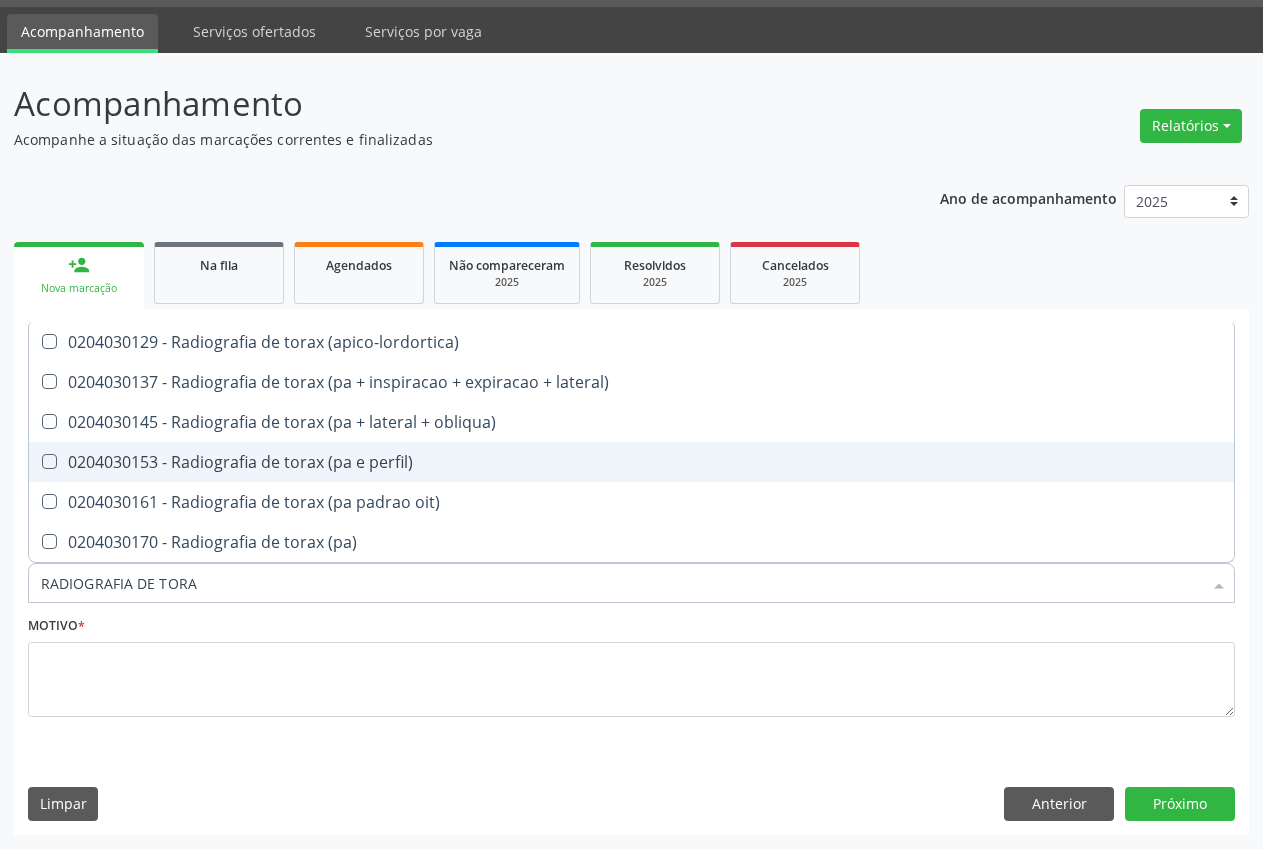 click on "0204030153 - Radiografia de torax (pa e perfil)" at bounding box center (631, 462) 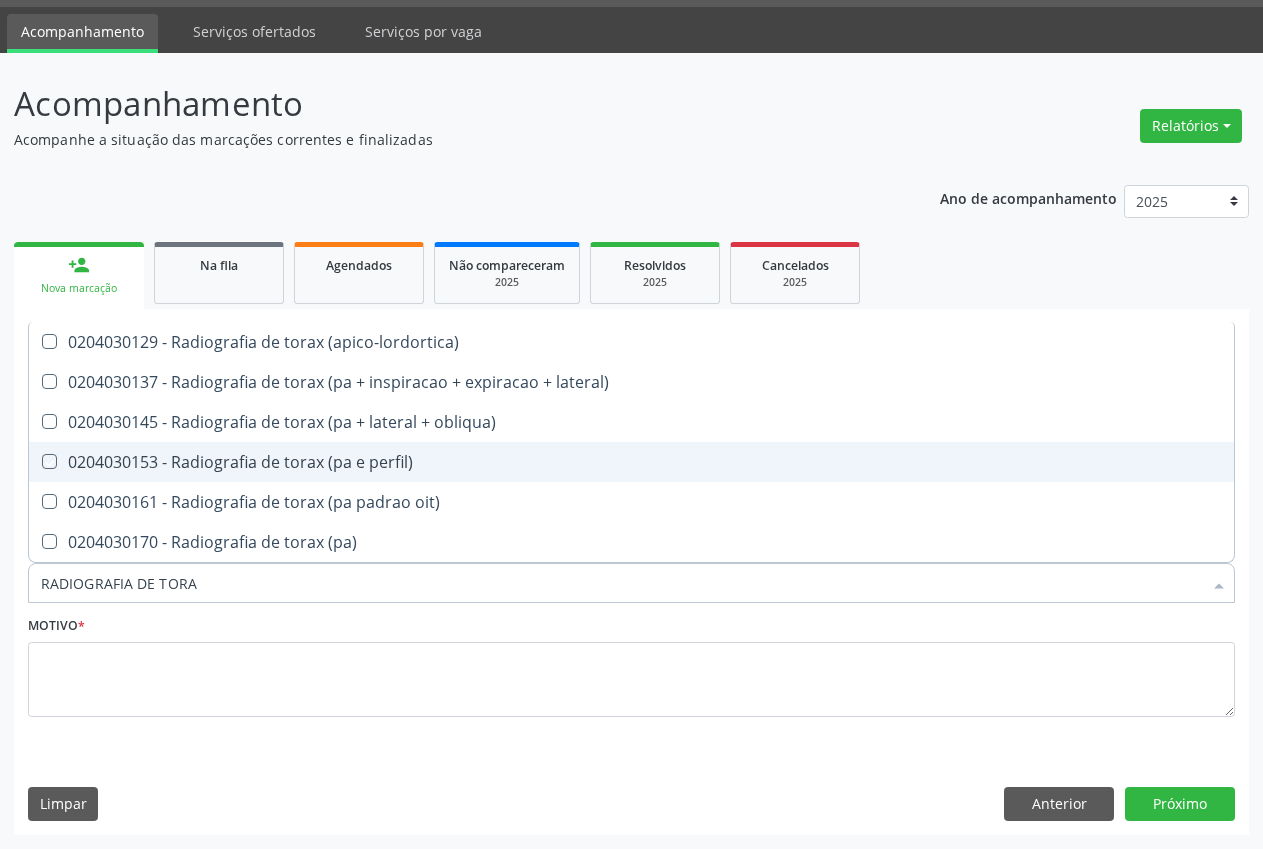 checkbox on "true" 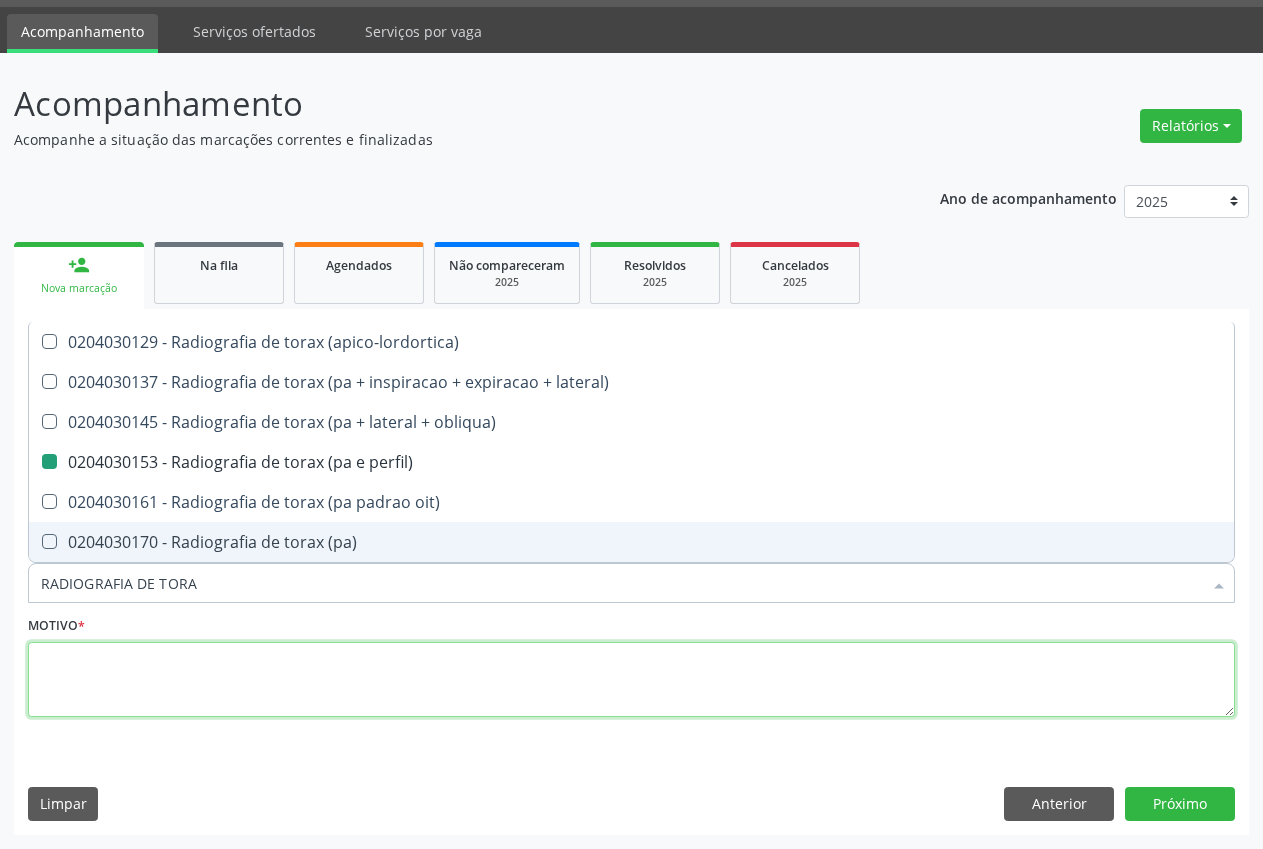 click at bounding box center [631, 680] 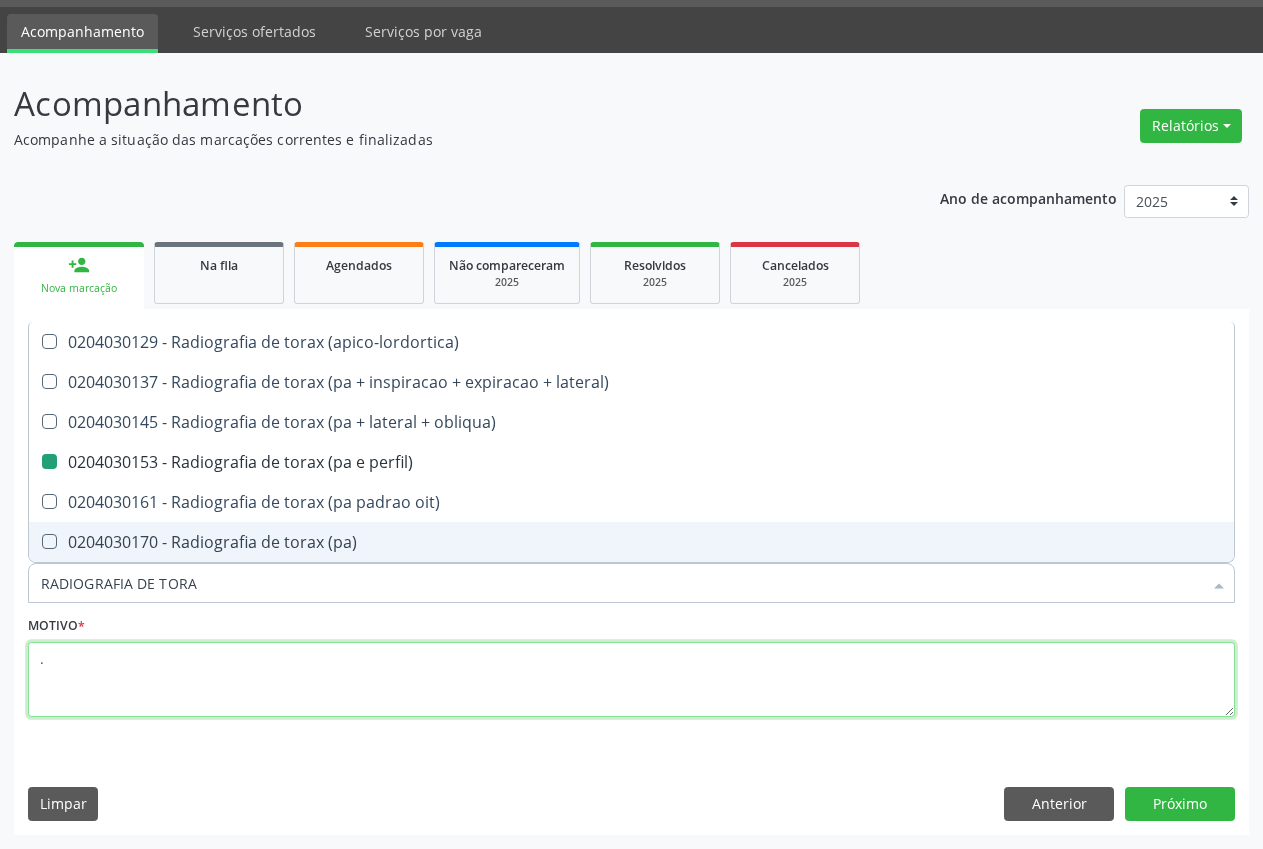 checkbox on "true" 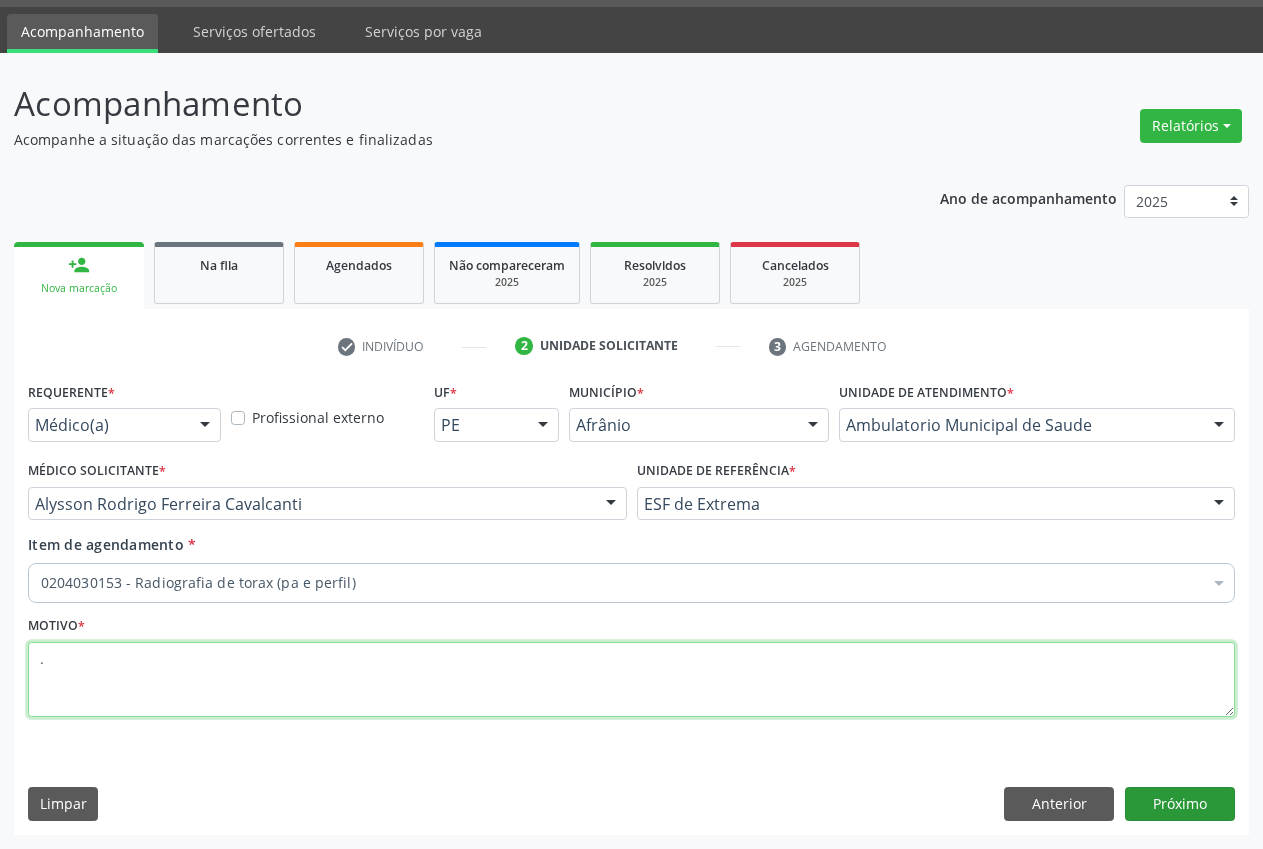 type on "." 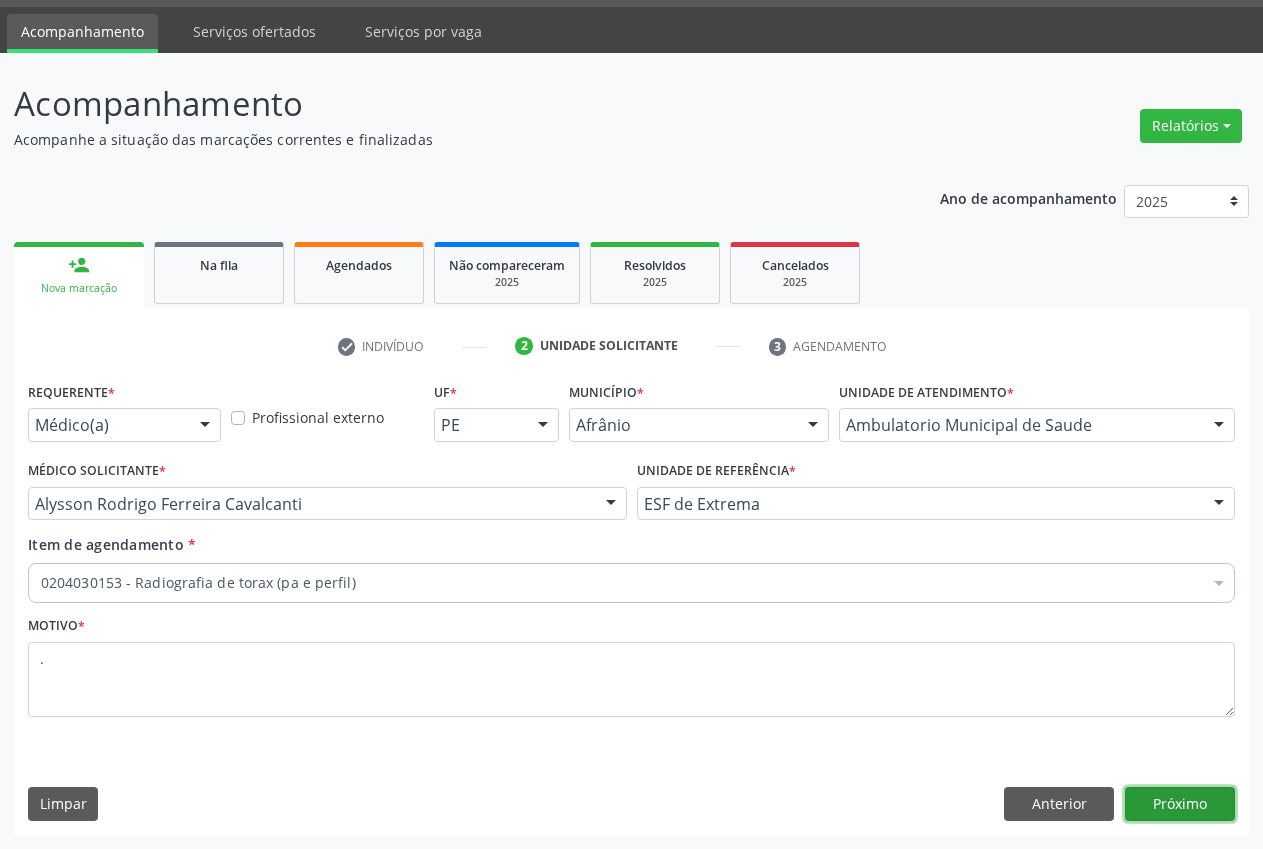 click on "Próximo" at bounding box center [1180, 804] 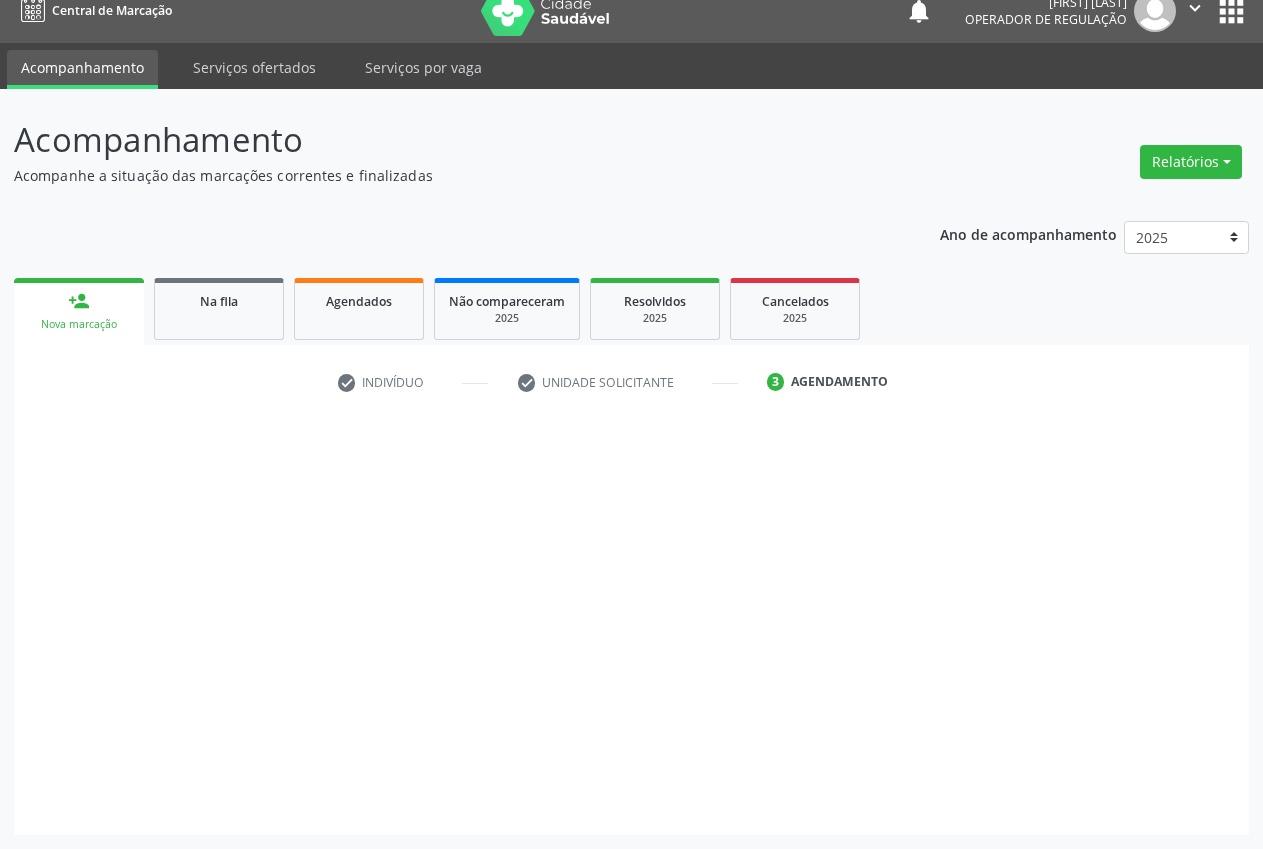 scroll, scrollTop: 21, scrollLeft: 0, axis: vertical 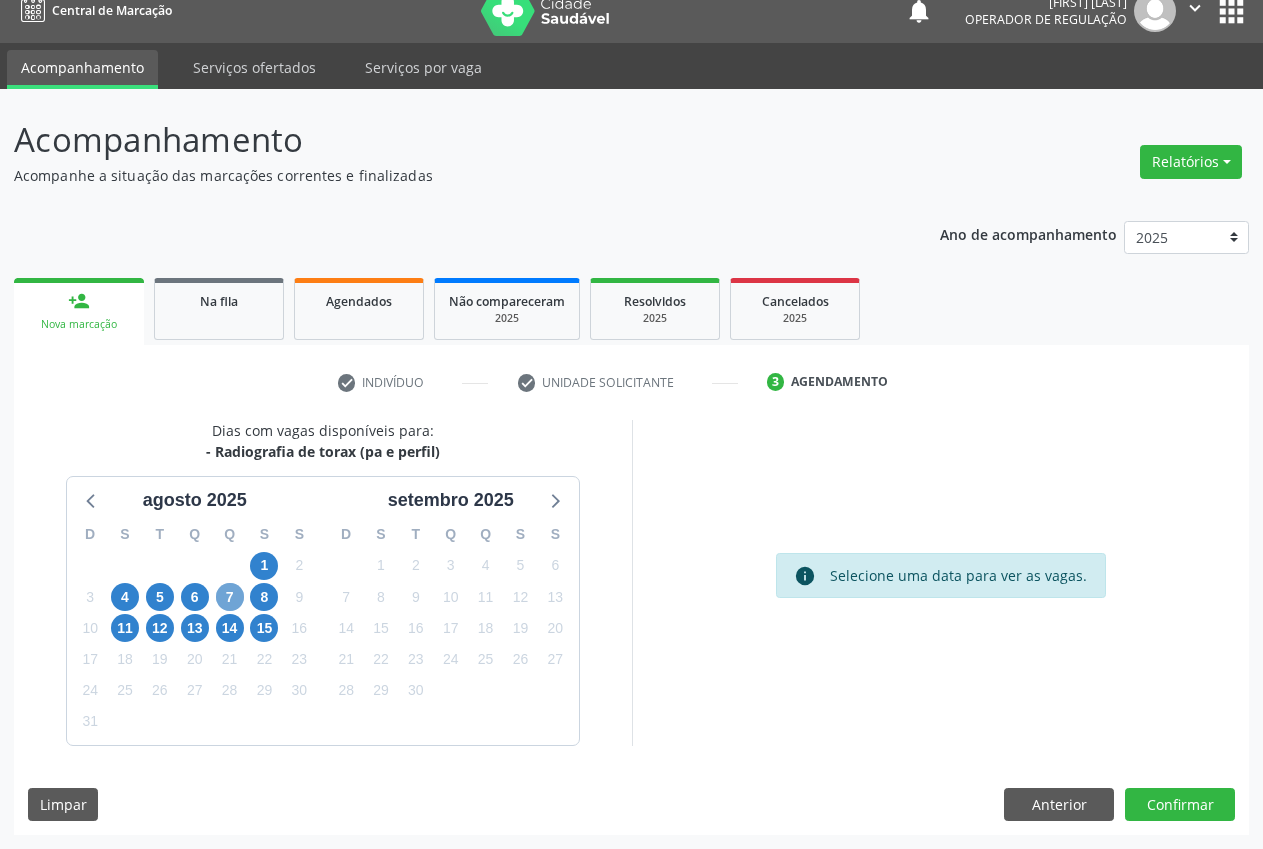 click on "7" at bounding box center (230, 597) 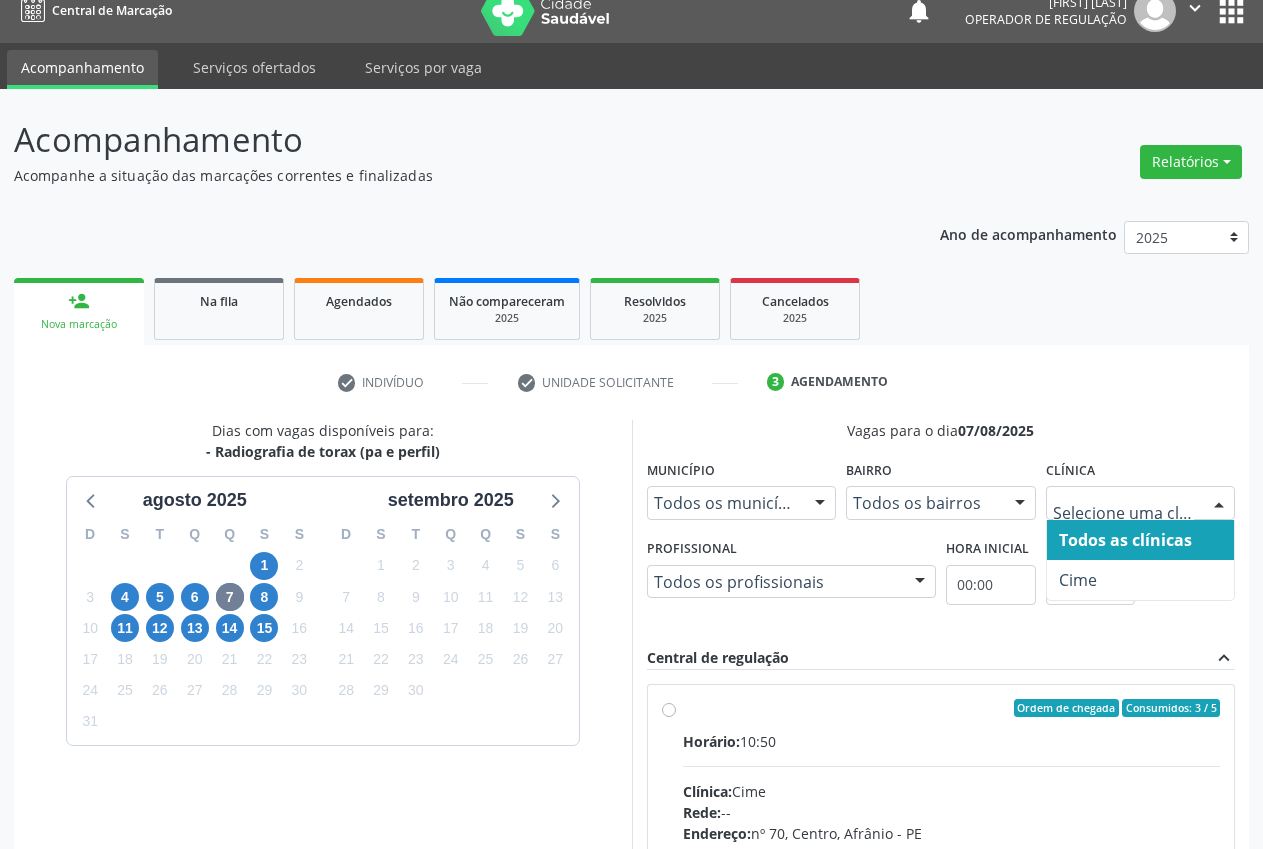 drag, startPoint x: 1178, startPoint y: 499, endPoint x: 1161, endPoint y: 532, distance: 37.12142 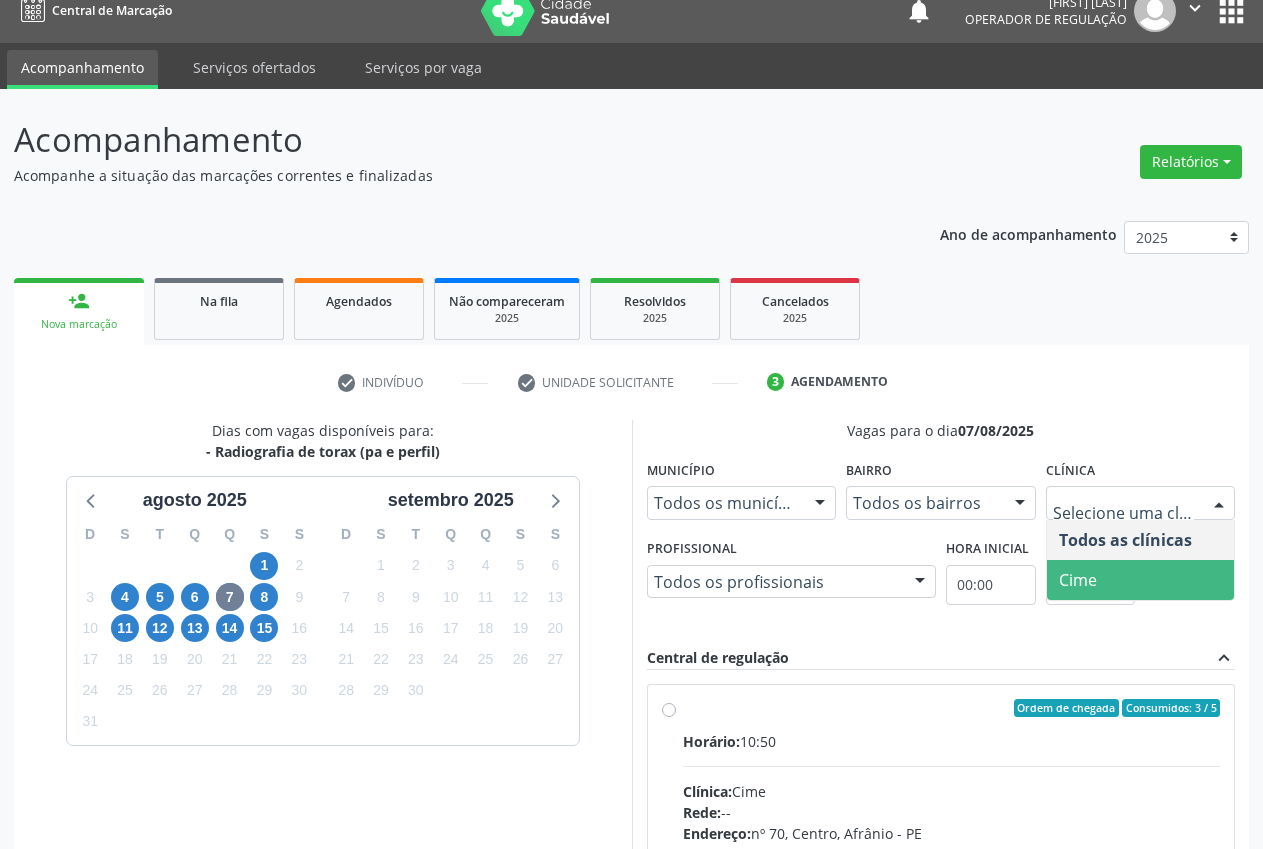 drag, startPoint x: 1138, startPoint y: 574, endPoint x: 1121, endPoint y: 577, distance: 17.262676 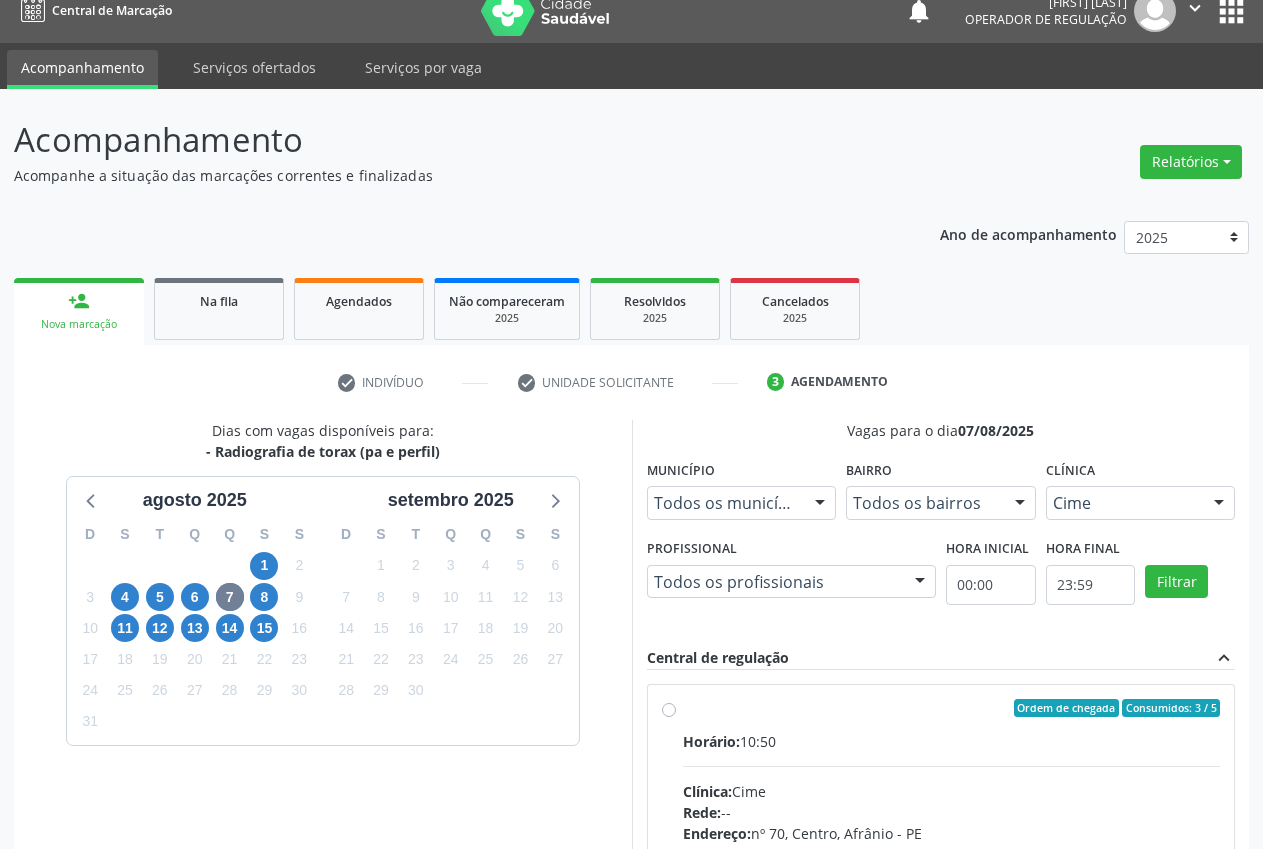 click on "Ordem de chegada
Consumidos: 3 / 5
Horário:   10:50
Clínica:  Cime
Rede:
--
Endereço:   nº 70, Centro, Afrânio - PE
Telefone:   (87) 88416145
Profissional:
--
Informações adicionais sobre o atendimento
Idade de atendimento:
Sem restrição
Gênero(s) atendido(s):
Sem restrição
Informações adicionais:
--" at bounding box center (941, 852) 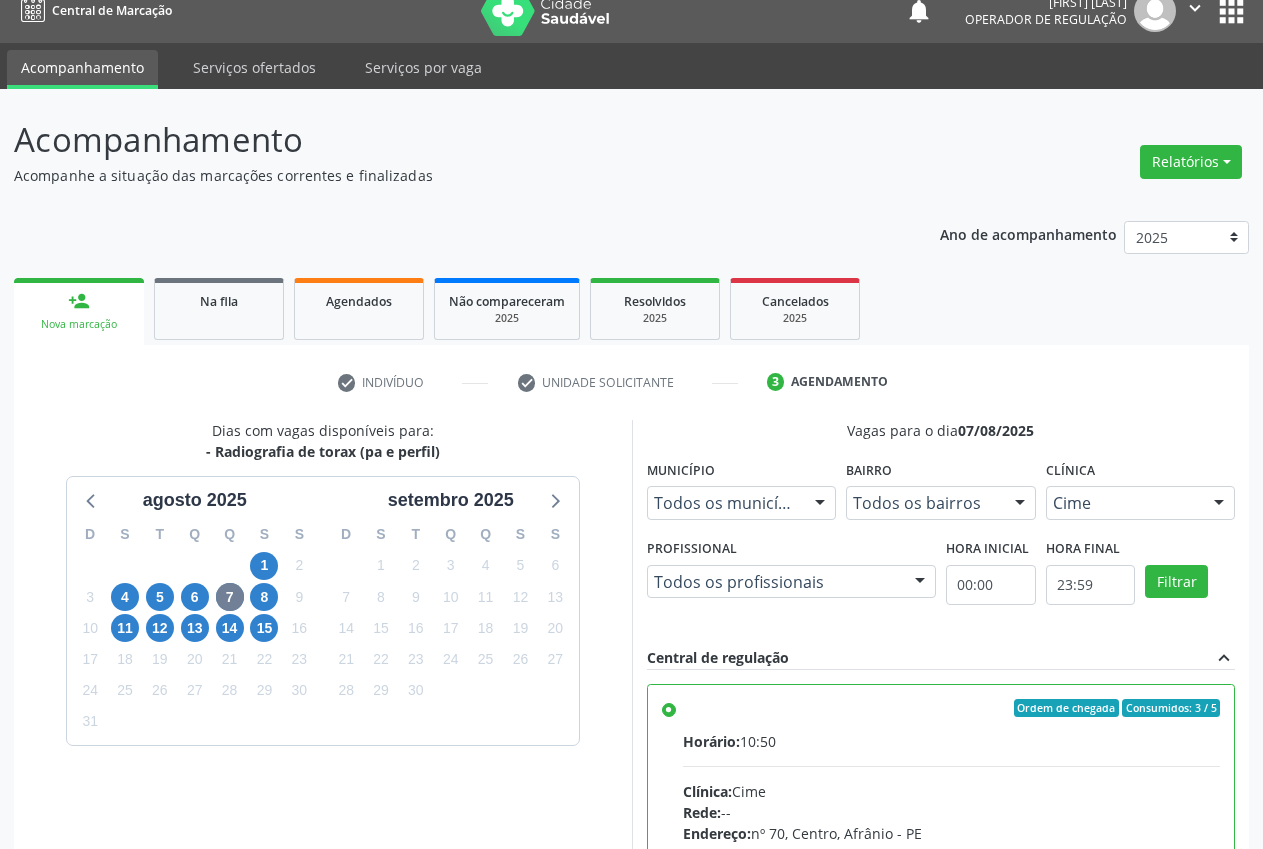 scroll, scrollTop: 346, scrollLeft: 0, axis: vertical 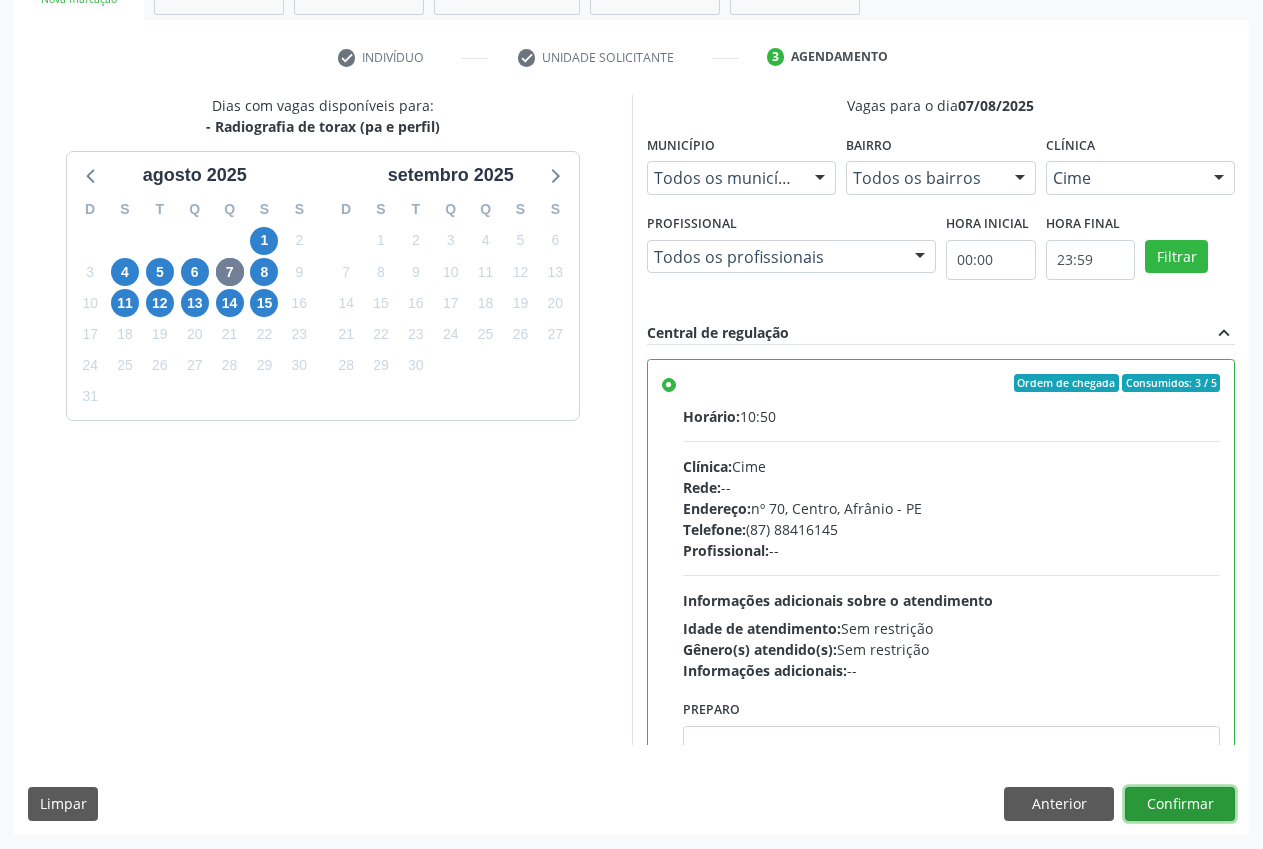 click on "Confirmar" at bounding box center (1180, 804) 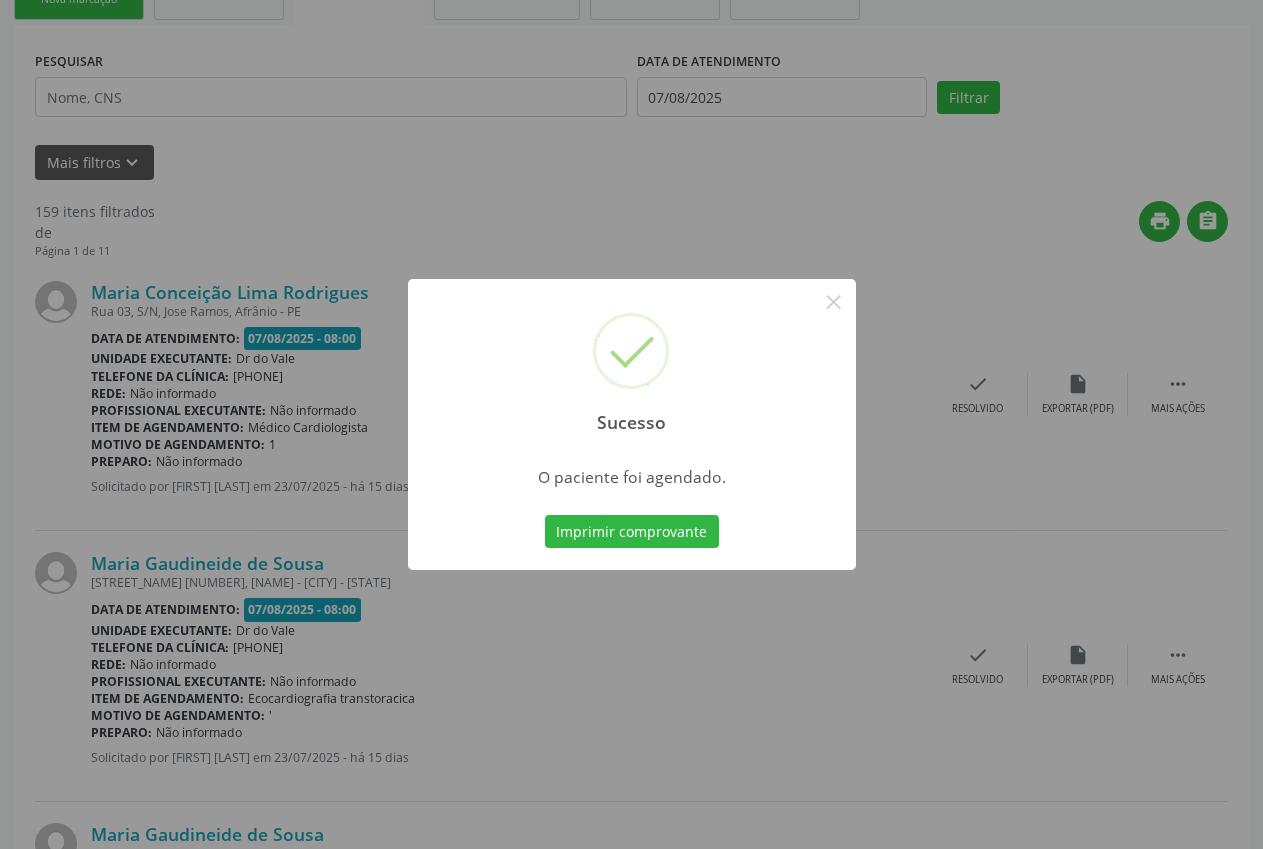 scroll, scrollTop: 0, scrollLeft: 0, axis: both 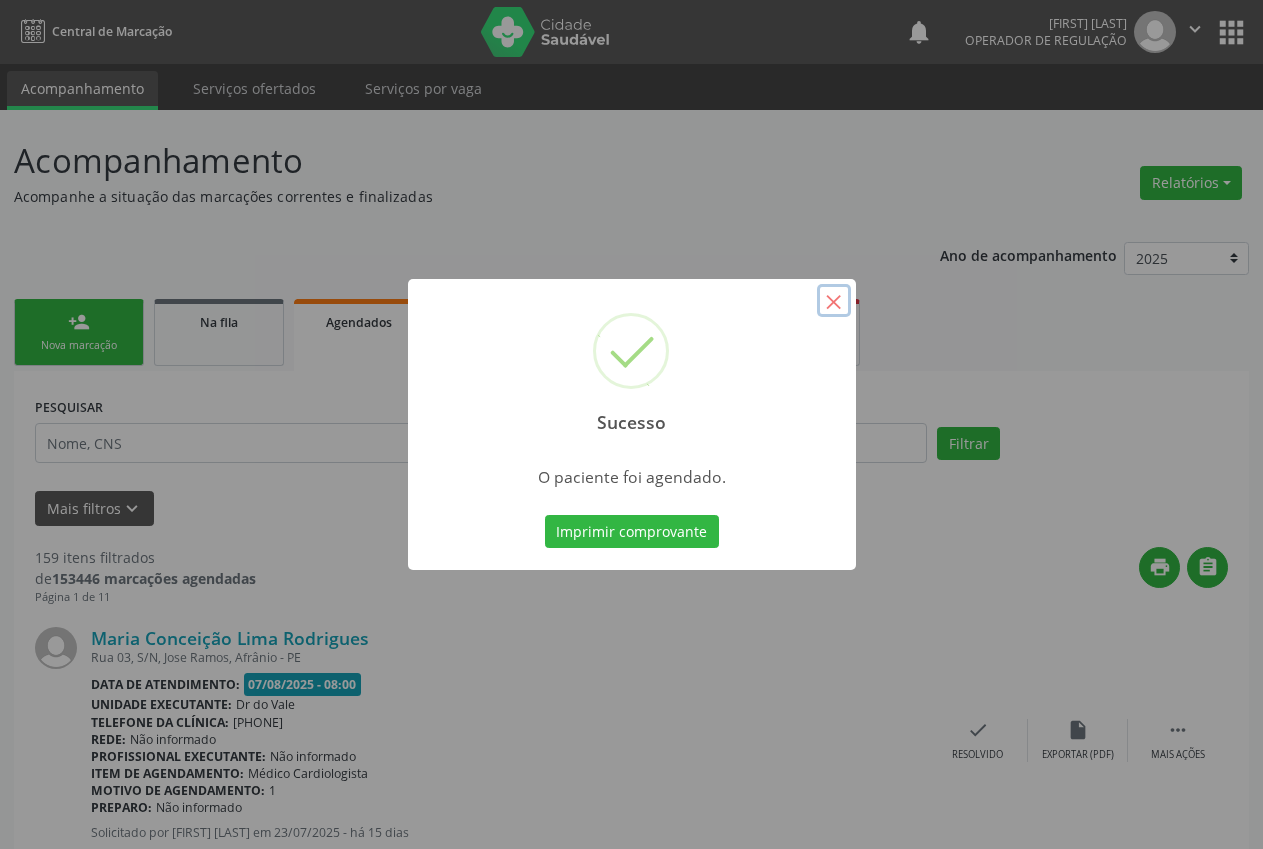 click on "×" at bounding box center [834, 301] 